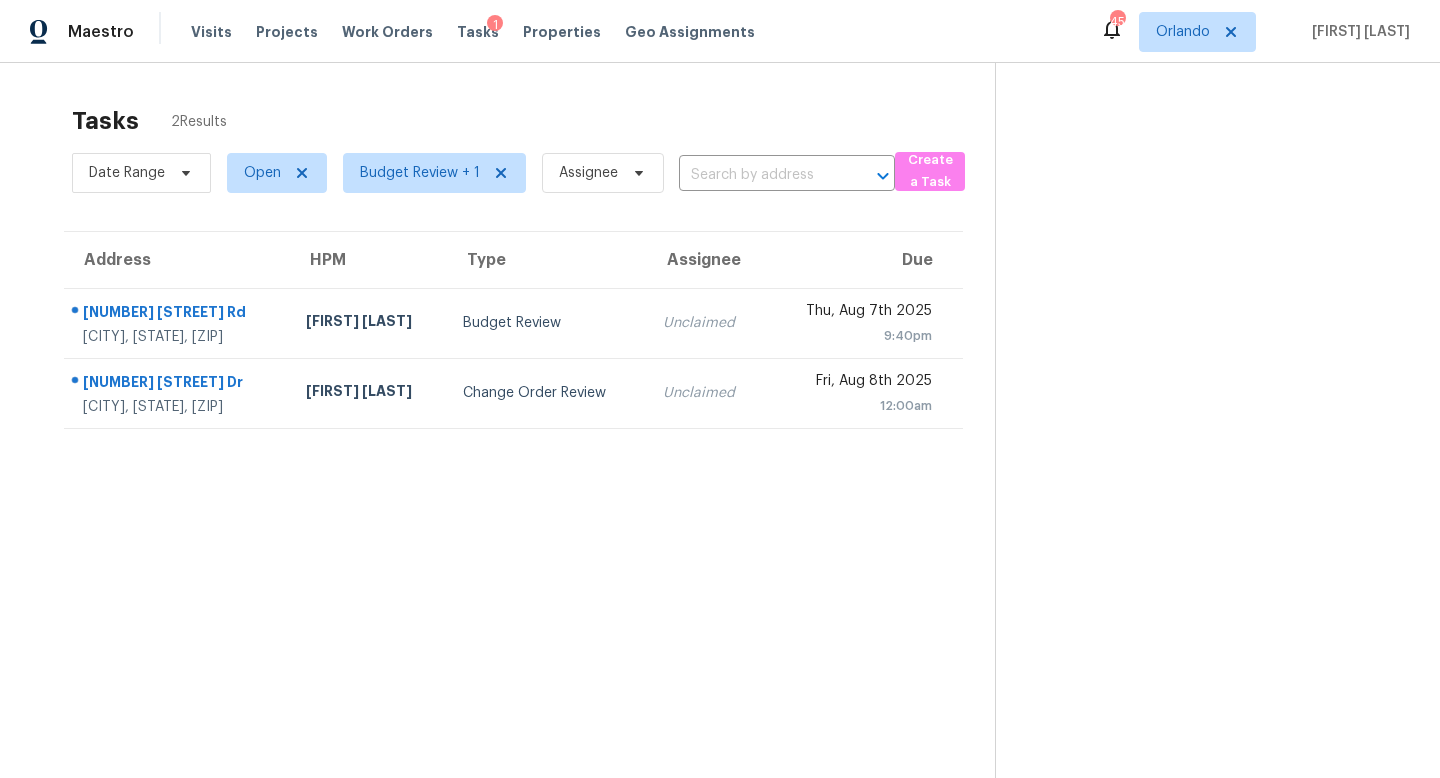 scroll, scrollTop: 0, scrollLeft: 0, axis: both 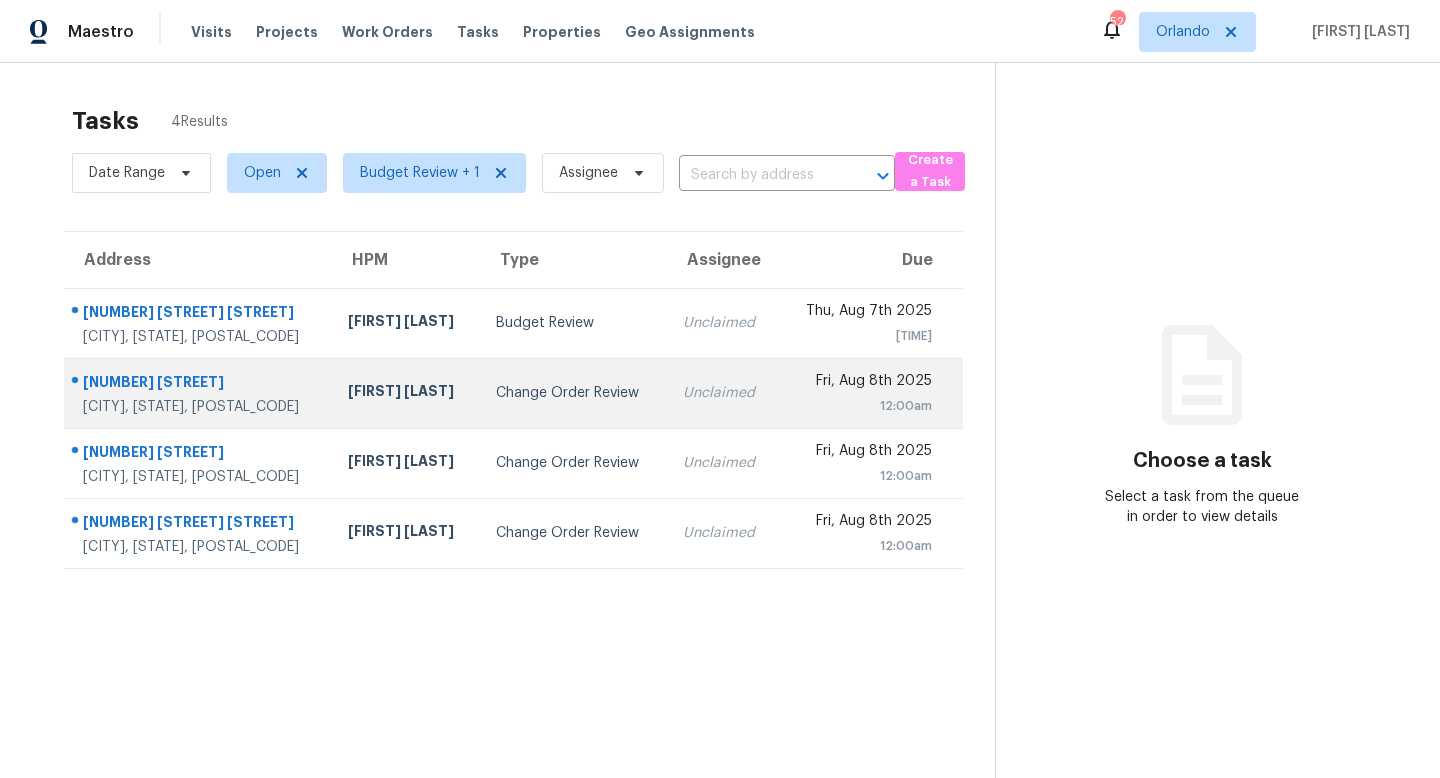 click on "Change Order Review" at bounding box center (573, 393) 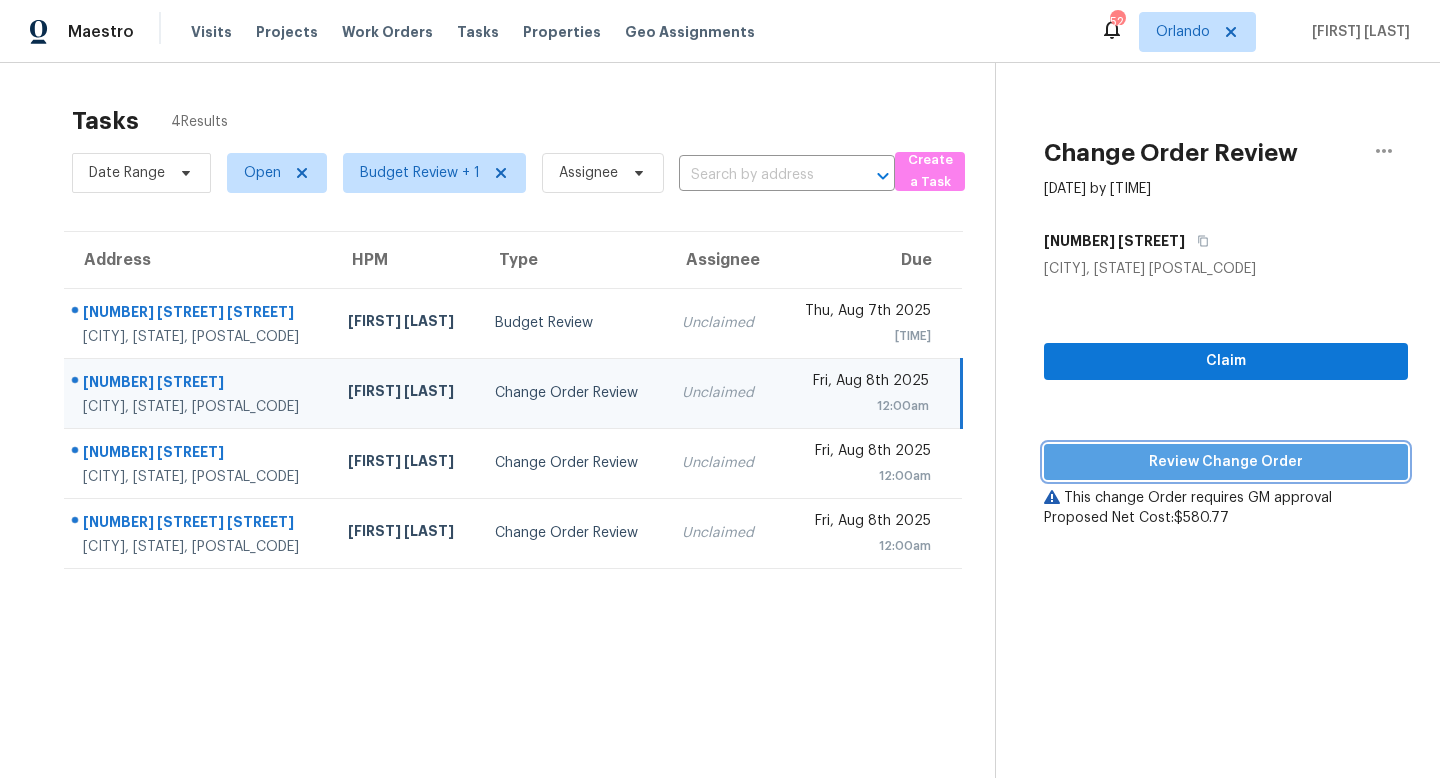 click on "Review Change Order" at bounding box center [1226, 462] 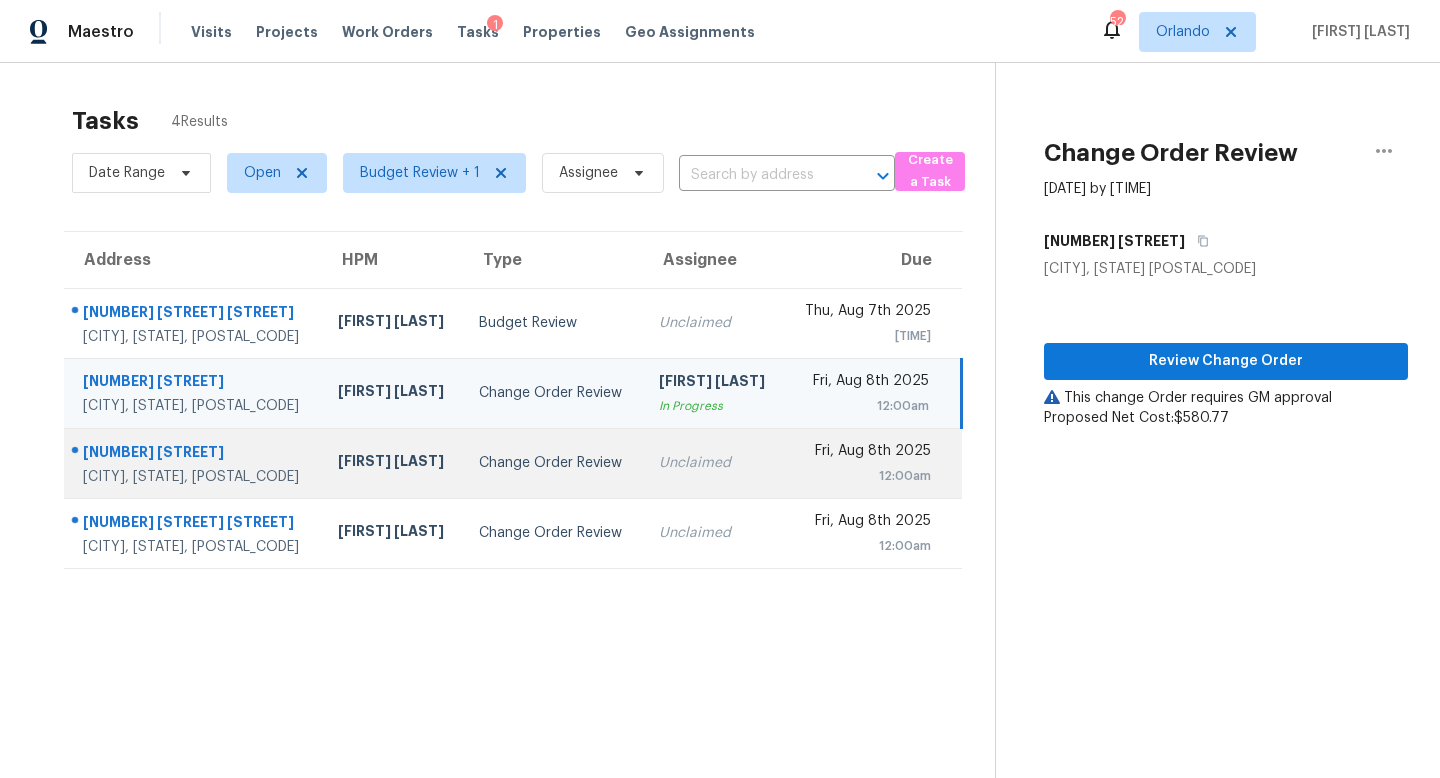 click on "Unclaimed" at bounding box center [714, 463] 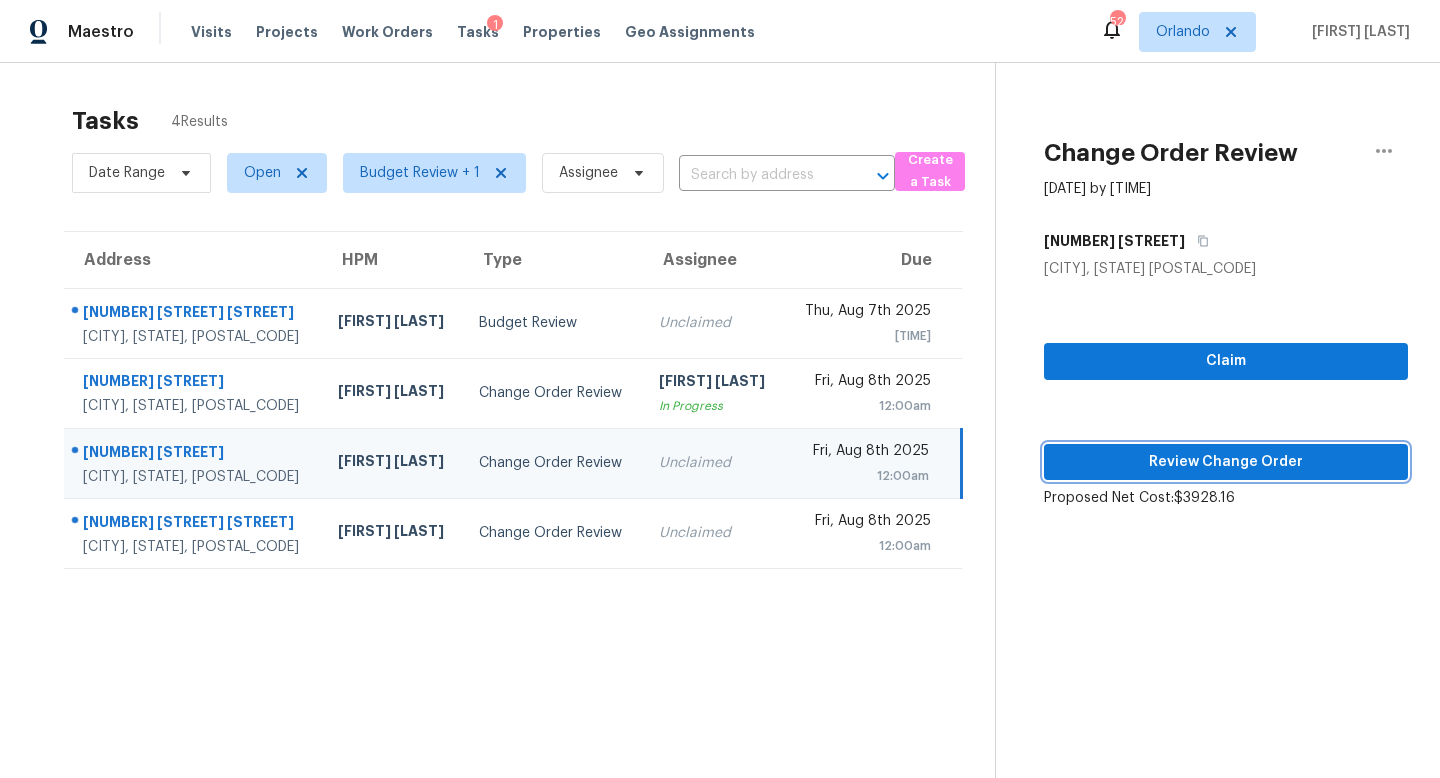 click on "Review Change Order" at bounding box center [1226, 462] 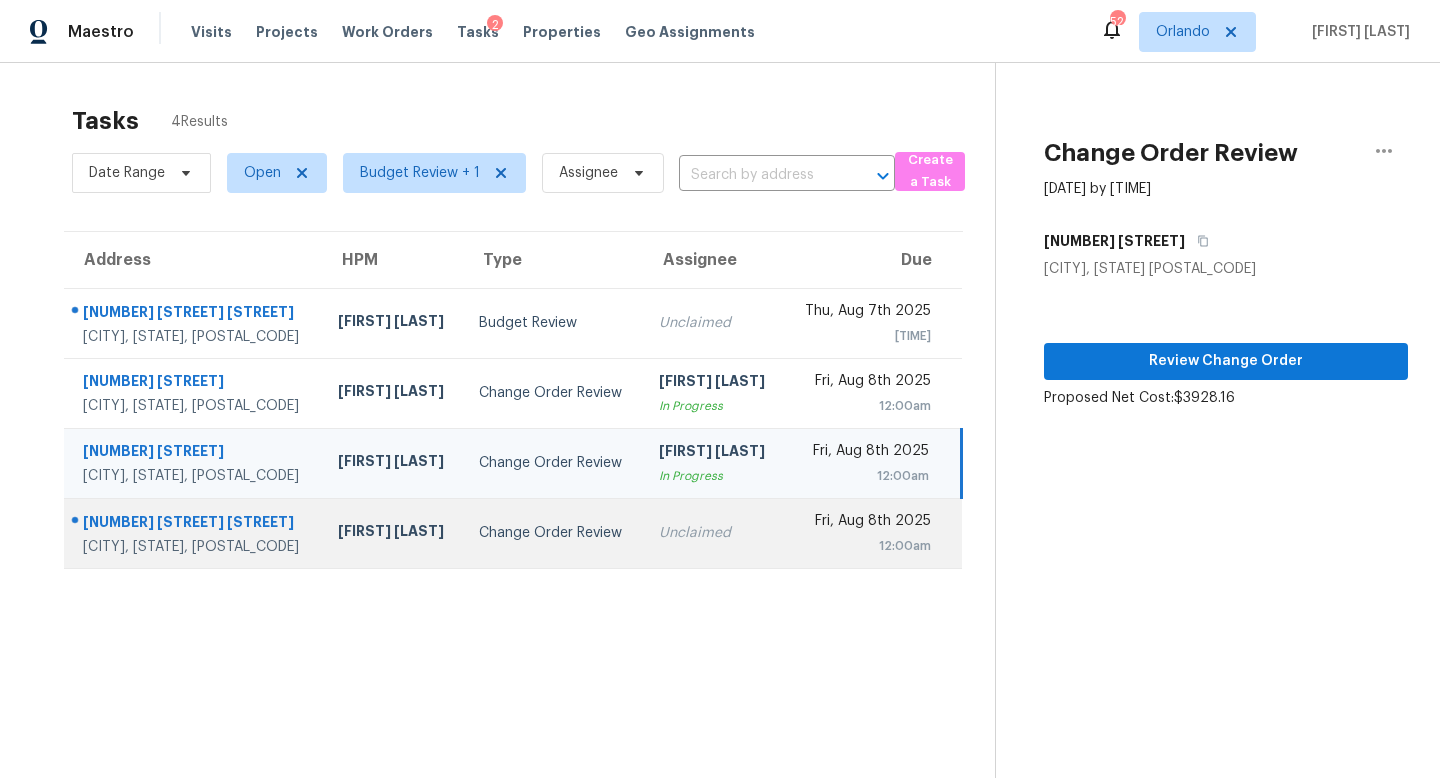 click on "Unclaimed" at bounding box center (714, 533) 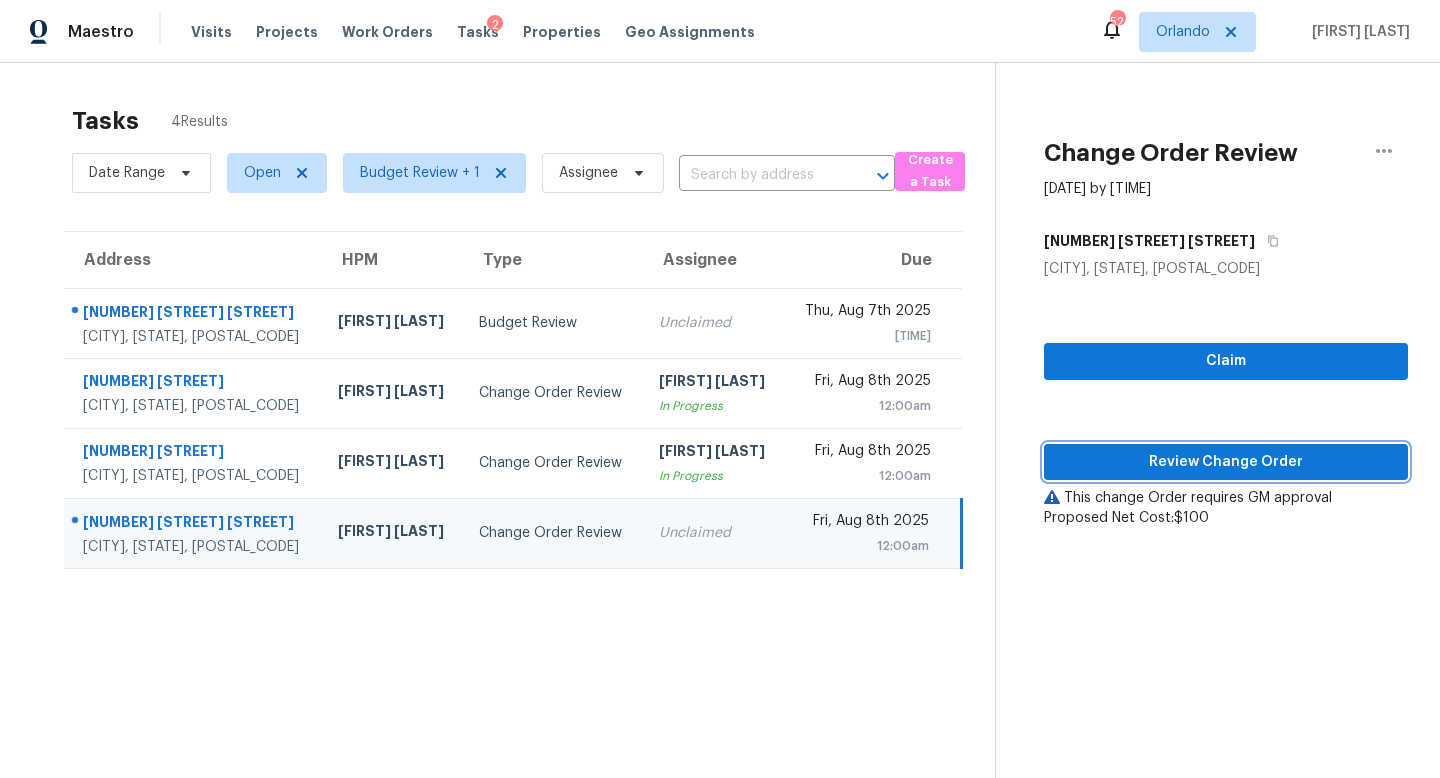 click on "Review Change Order" at bounding box center (1226, 462) 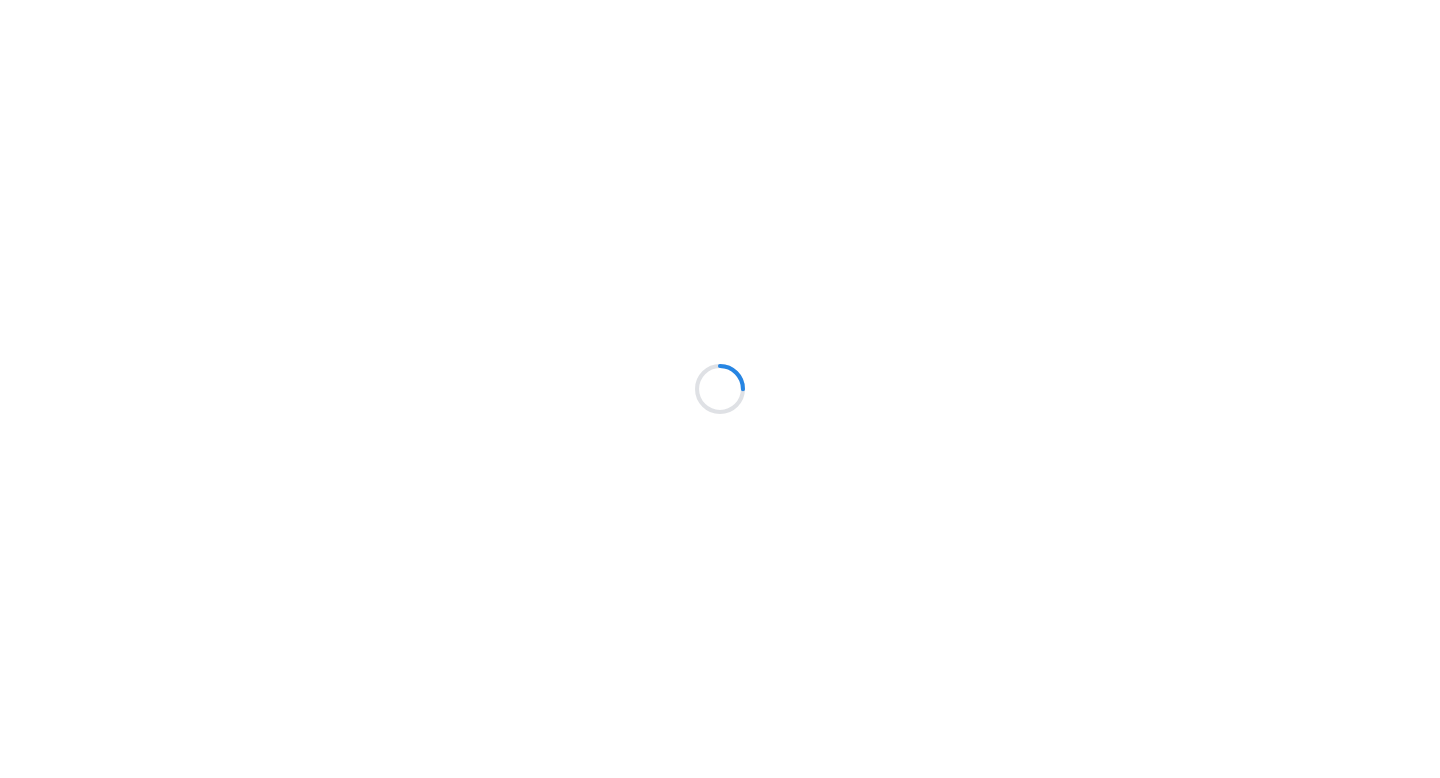 scroll, scrollTop: 0, scrollLeft: 0, axis: both 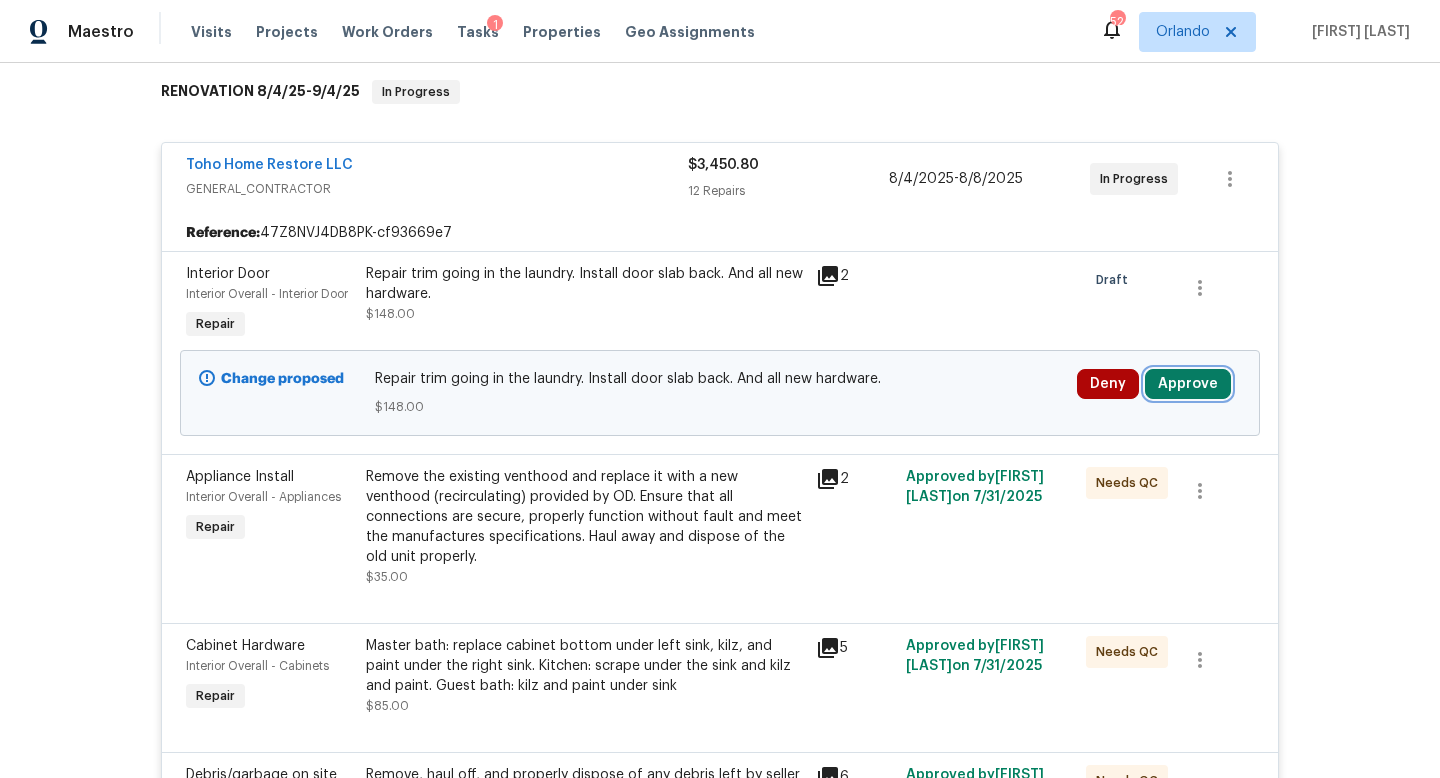 click on "Approve" at bounding box center [1188, 384] 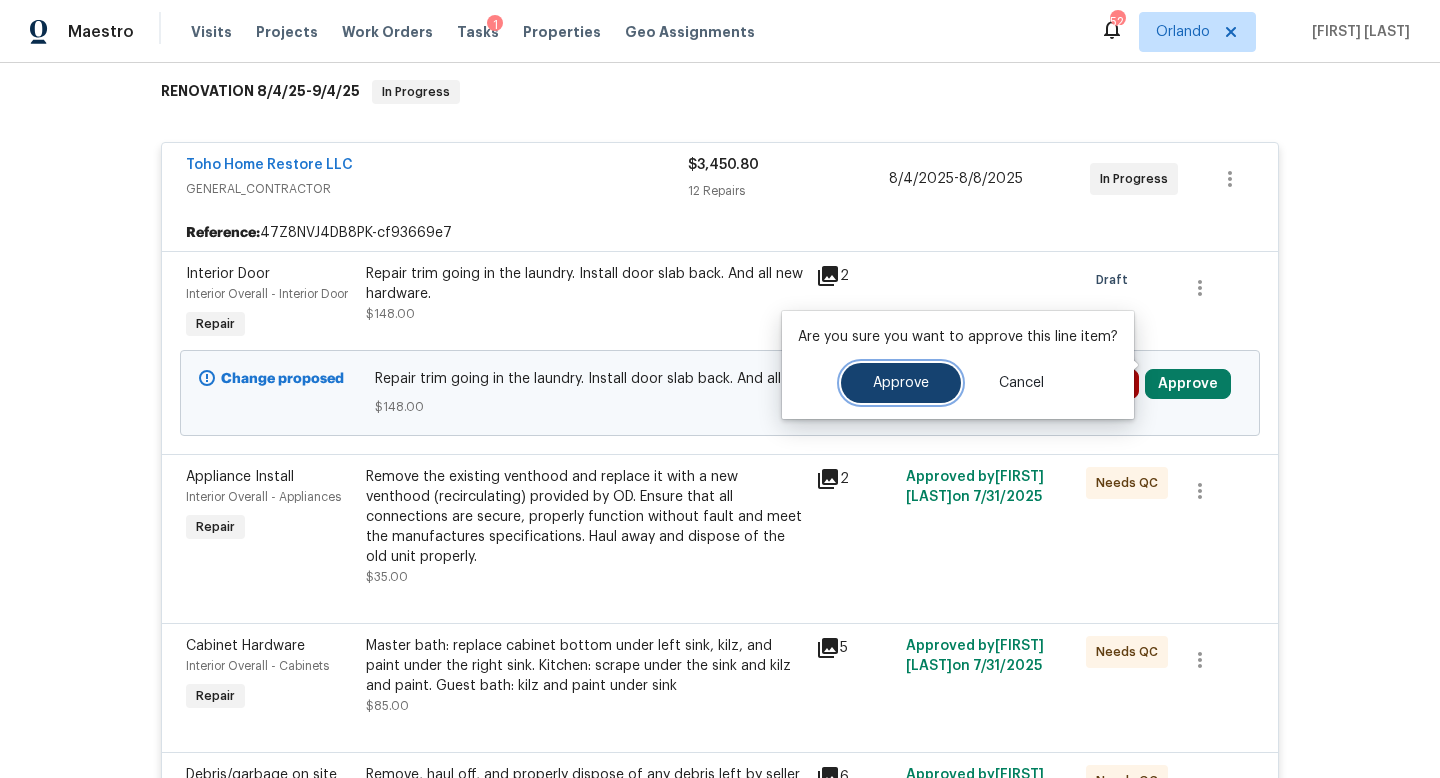 click on "Approve" at bounding box center [901, 383] 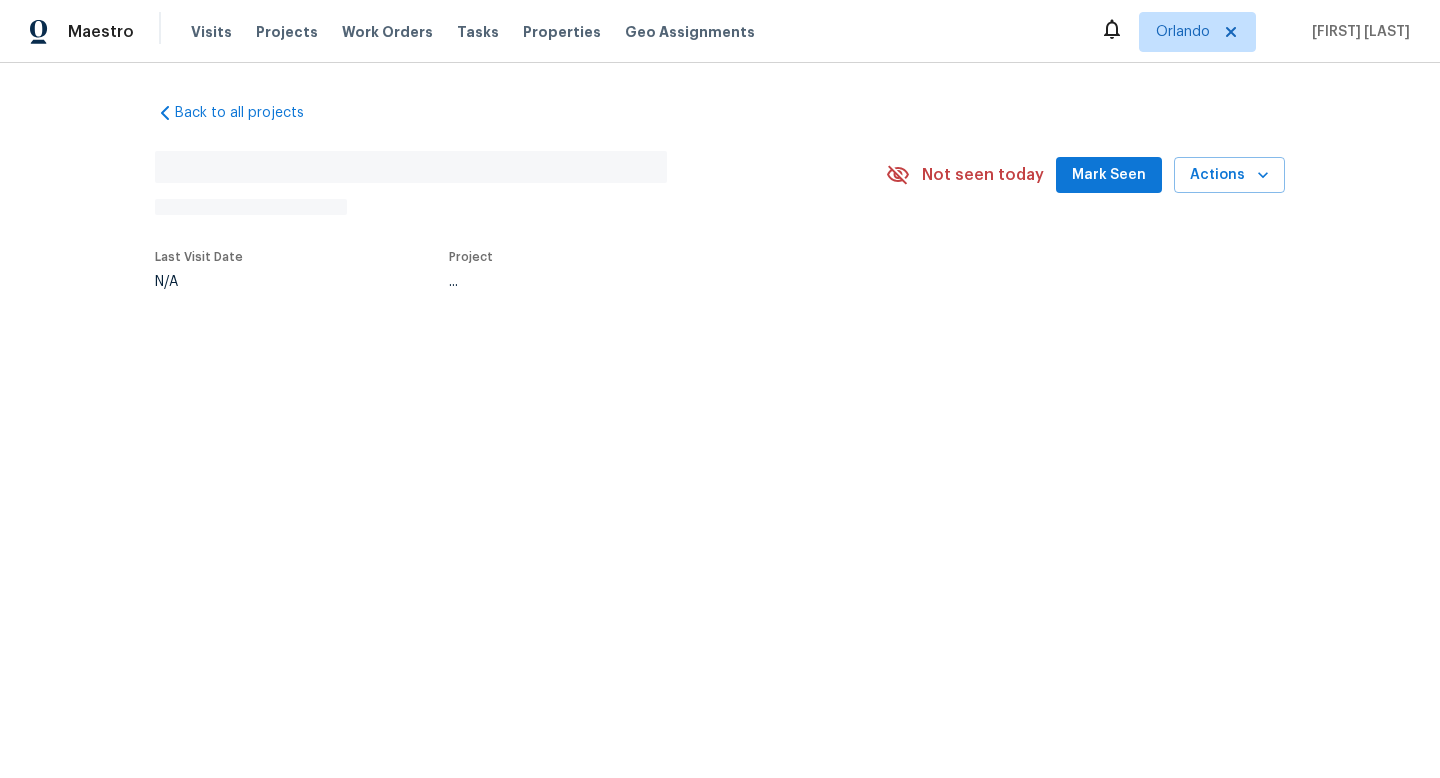 scroll, scrollTop: 0, scrollLeft: 0, axis: both 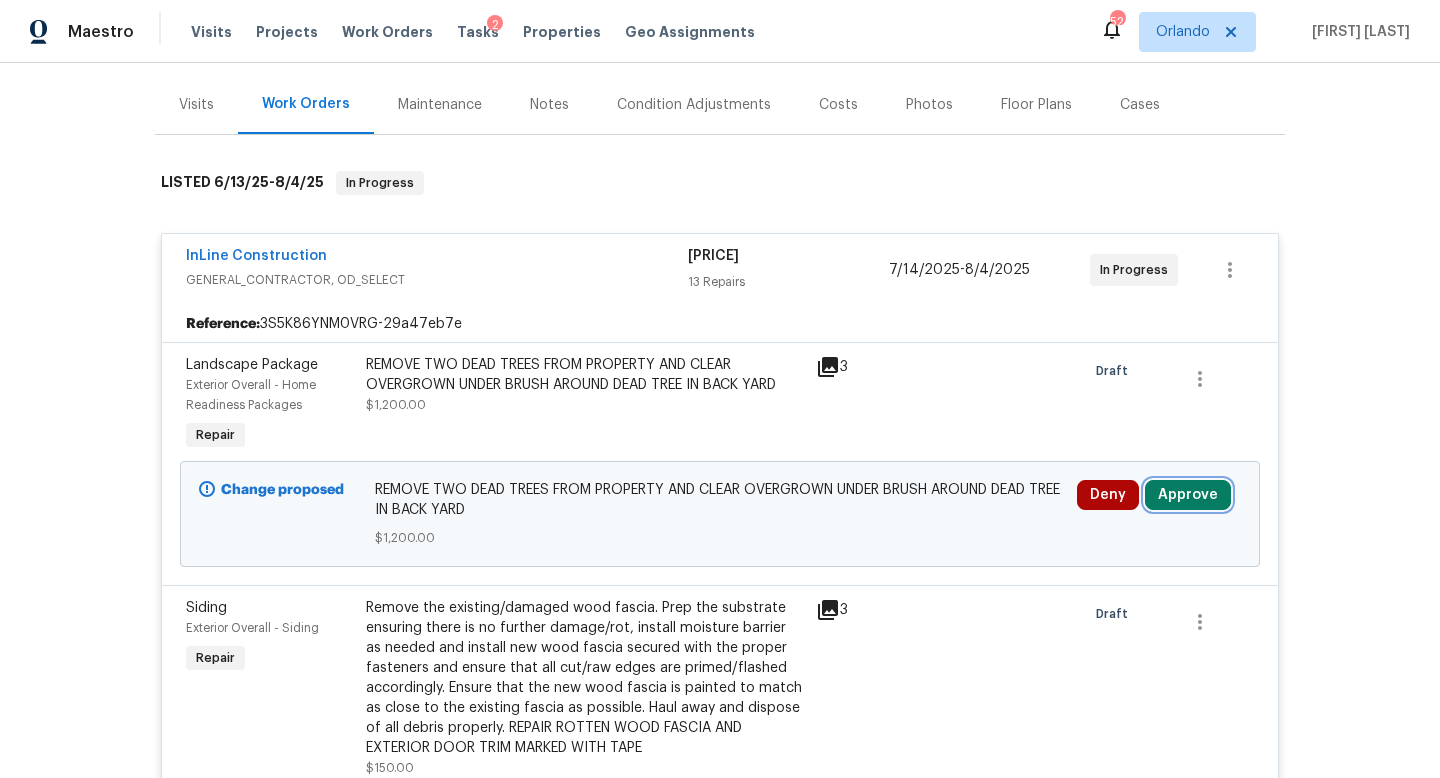 click on "Approve" at bounding box center (1188, 495) 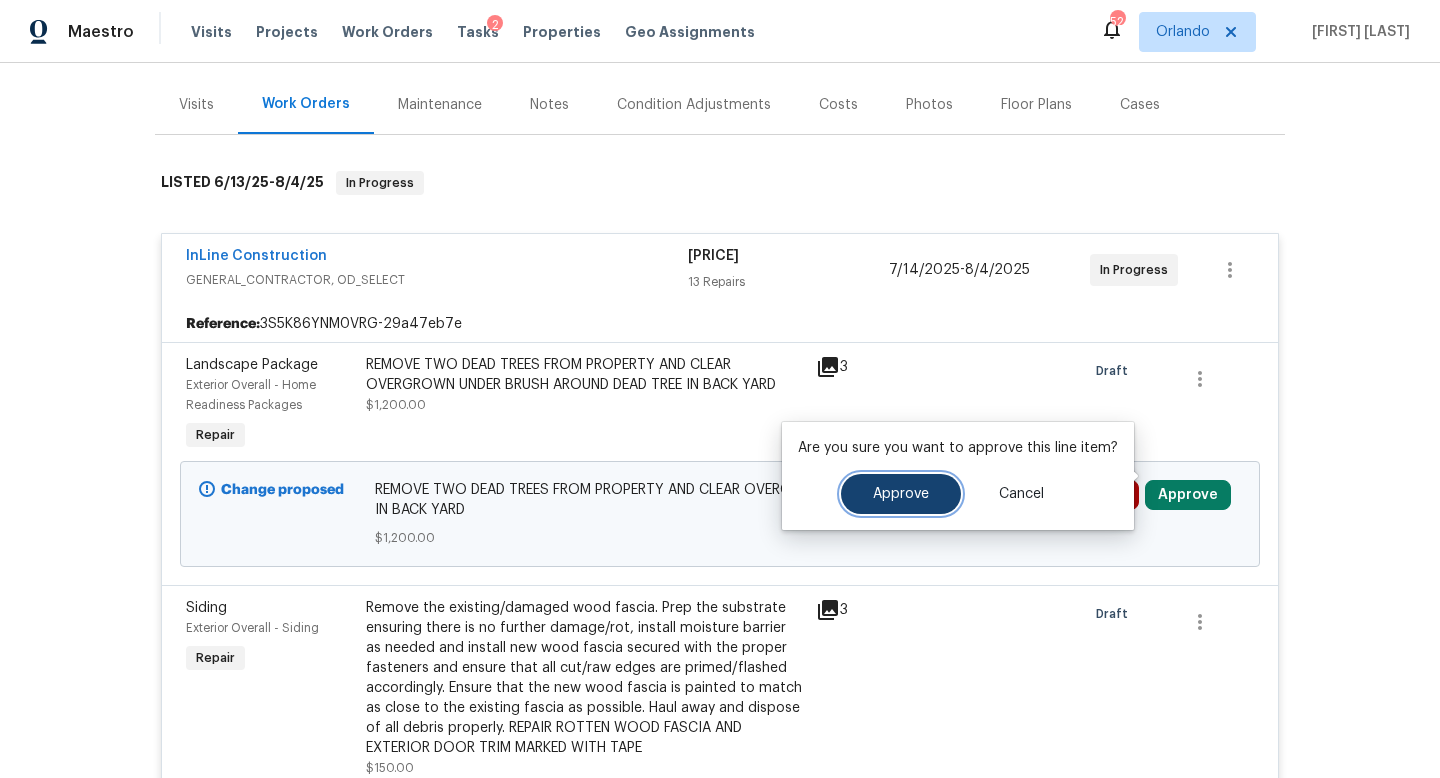 click on "Approve" at bounding box center (901, 494) 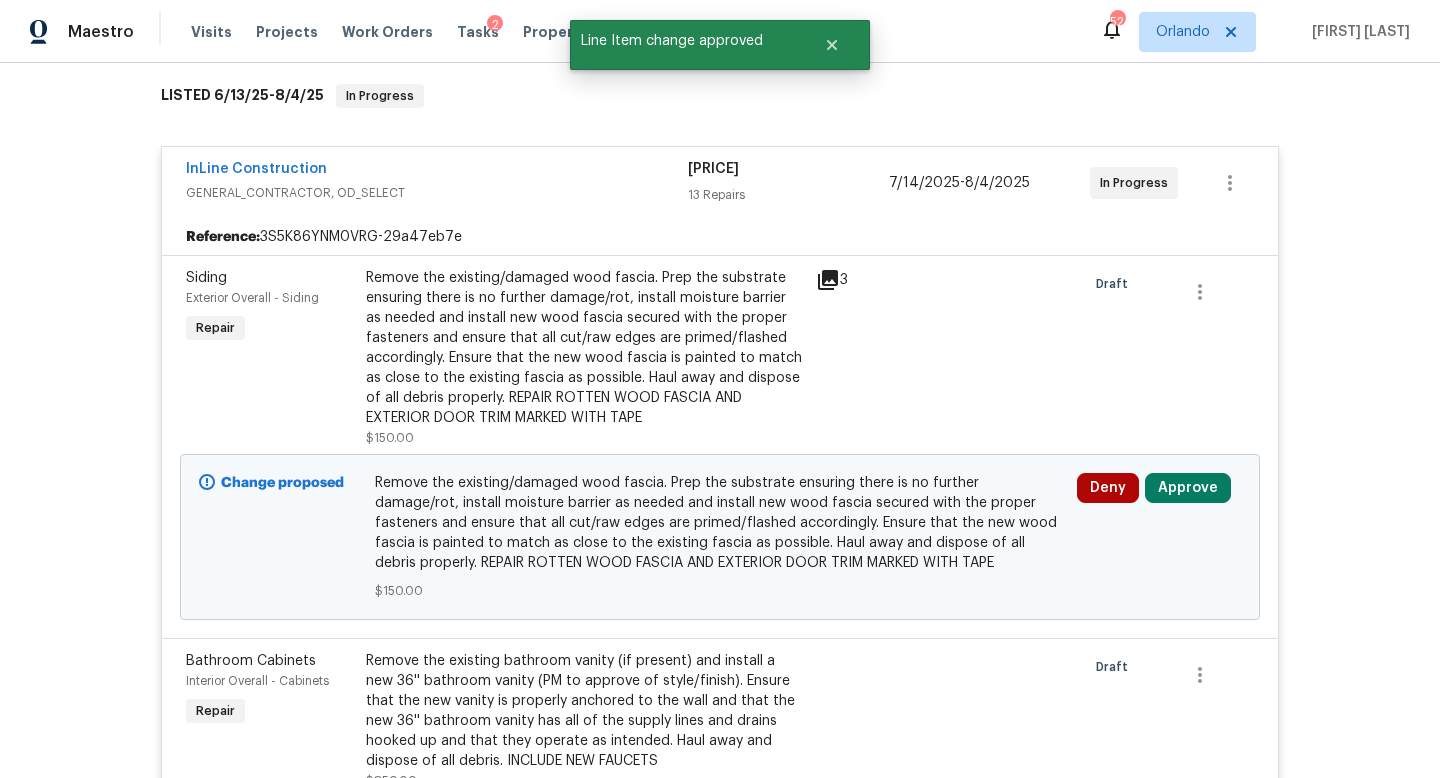 scroll, scrollTop: 338, scrollLeft: 0, axis: vertical 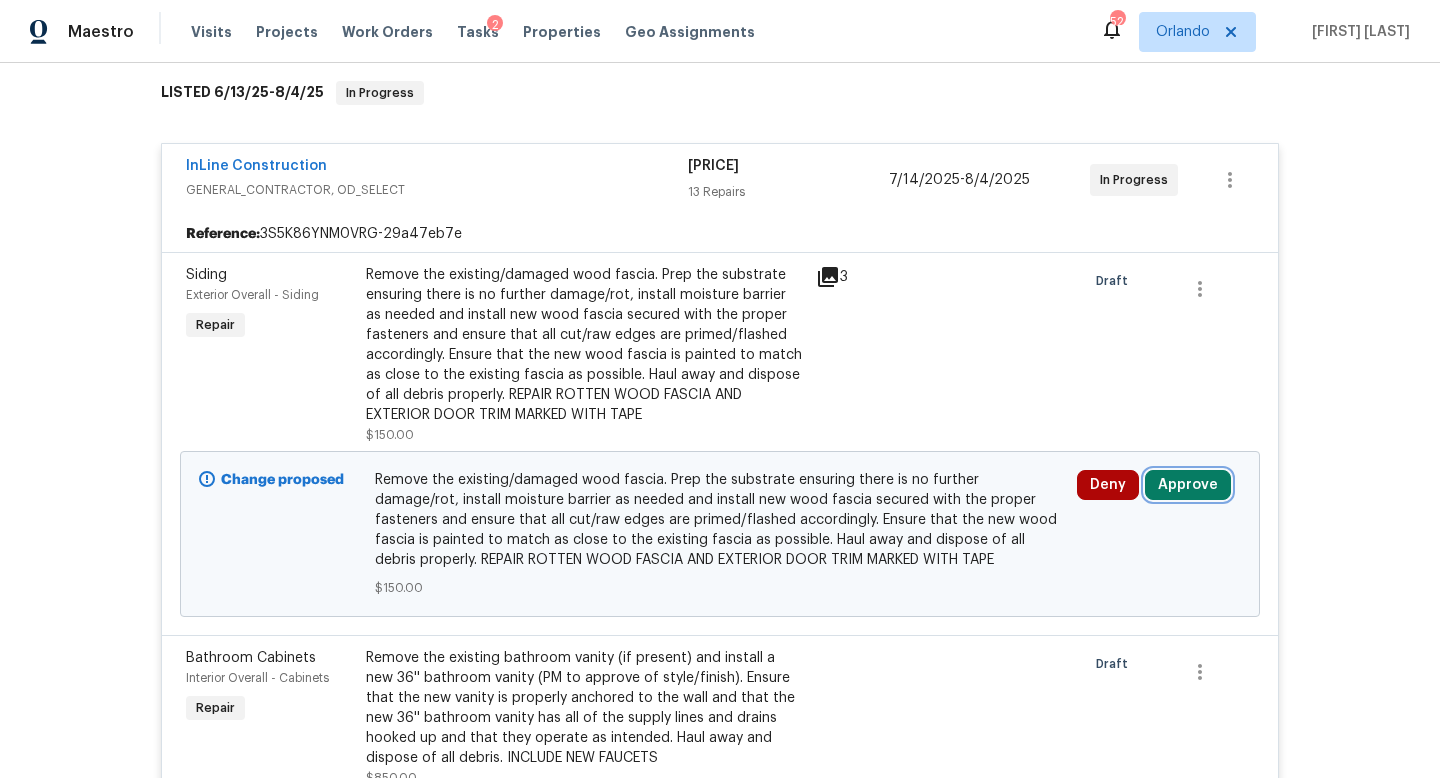 click on "Approve" at bounding box center [1188, 485] 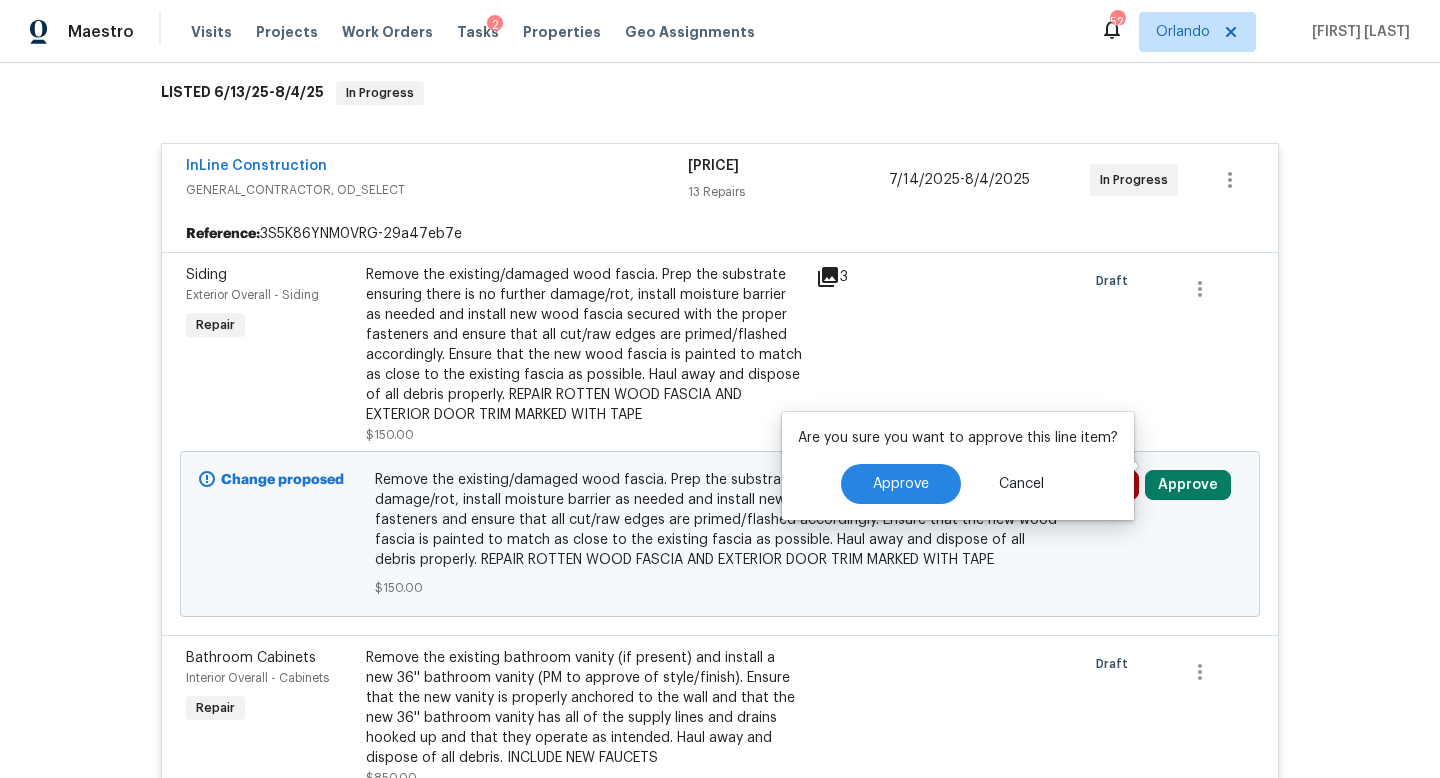 click on "Approve Cancel" at bounding box center (958, 484) 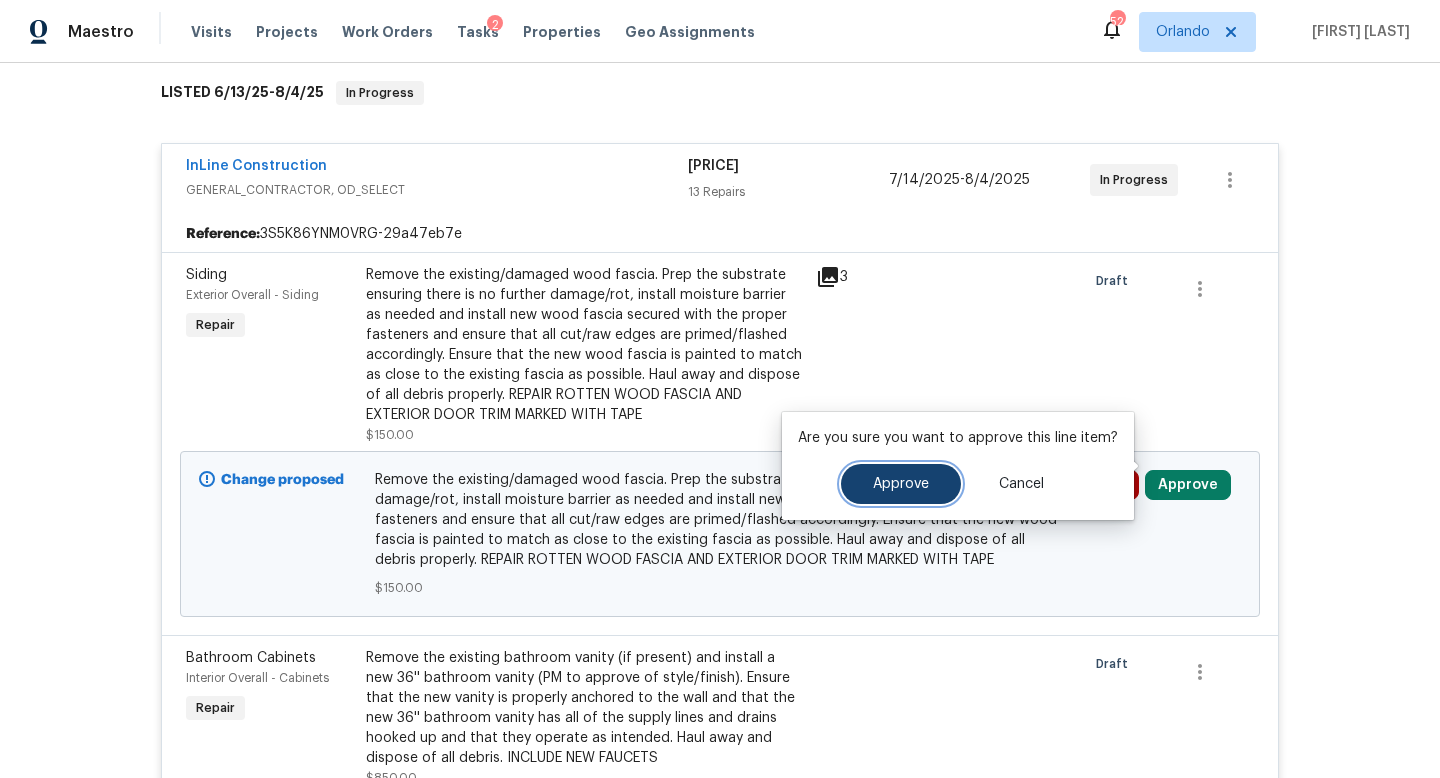 click on "Approve" at bounding box center [901, 484] 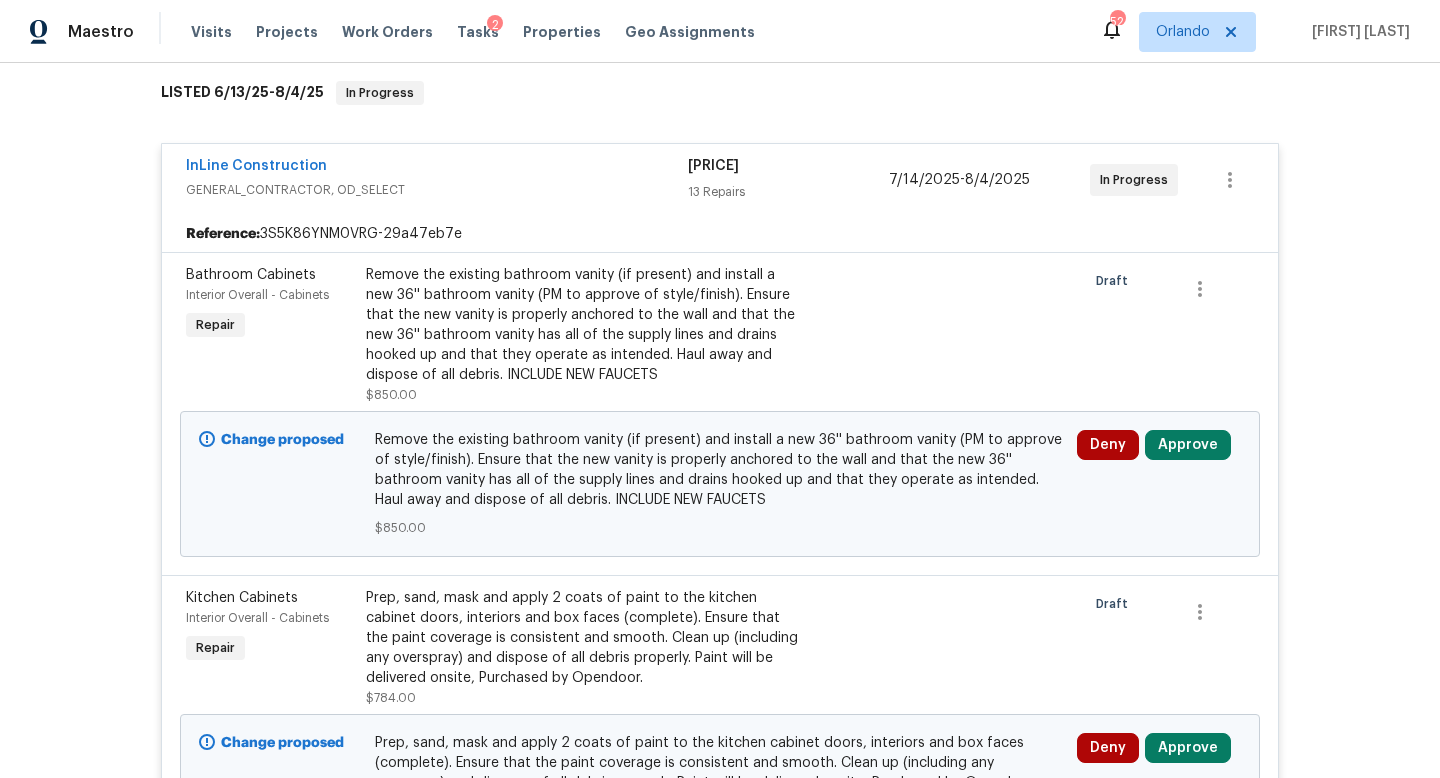 click on "Remove the existing bathroom vanity (if present) and install a new 36'' bathroom vanity (PM to approve of style/finish). Ensure that the new vanity is properly anchored to the wall and that the new 36'' bathroom vanity has all of the supply lines and drains hooked up and that they operate as intended. Haul away and dispose of all debris.
INCLUDE NEW FAUCETS" at bounding box center [585, 325] 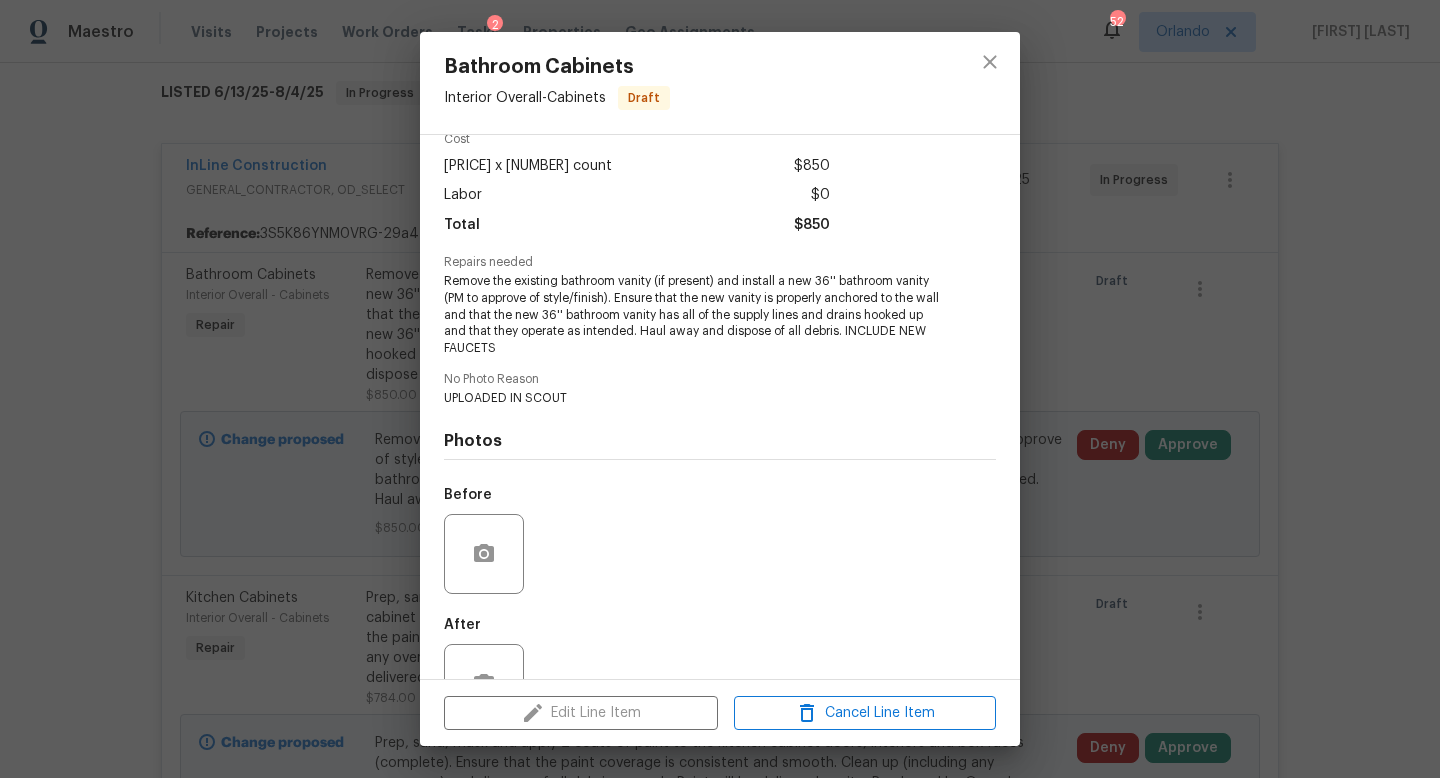 scroll, scrollTop: 0, scrollLeft: 0, axis: both 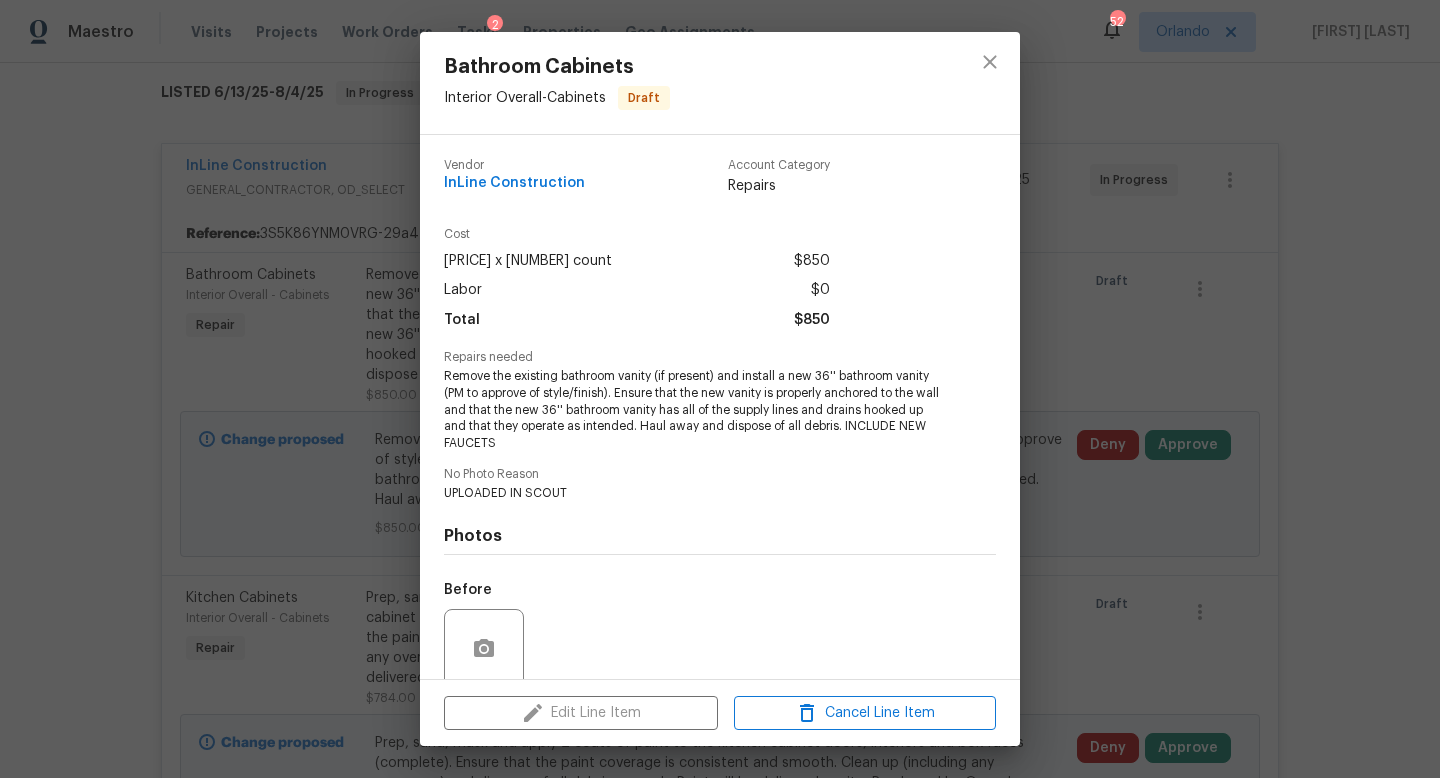 click on "Bathroom Cabinets Interior Overall  -  Cabinets Draft Vendor InLine Construction Account Category Repairs Cost $425 x 2 count $850 Labor $0 Total $850 Repairs needed Remove the existing bathroom vanity (if present) and install a new 36'' bathroom vanity (PM to approve of style/finish). Ensure that the new vanity is properly anchored to the wall and that the new 36'' bathroom vanity has all of the supply lines and drains hooked up and that they operate as intended. Haul away and dispose of all debris.
INCLUDE NEW FAUCETS No Photo Reason UPLOADED IN SCOUT Photos Before After  Edit Line Item  Cancel Line Item" at bounding box center (720, 389) 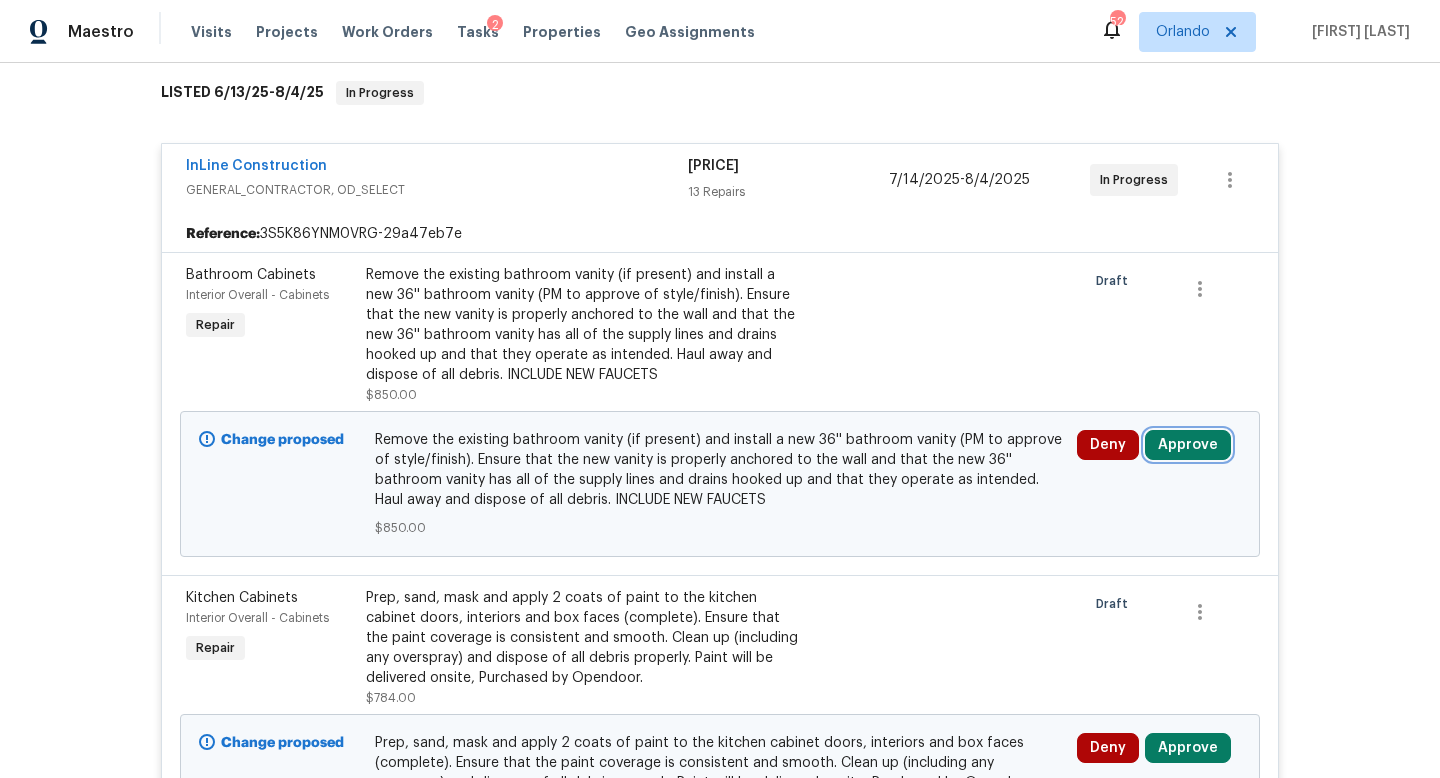 click on "Approve" at bounding box center (1188, 445) 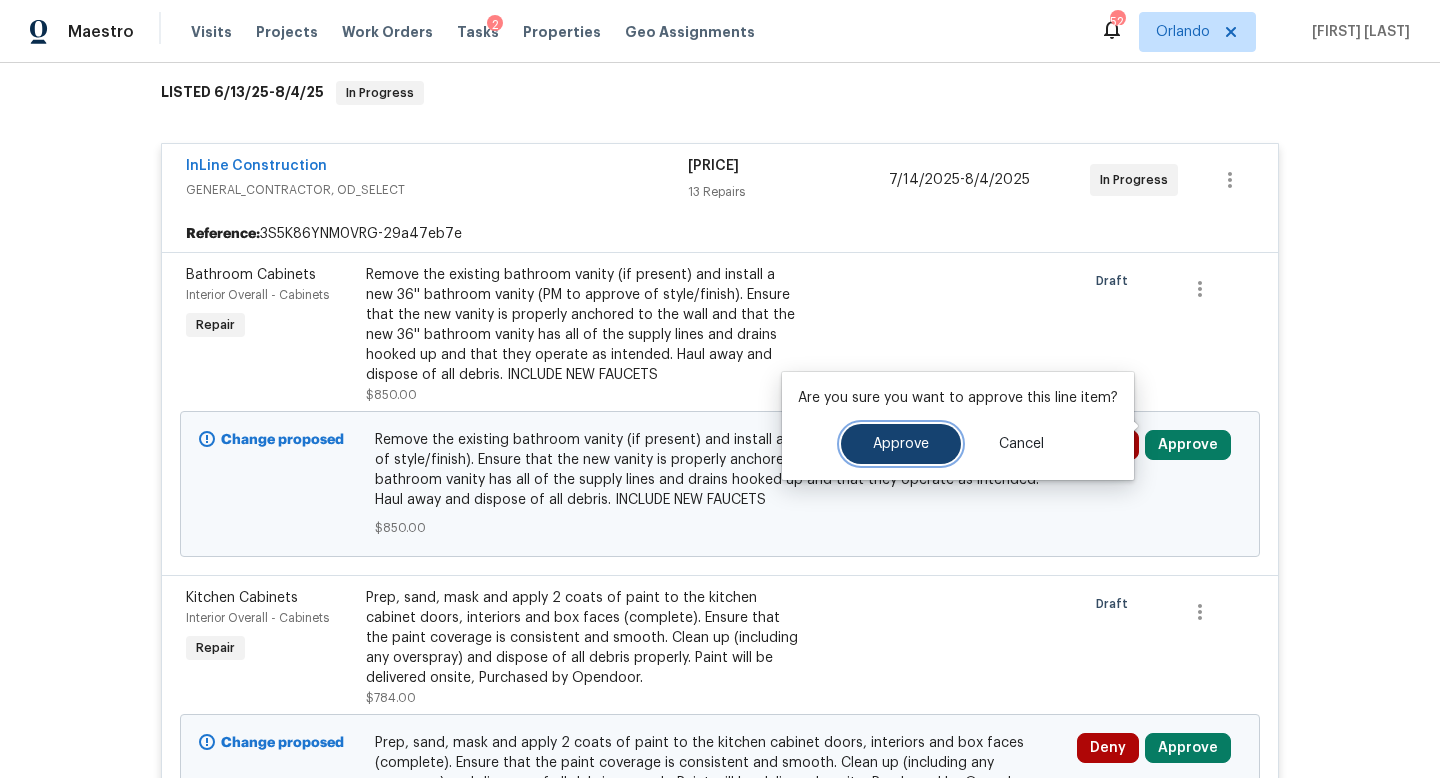 click on "Approve" at bounding box center (901, 444) 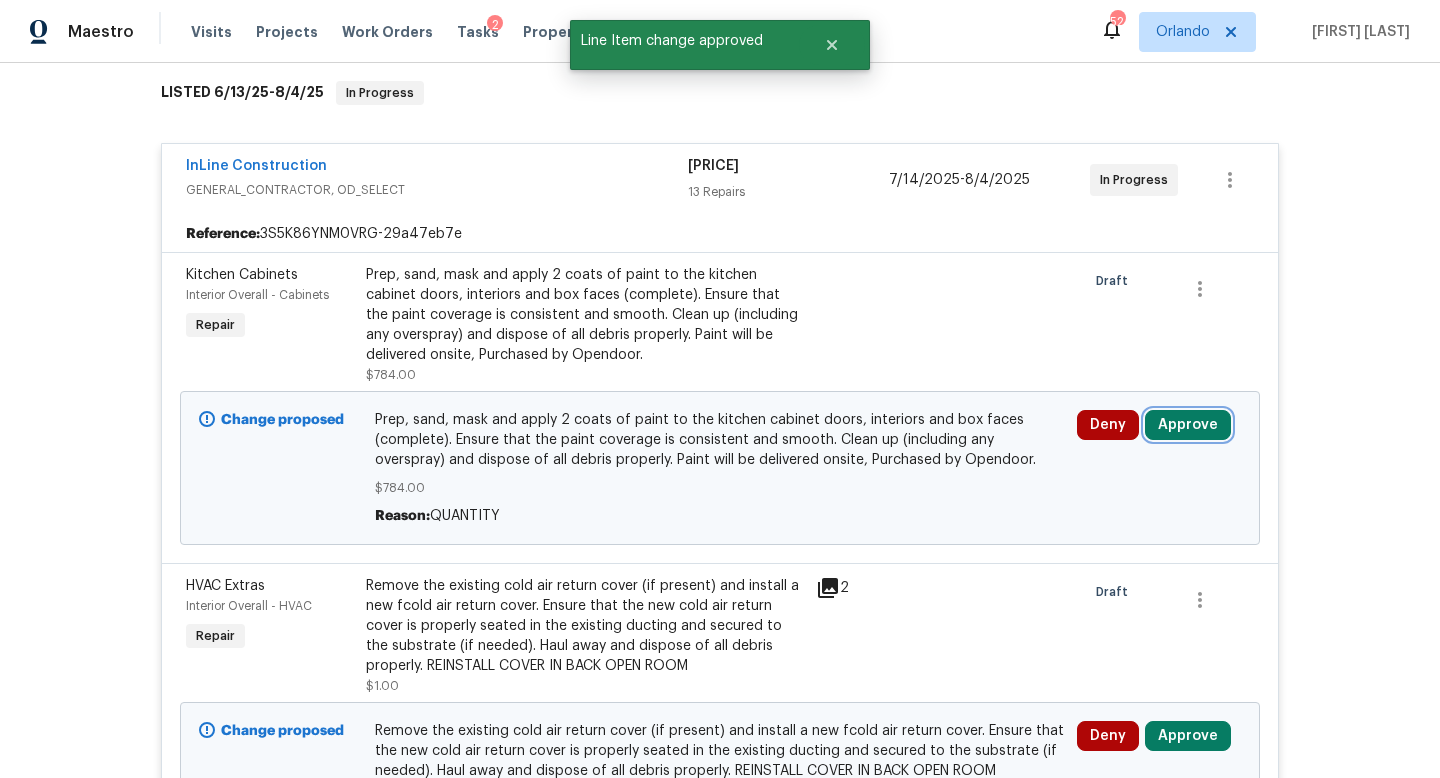 click on "Approve" at bounding box center [1188, 425] 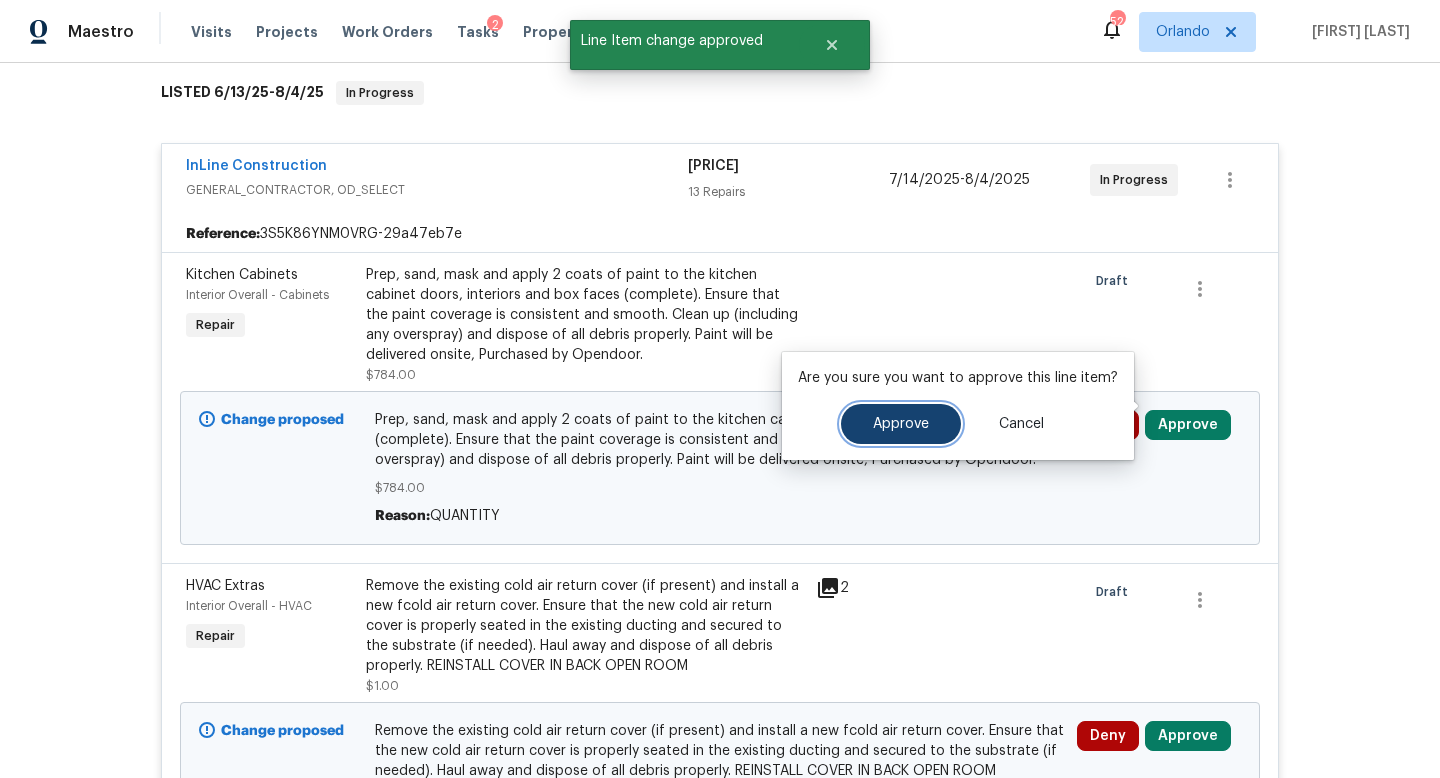 click on "Approve" at bounding box center [901, 424] 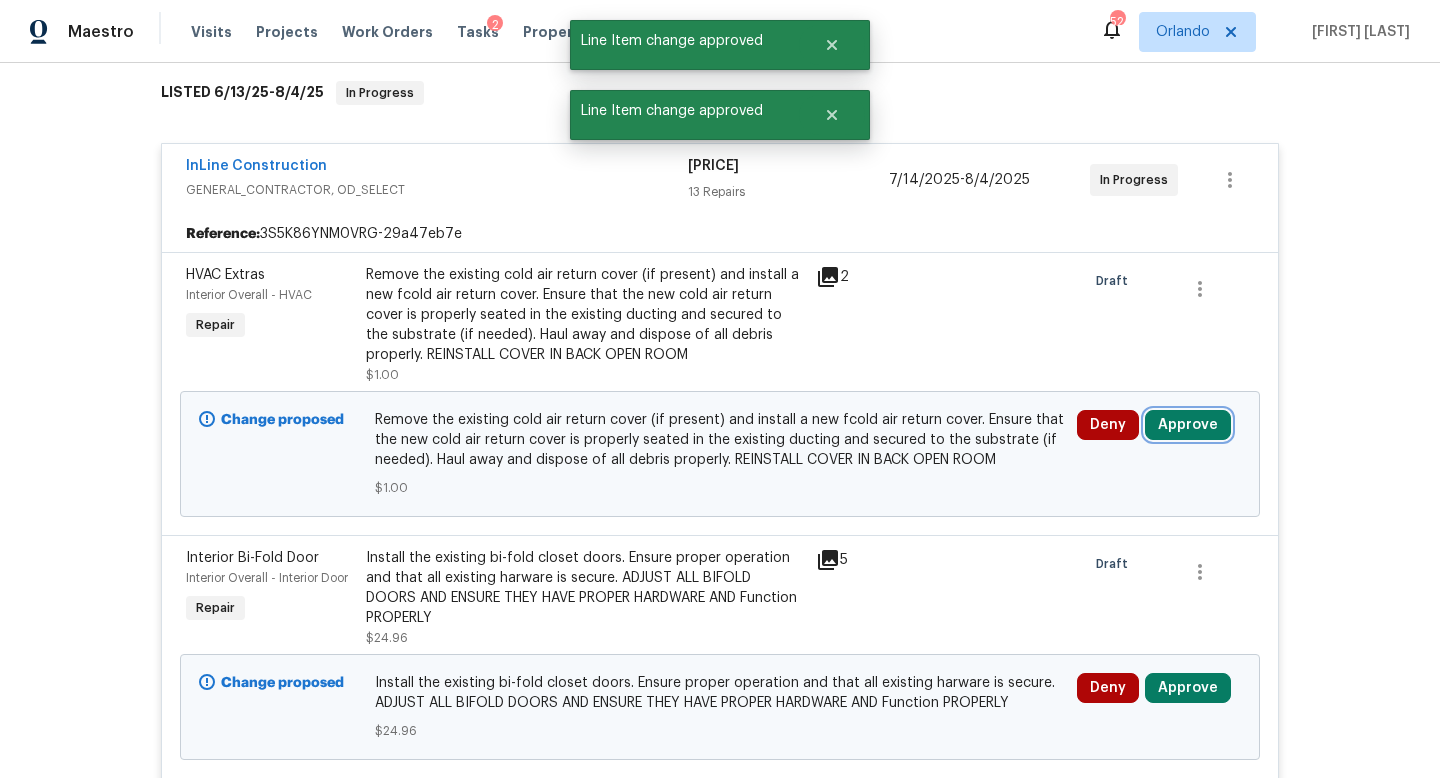 click on "Approve" at bounding box center (1188, 425) 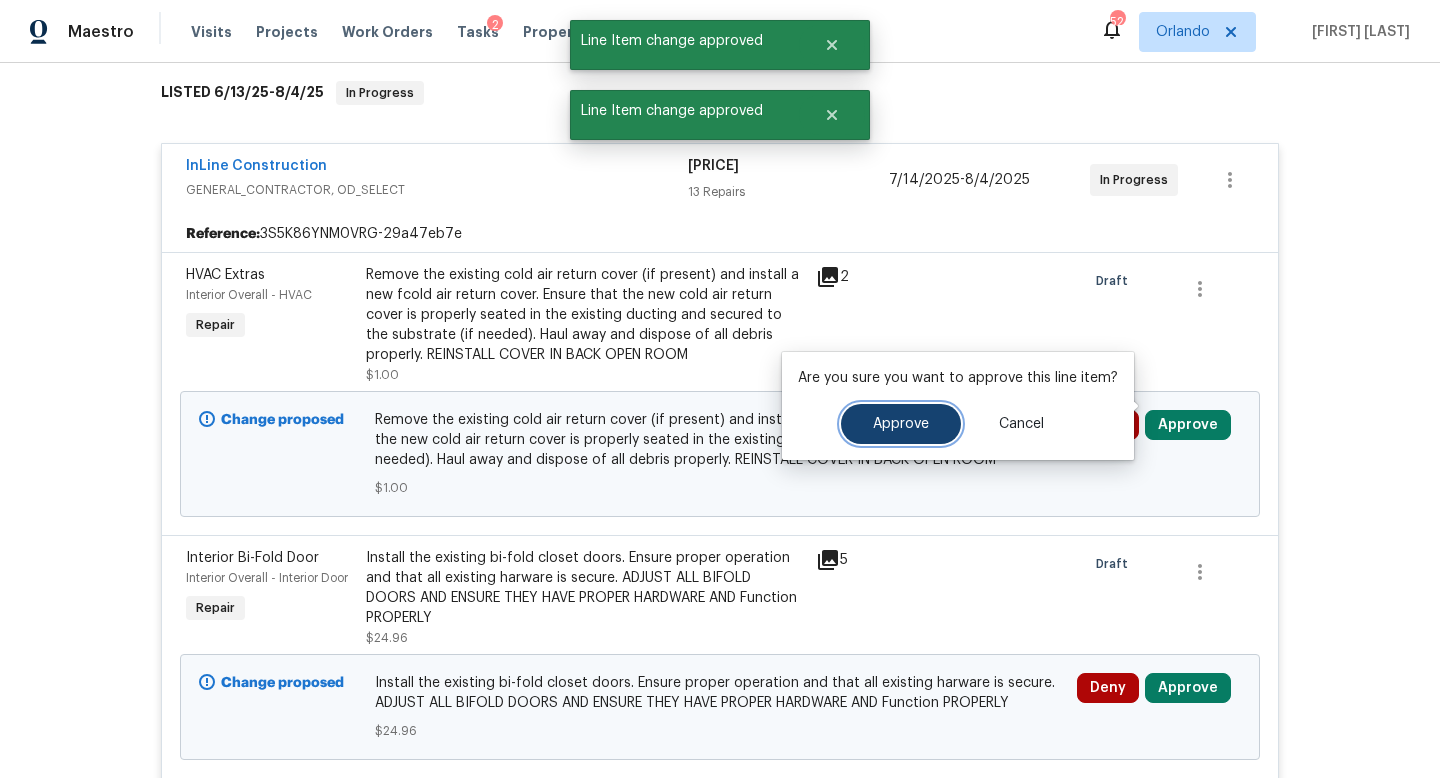 click on "Approve" at bounding box center [901, 424] 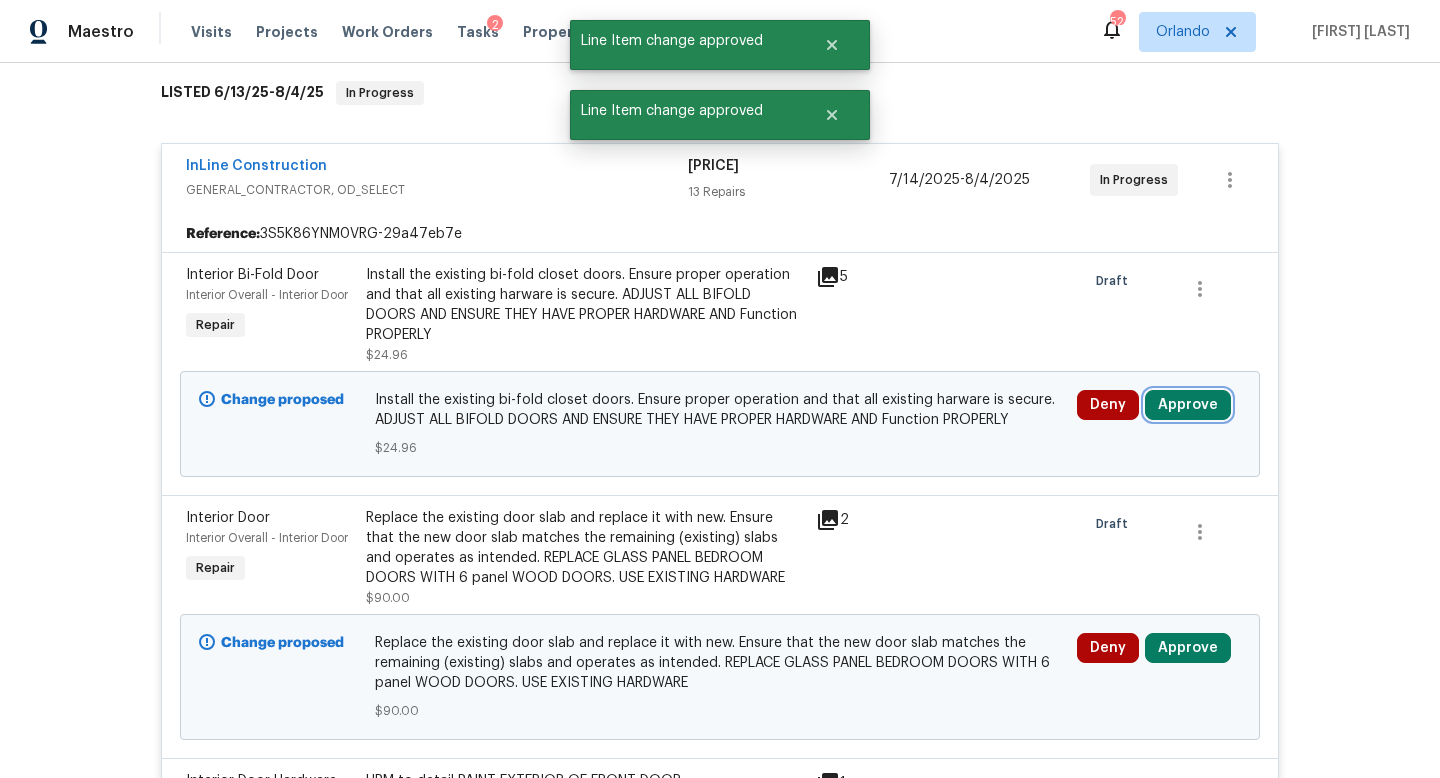 click on "Approve" at bounding box center (1188, 405) 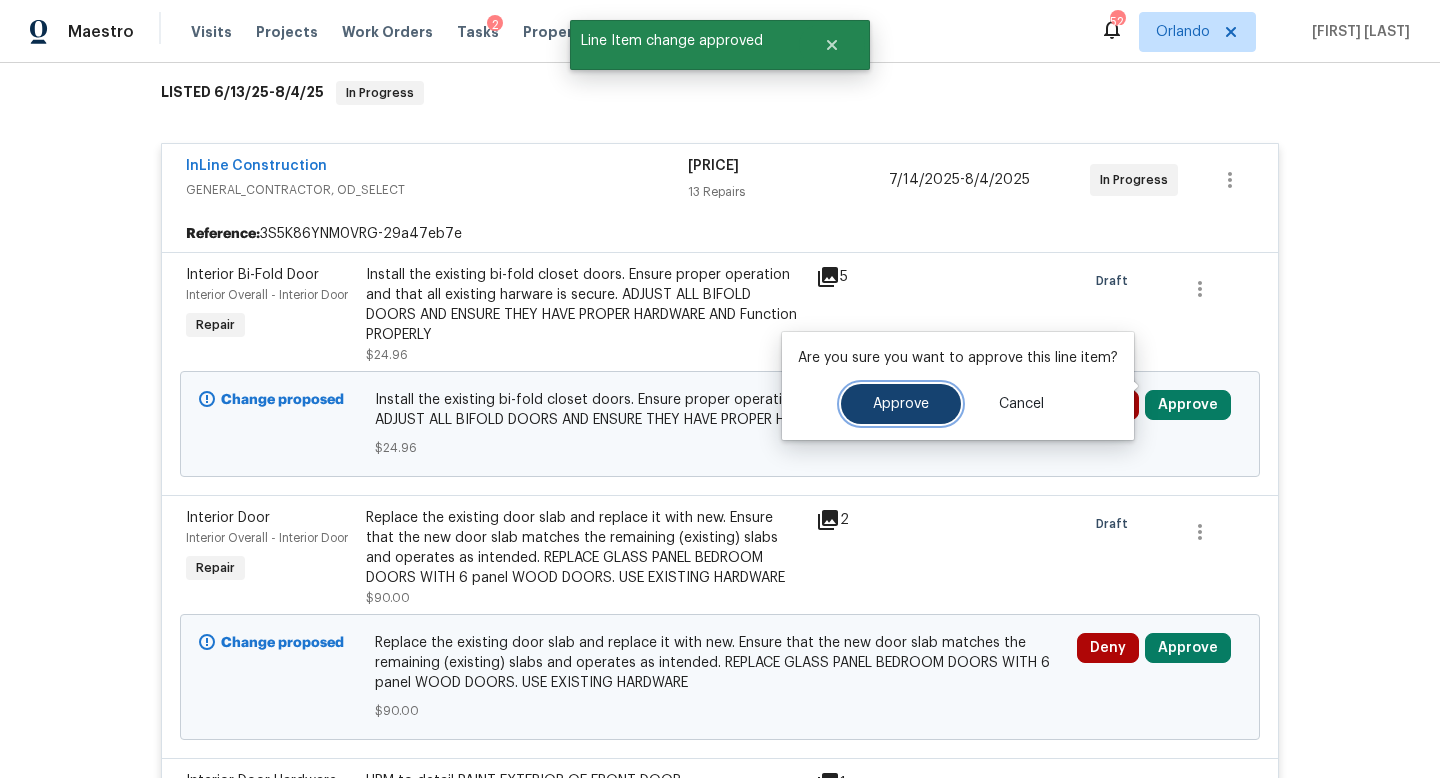 click on "Approve" at bounding box center (901, 404) 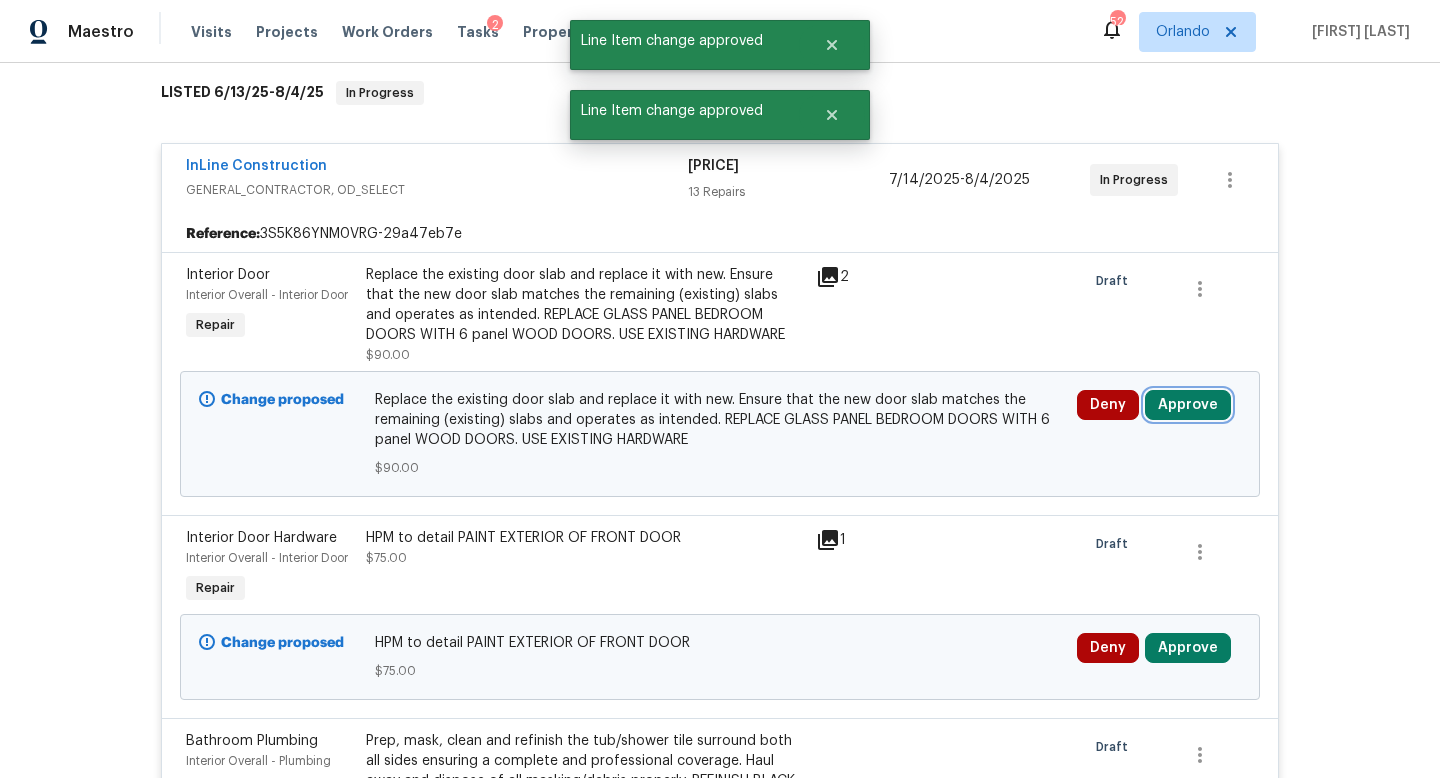 click on "Approve" at bounding box center (1188, 405) 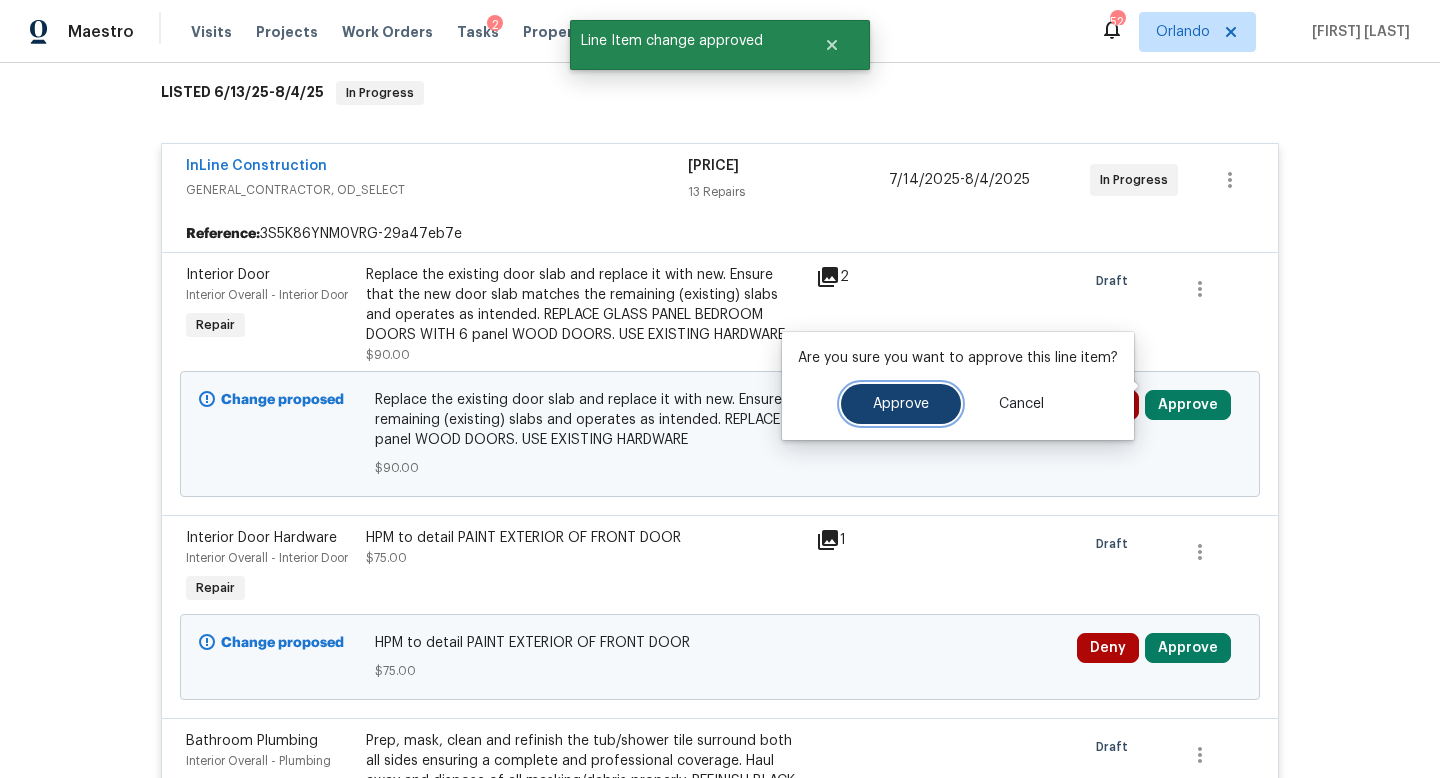 click on "Approve" at bounding box center (901, 404) 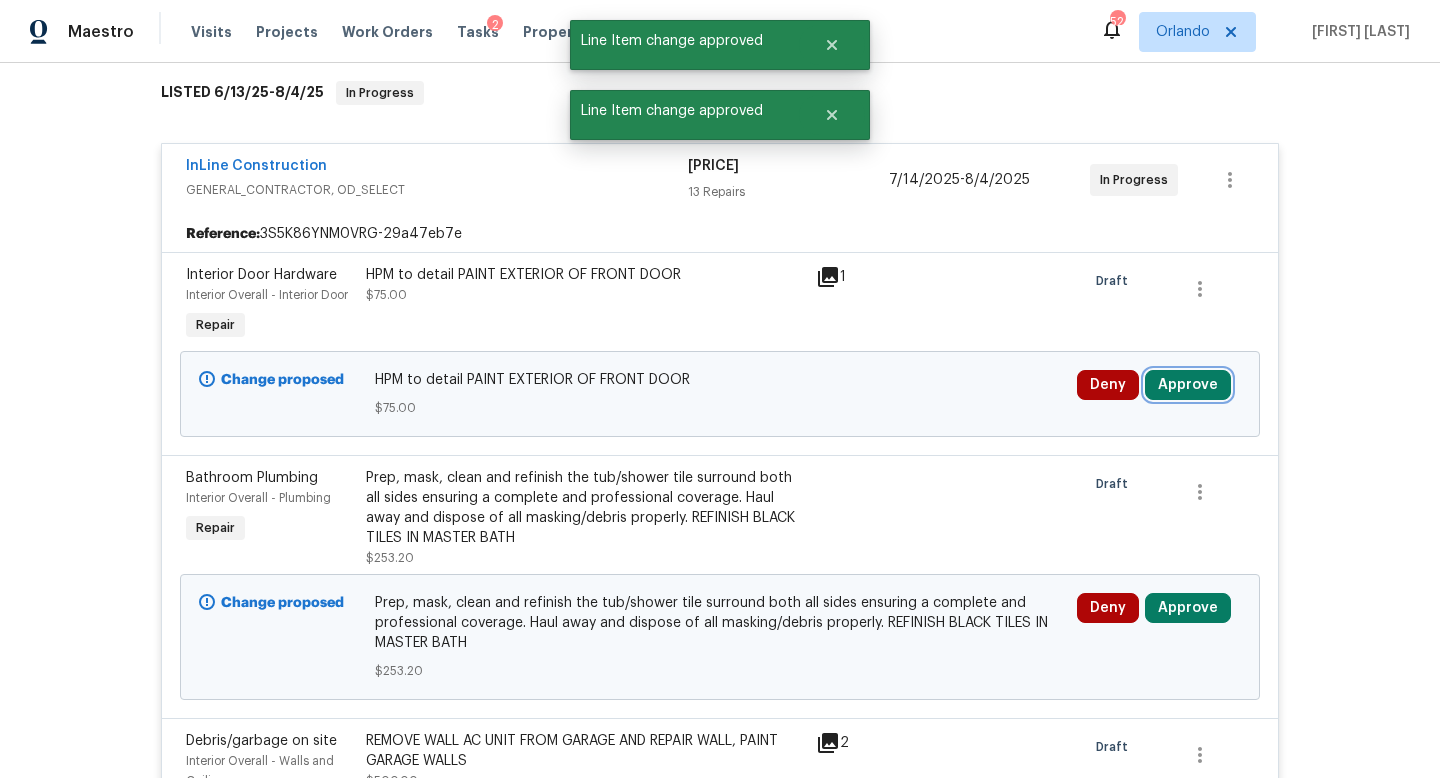 click on "Approve" at bounding box center (1188, 385) 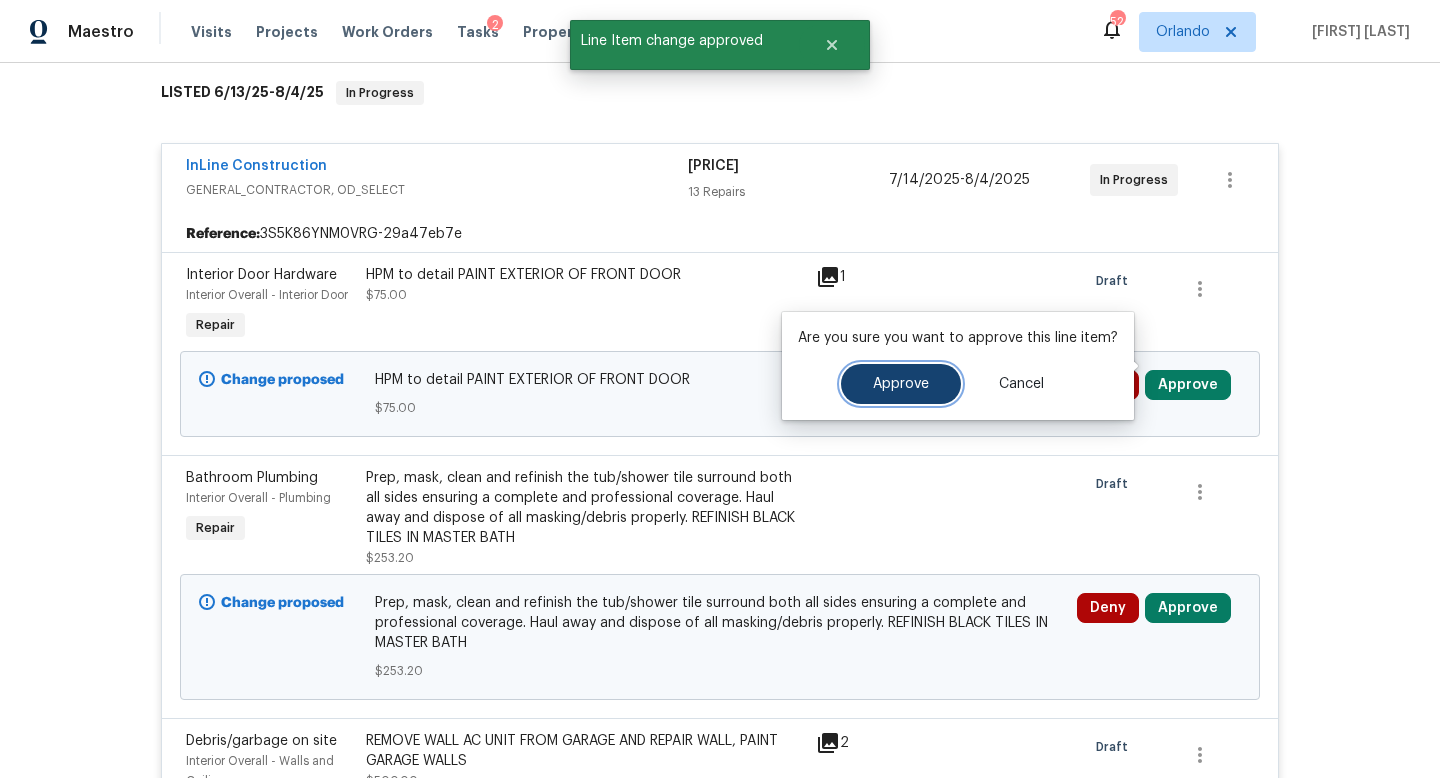 click on "Approve" at bounding box center (901, 384) 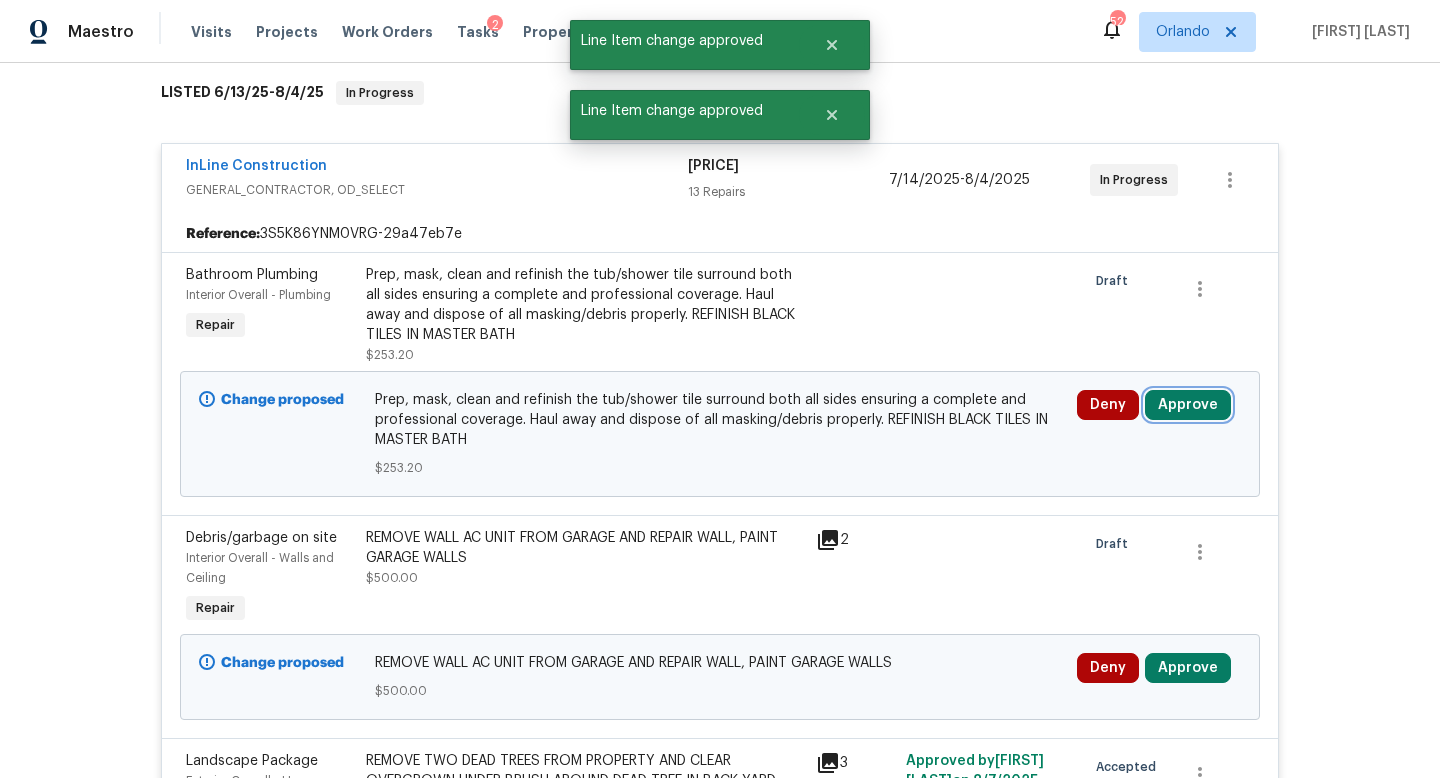 click on "Approve" at bounding box center [1188, 405] 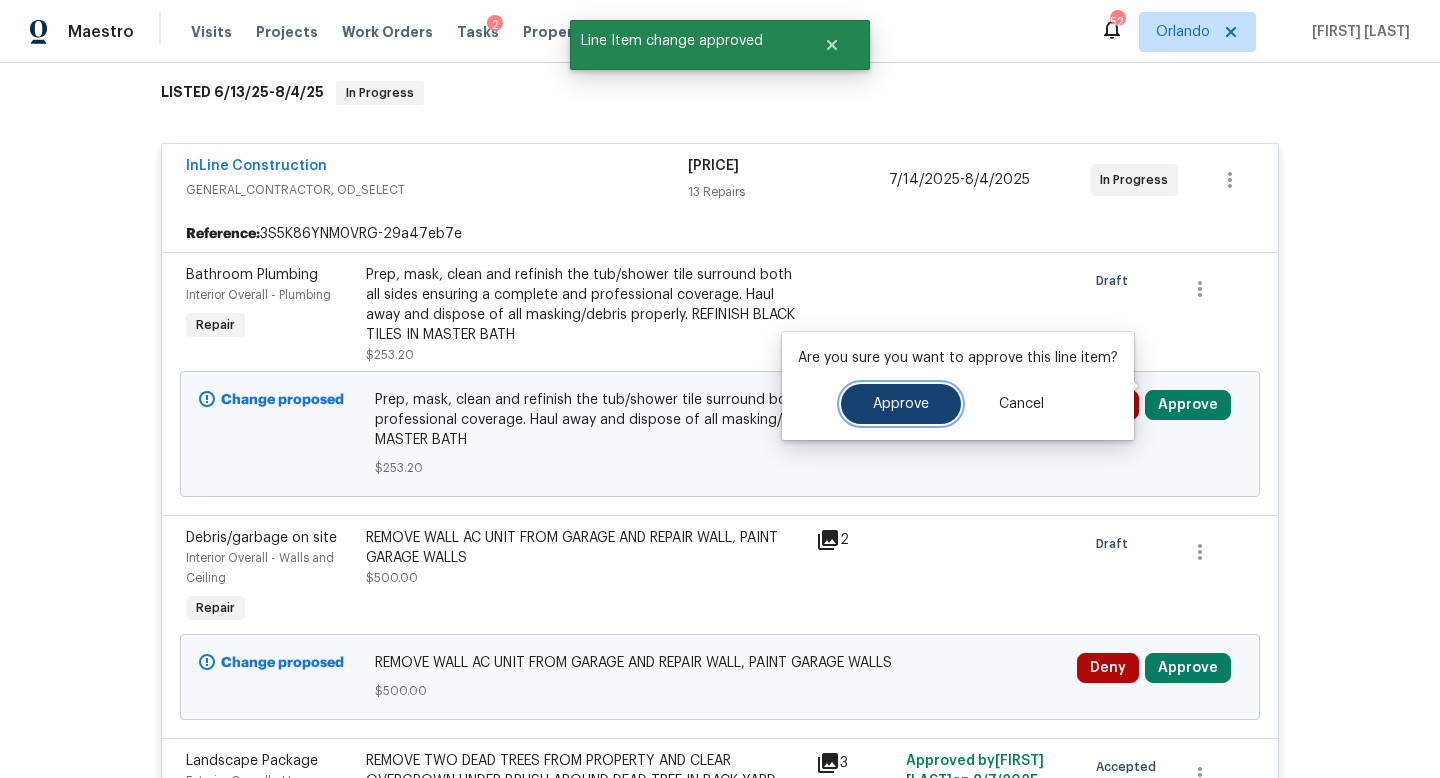 click on "Approve" at bounding box center (901, 404) 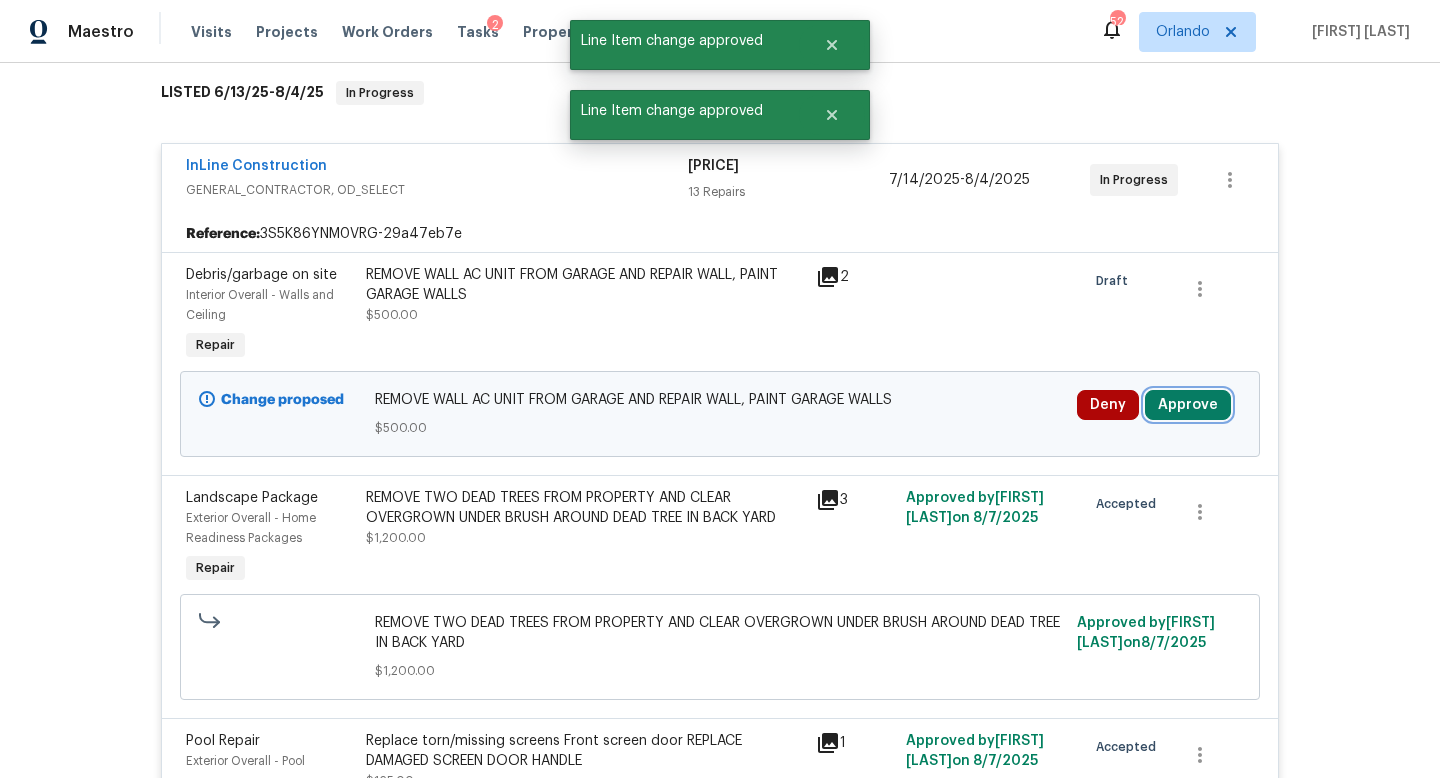 click on "Approve" at bounding box center [1188, 405] 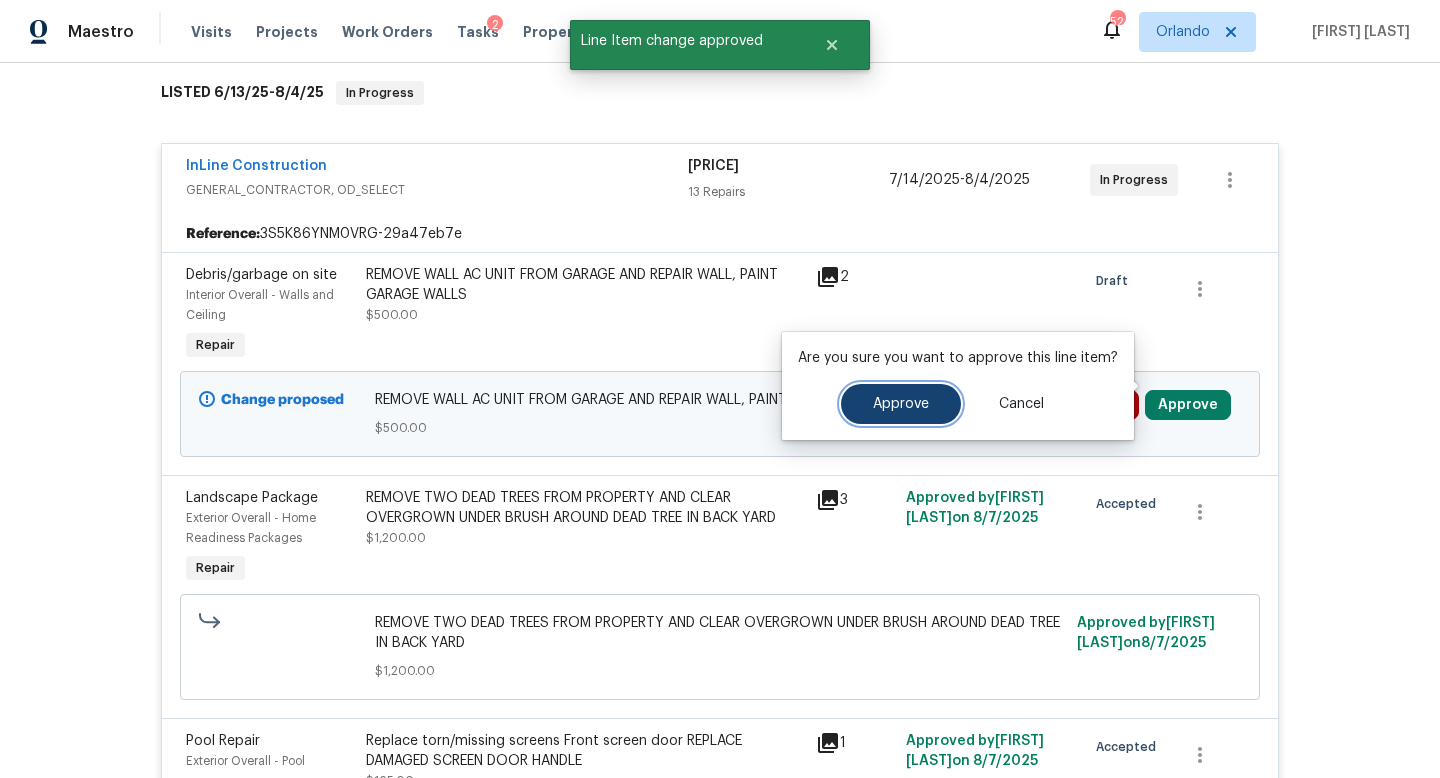 click on "Approve" at bounding box center (901, 404) 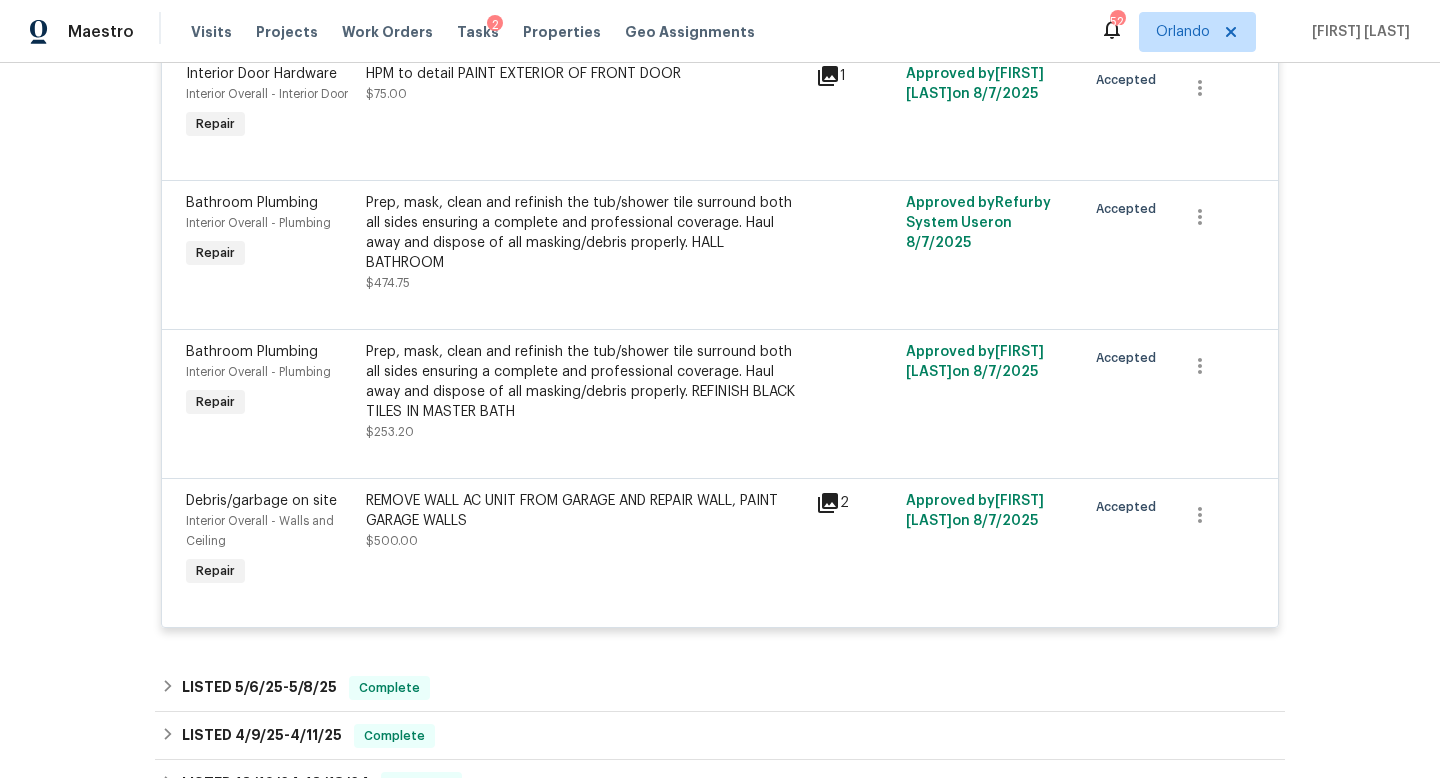 scroll, scrollTop: 2082, scrollLeft: 0, axis: vertical 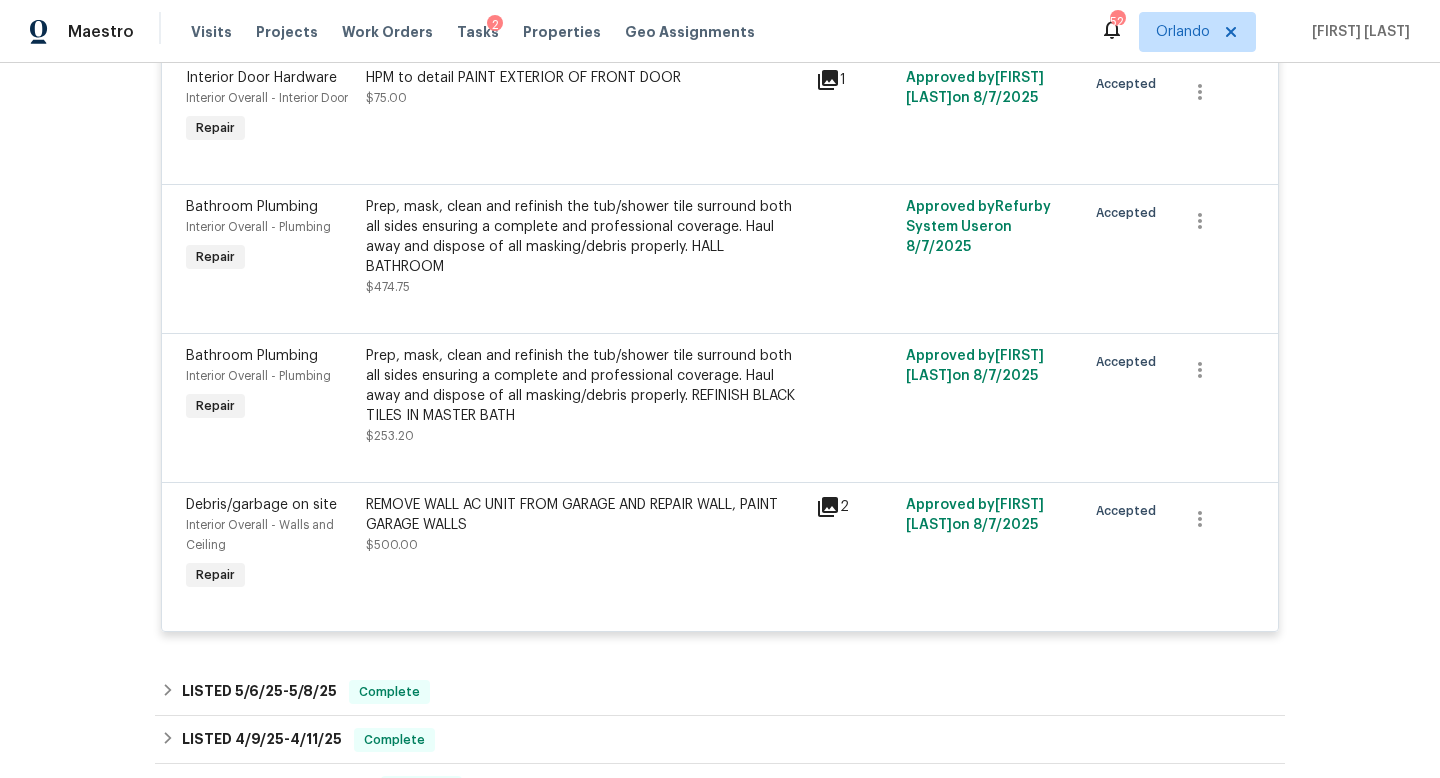 click on "Prep, mask, clean and refinish the tub/shower tile surround both all sides ensuring a complete and professional coverage. Haul away and dispose of all masking/debris properly.
REFINISH BLACK TILES IN MASTER BATH" at bounding box center (585, 386) 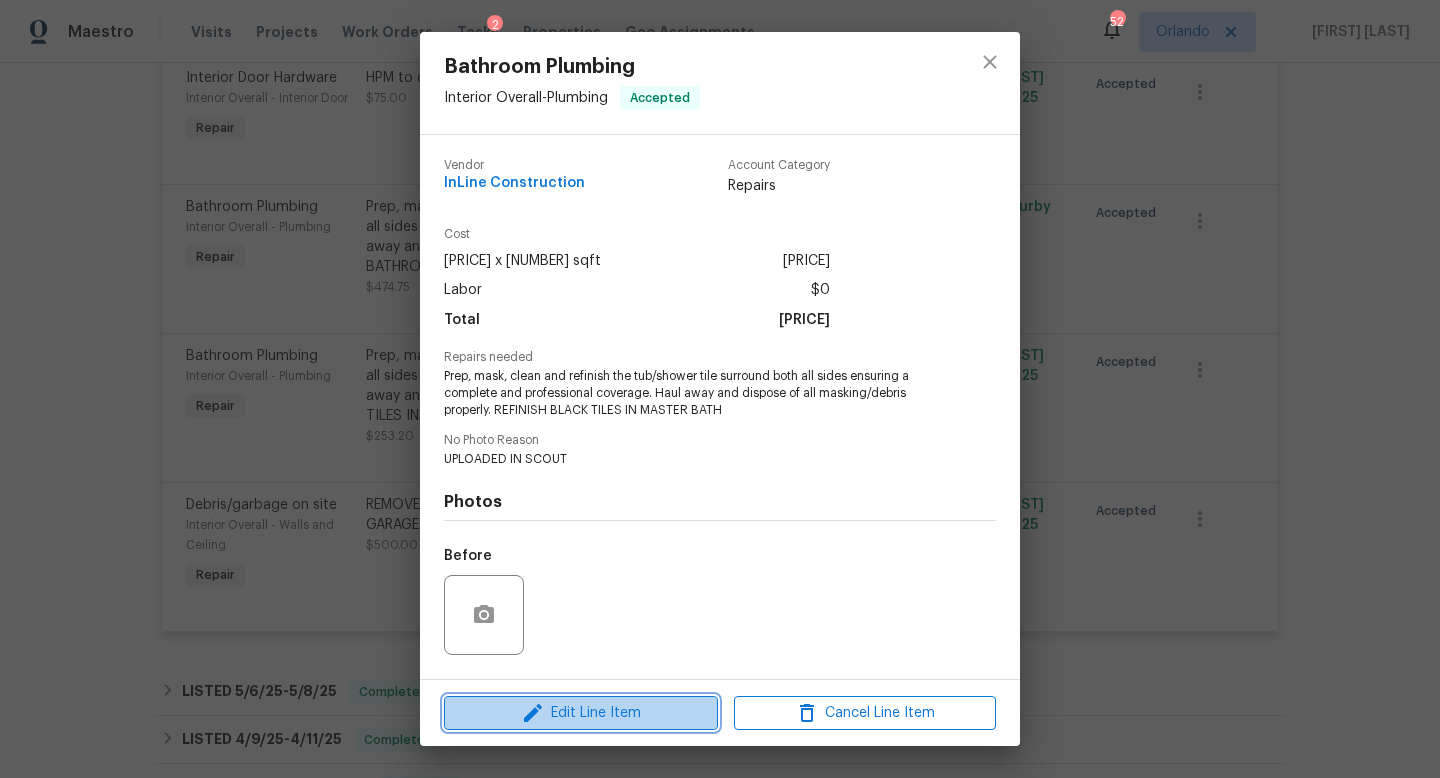 click on "Edit Line Item" at bounding box center (581, 713) 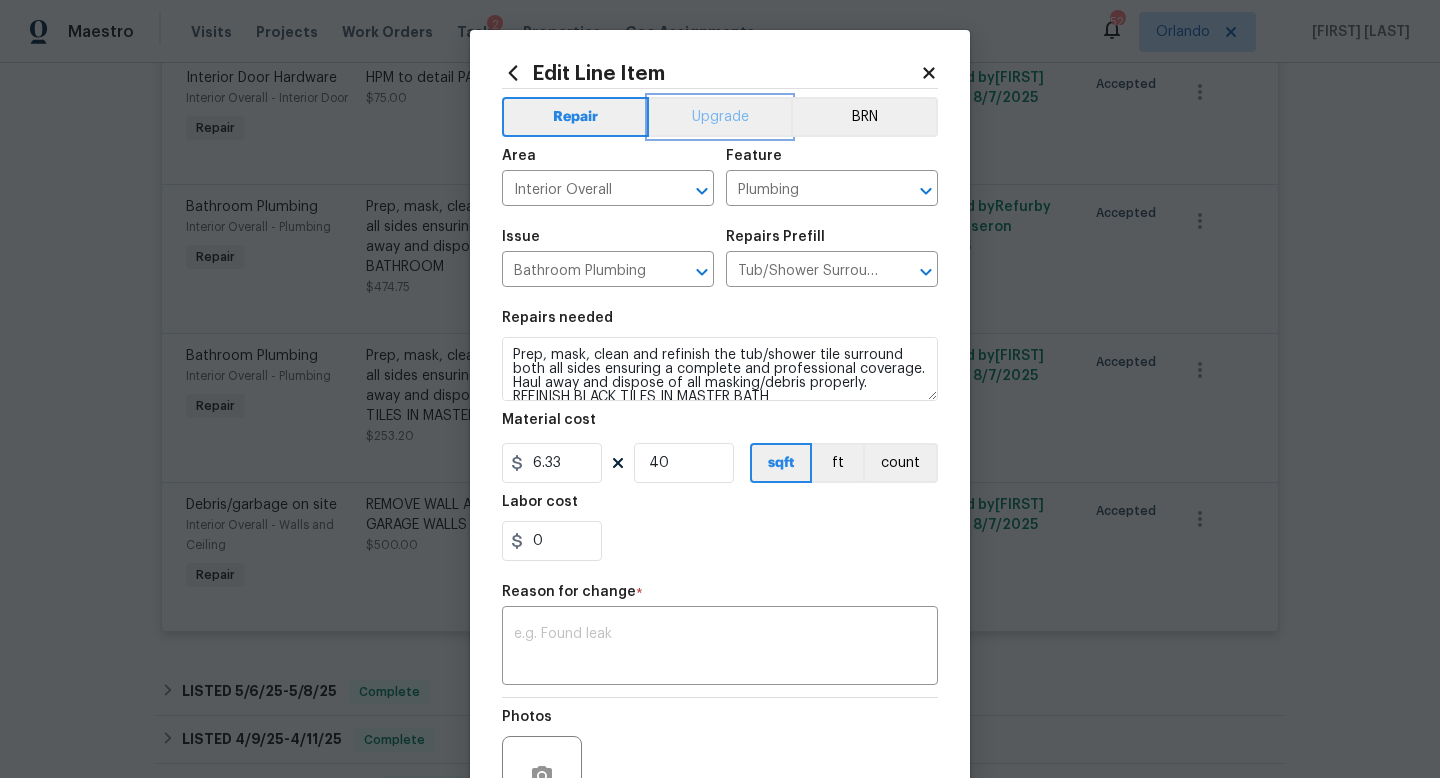 click on "Upgrade" at bounding box center (720, 117) 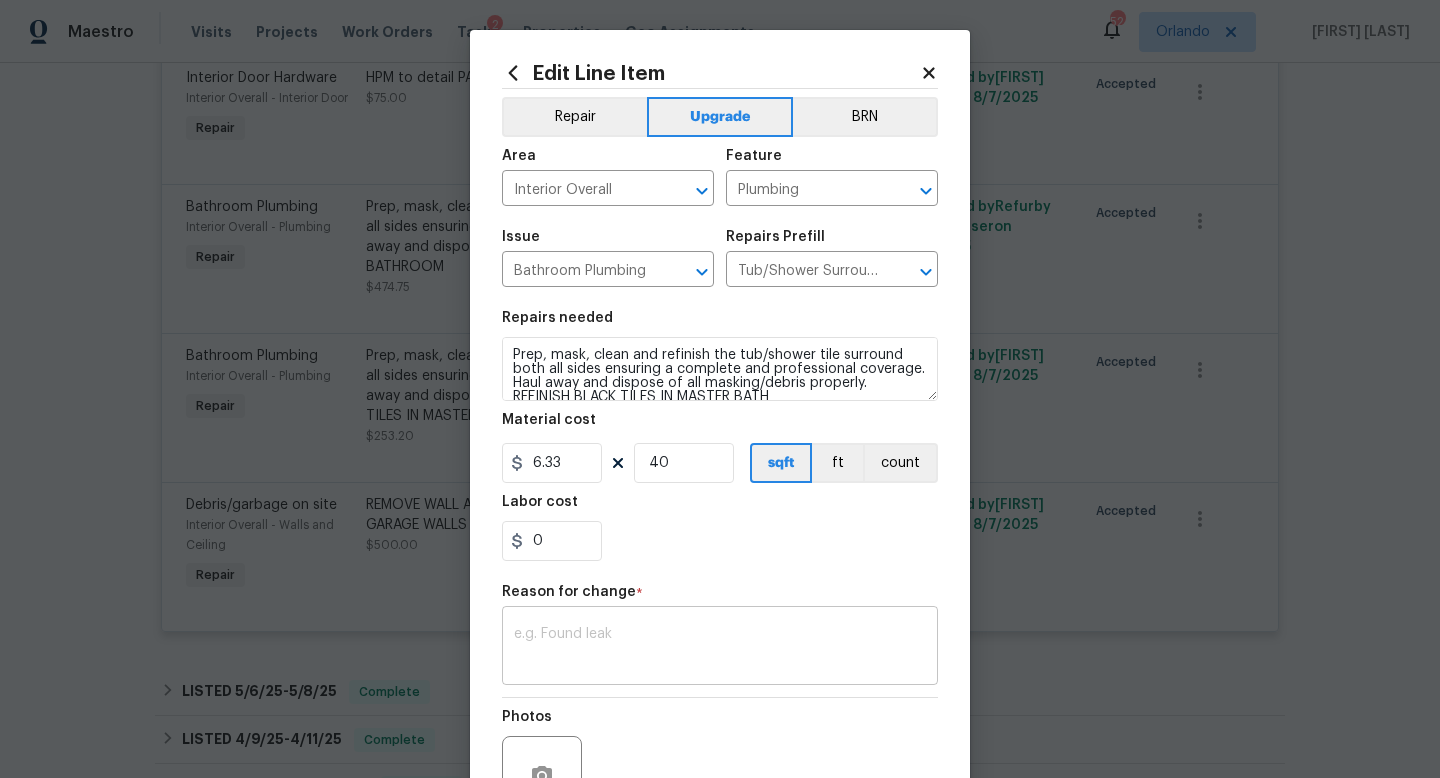 click on "x ​" at bounding box center (720, 648) 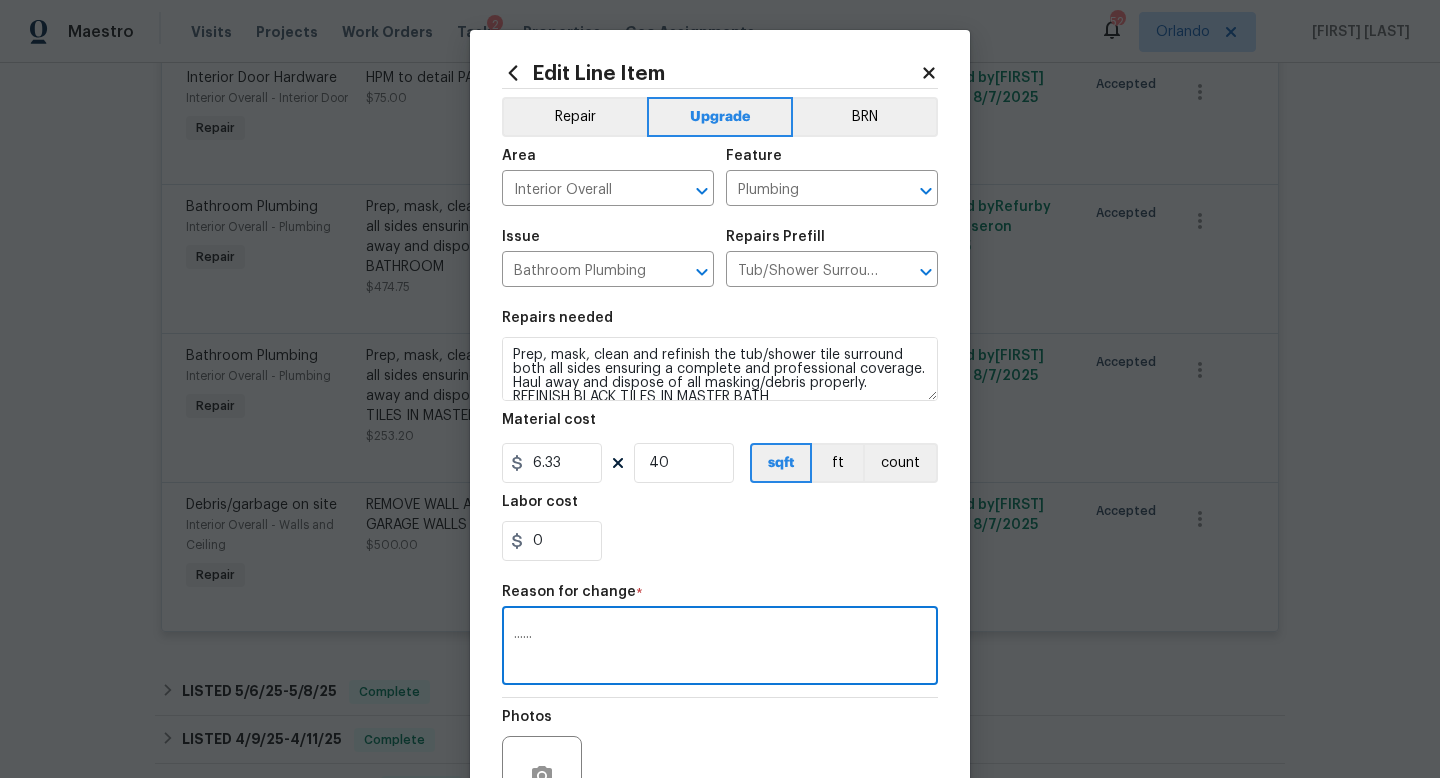 type on "......" 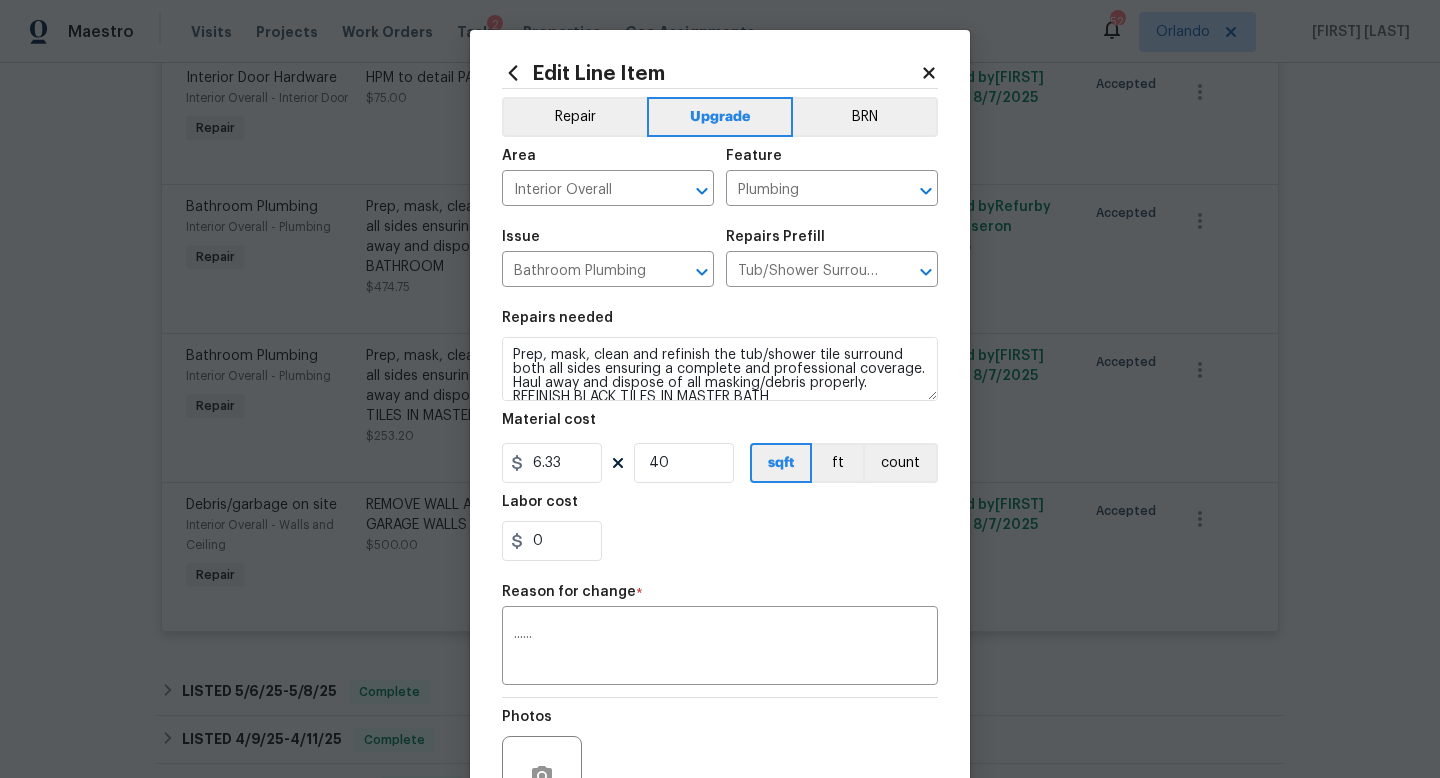 click on "0" at bounding box center [720, 541] 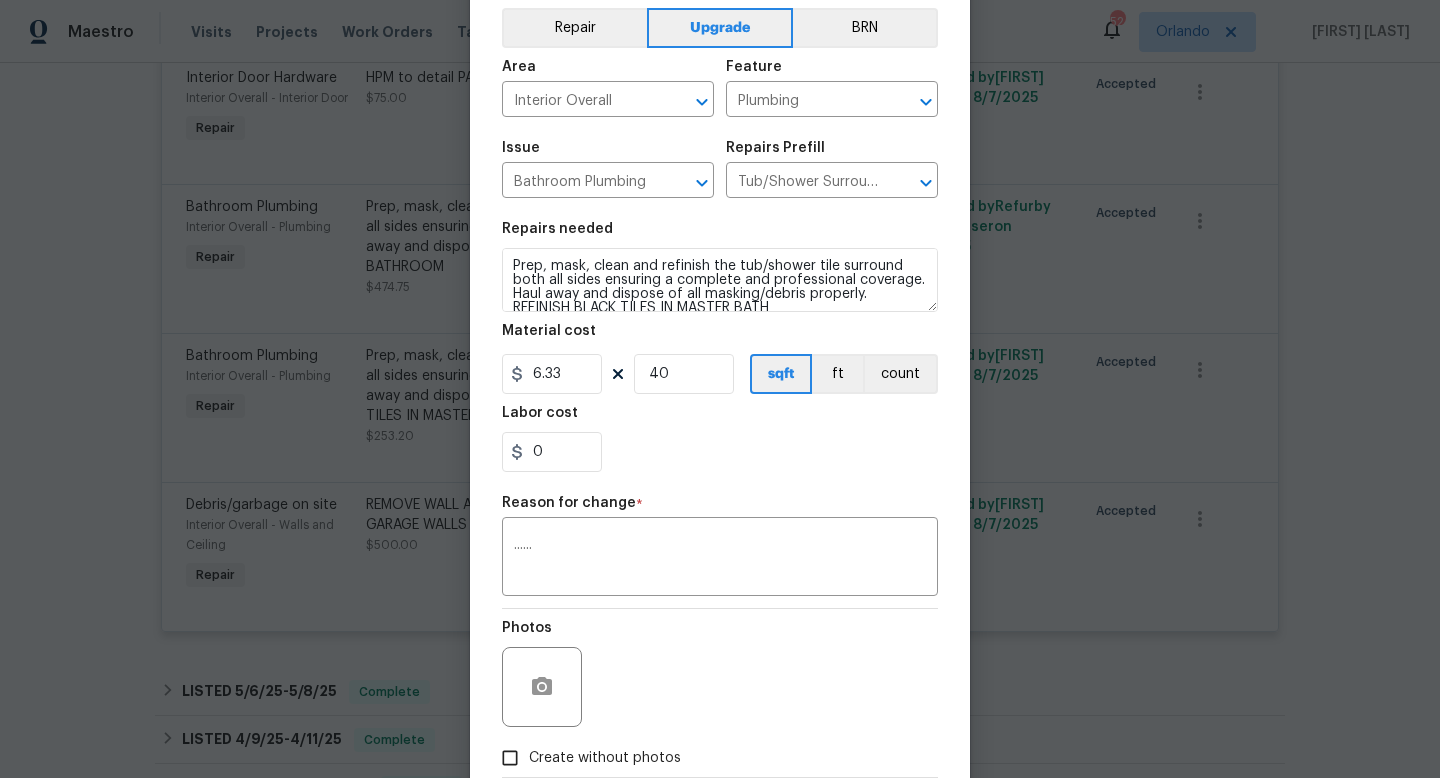 scroll, scrollTop: 208, scrollLeft: 0, axis: vertical 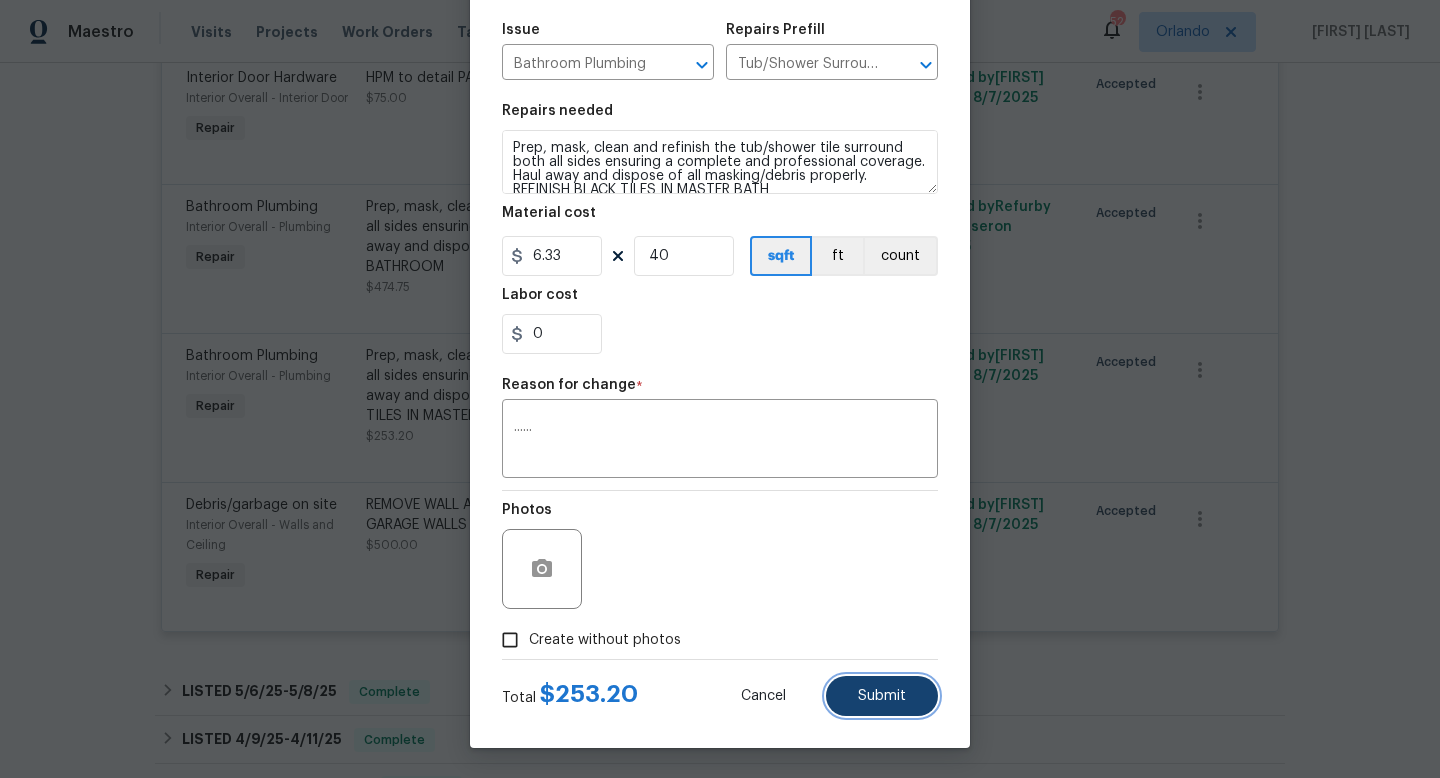 click on "Submit" at bounding box center [882, 696] 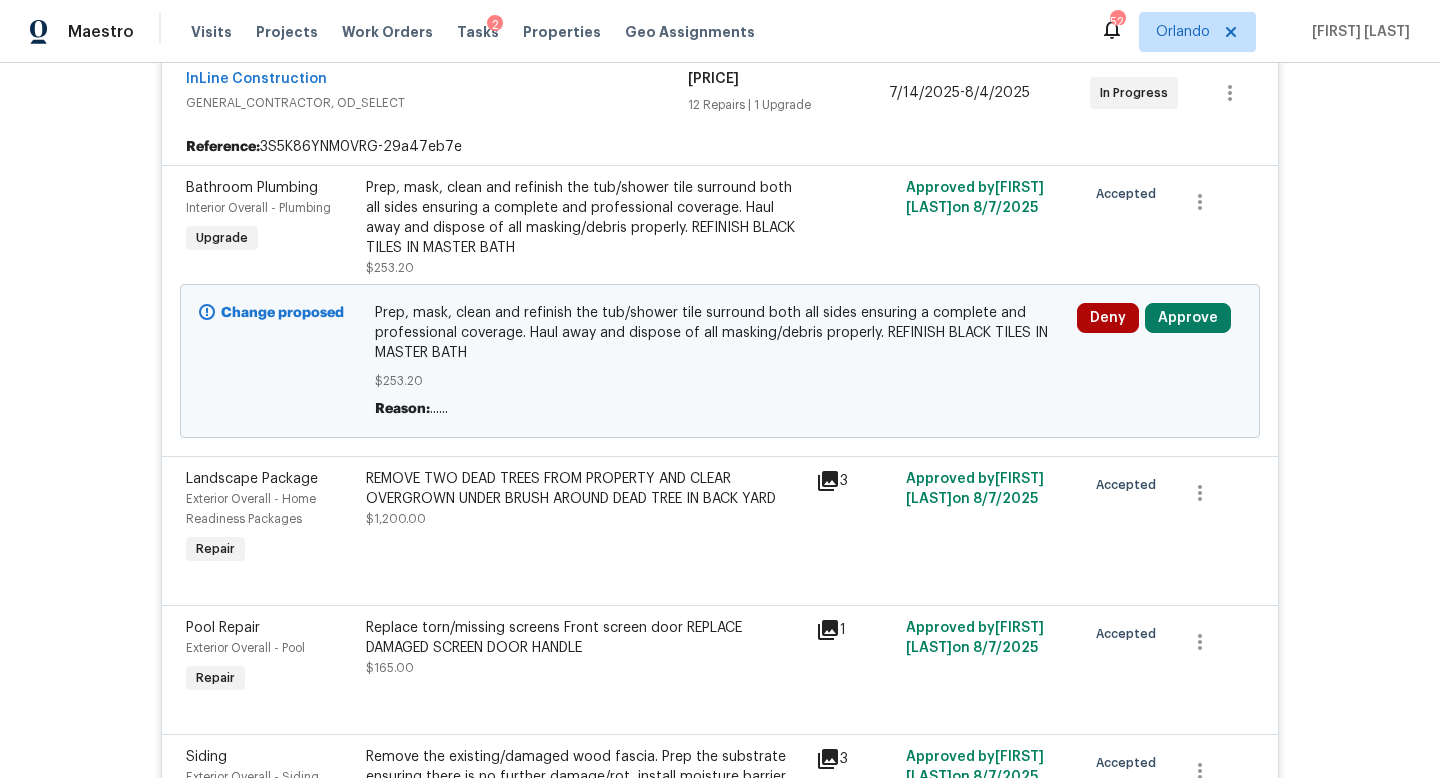 scroll, scrollTop: 458, scrollLeft: 0, axis: vertical 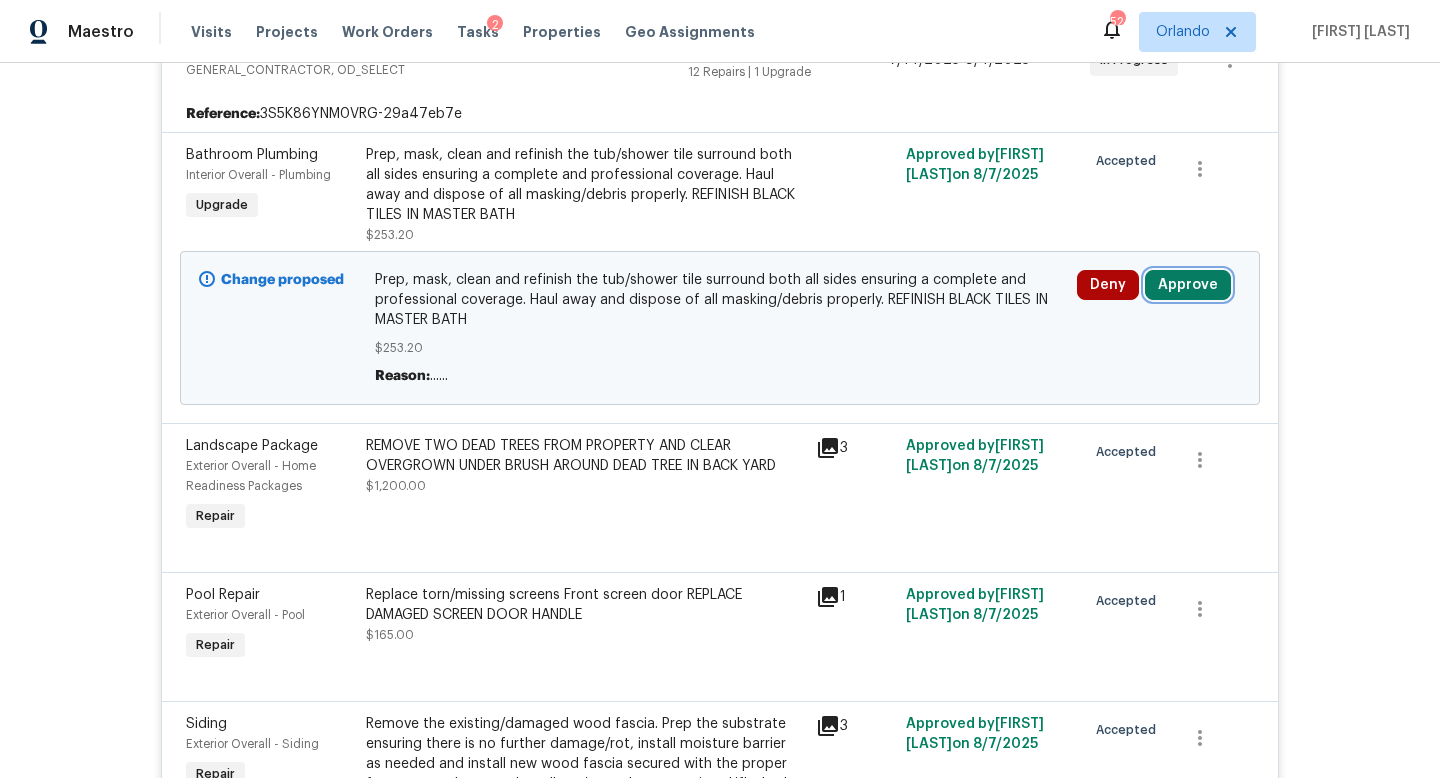 click on "Approve" at bounding box center (1188, 285) 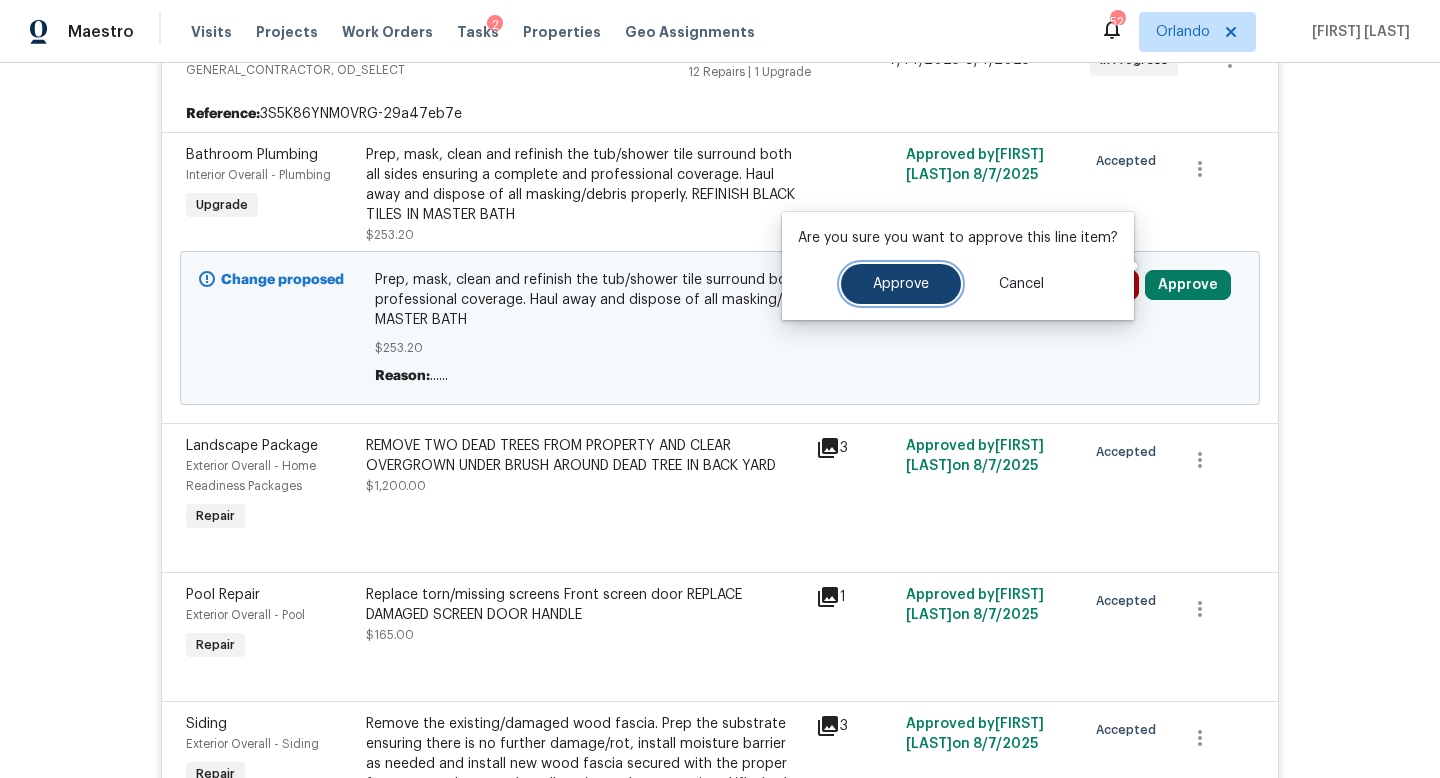 click on "Approve" at bounding box center [901, 284] 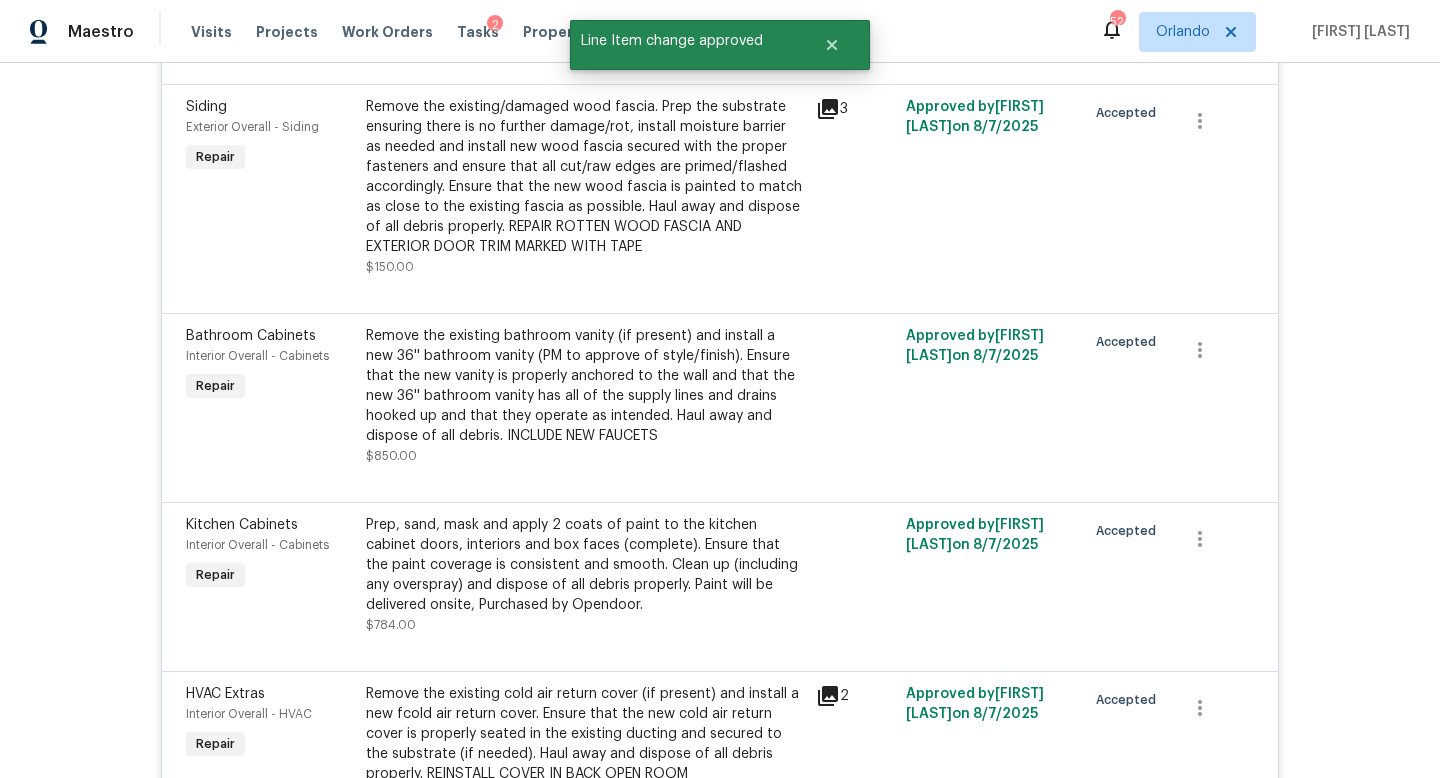 scroll, scrollTop: 821, scrollLeft: 0, axis: vertical 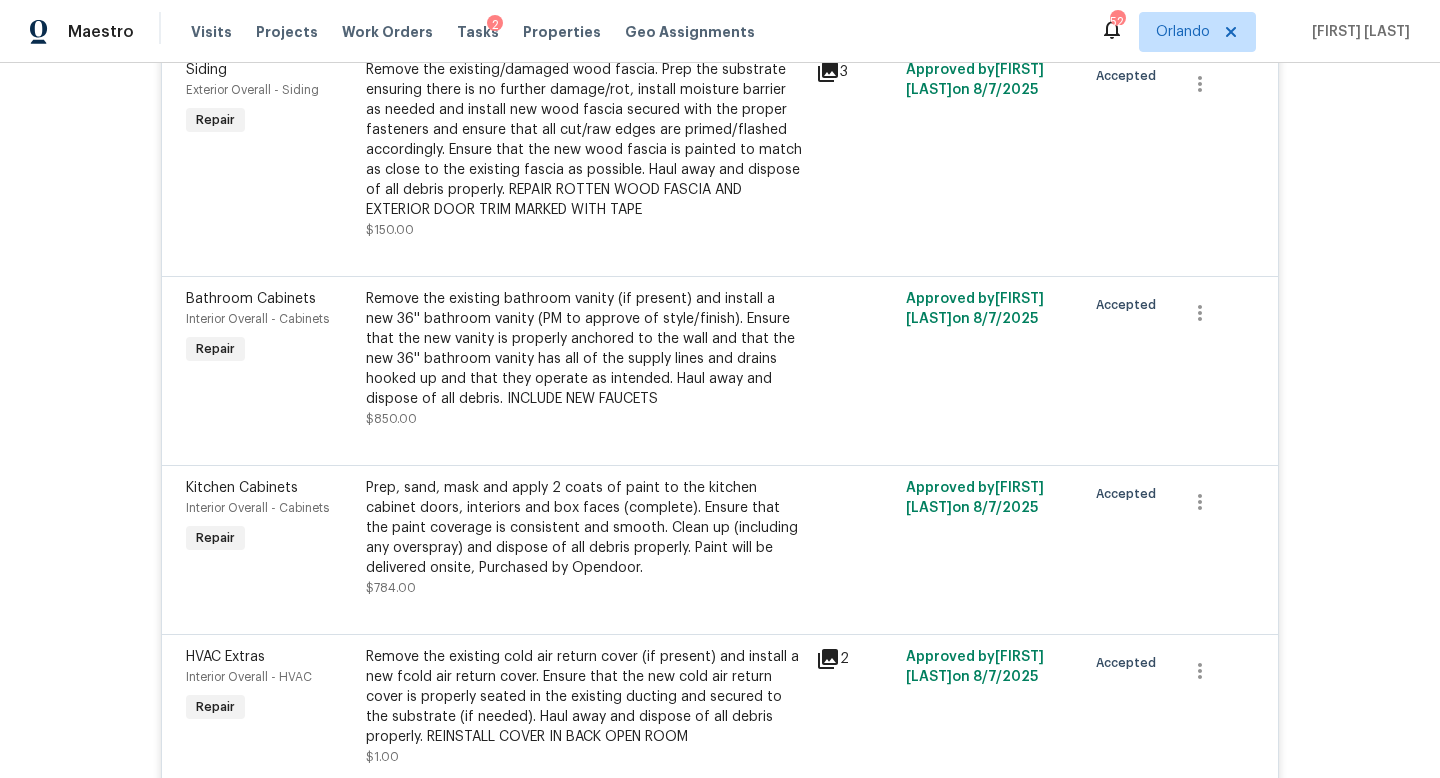 click on "Remove the existing bathroom vanity (if present) and install a new 36'' bathroom vanity (PM to approve of style/finish). Ensure that the new vanity is properly anchored to the wall and that the new 36'' bathroom vanity has all of the supply lines and drains hooked up and that they operate as intended. Haul away and dispose of all debris.
INCLUDE NEW FAUCETS" at bounding box center [585, 349] 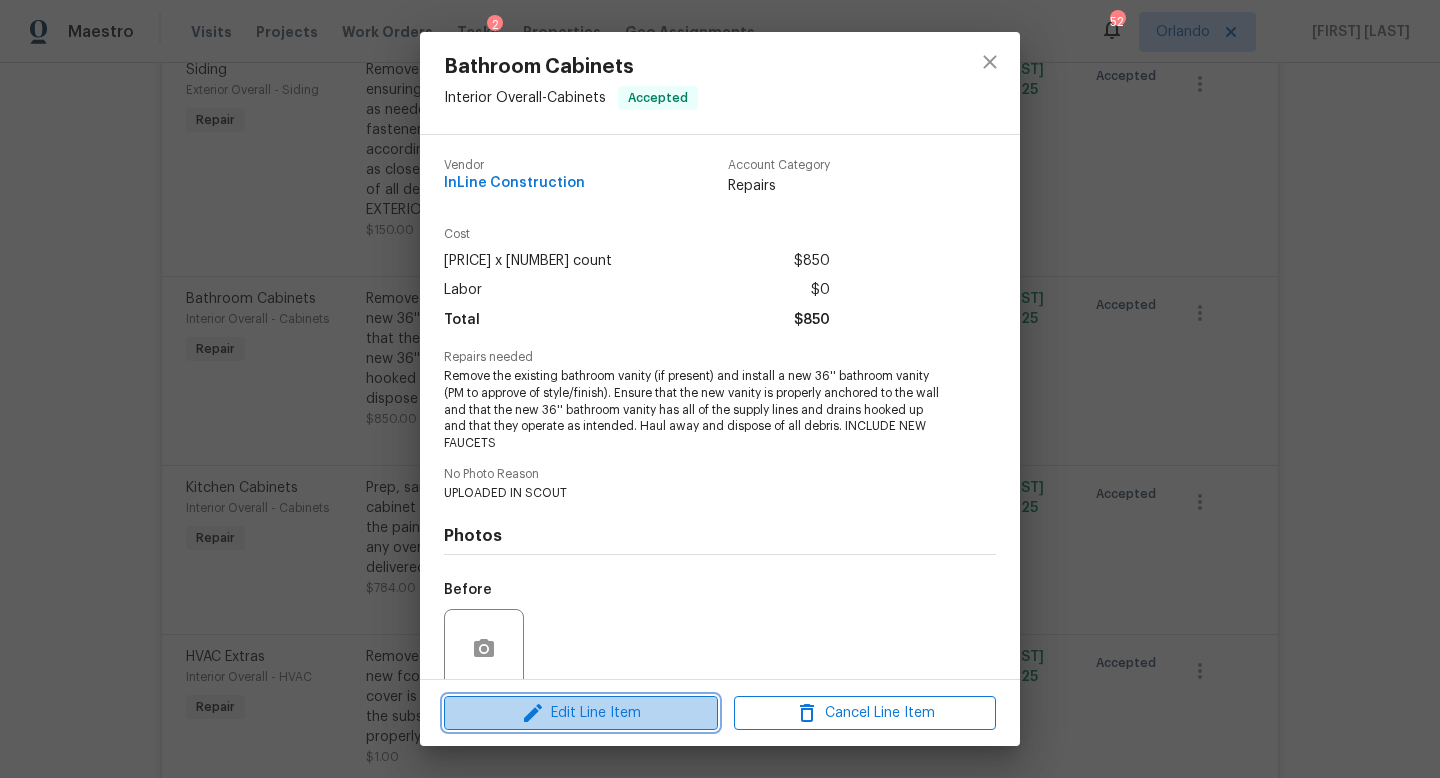 click on "Edit Line Item" at bounding box center (581, 713) 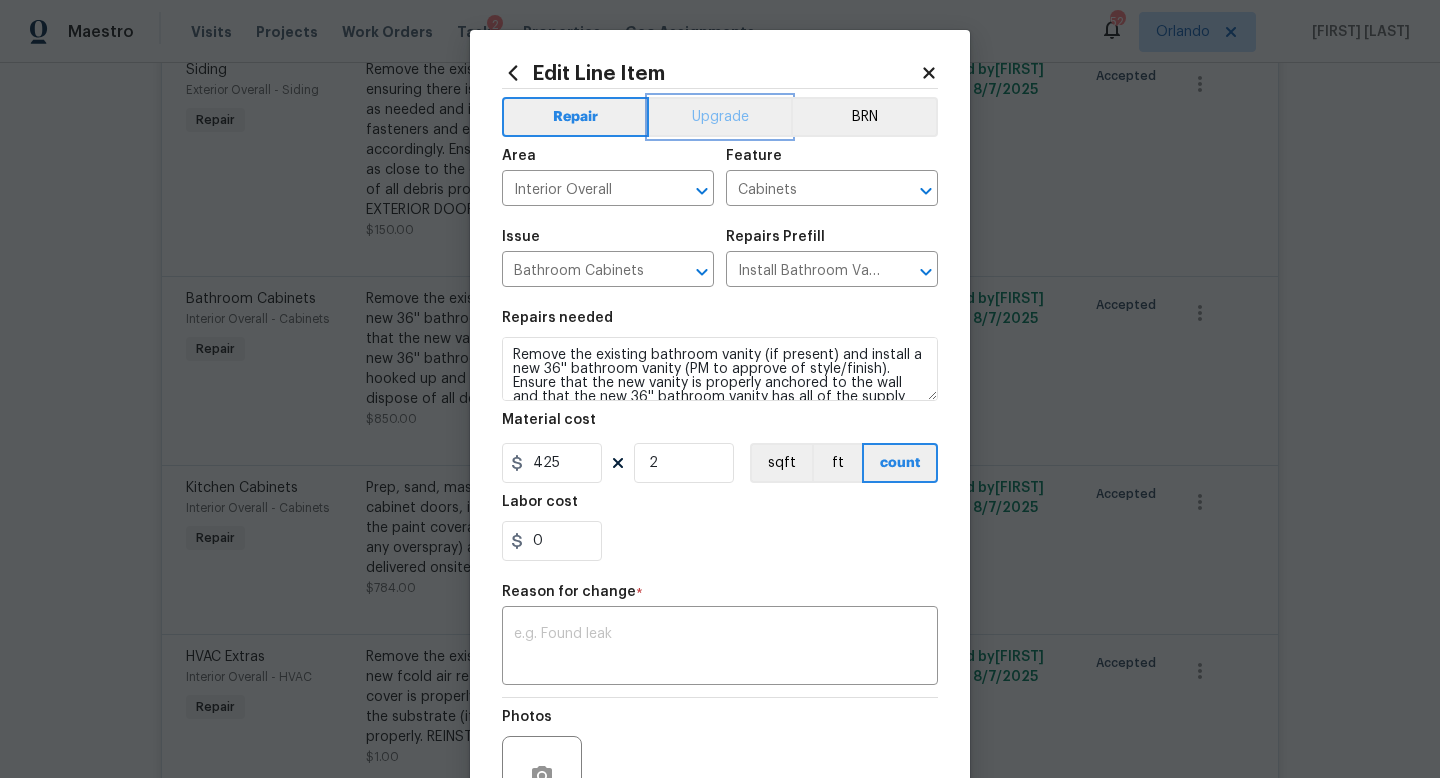 click on "Upgrade" at bounding box center [720, 117] 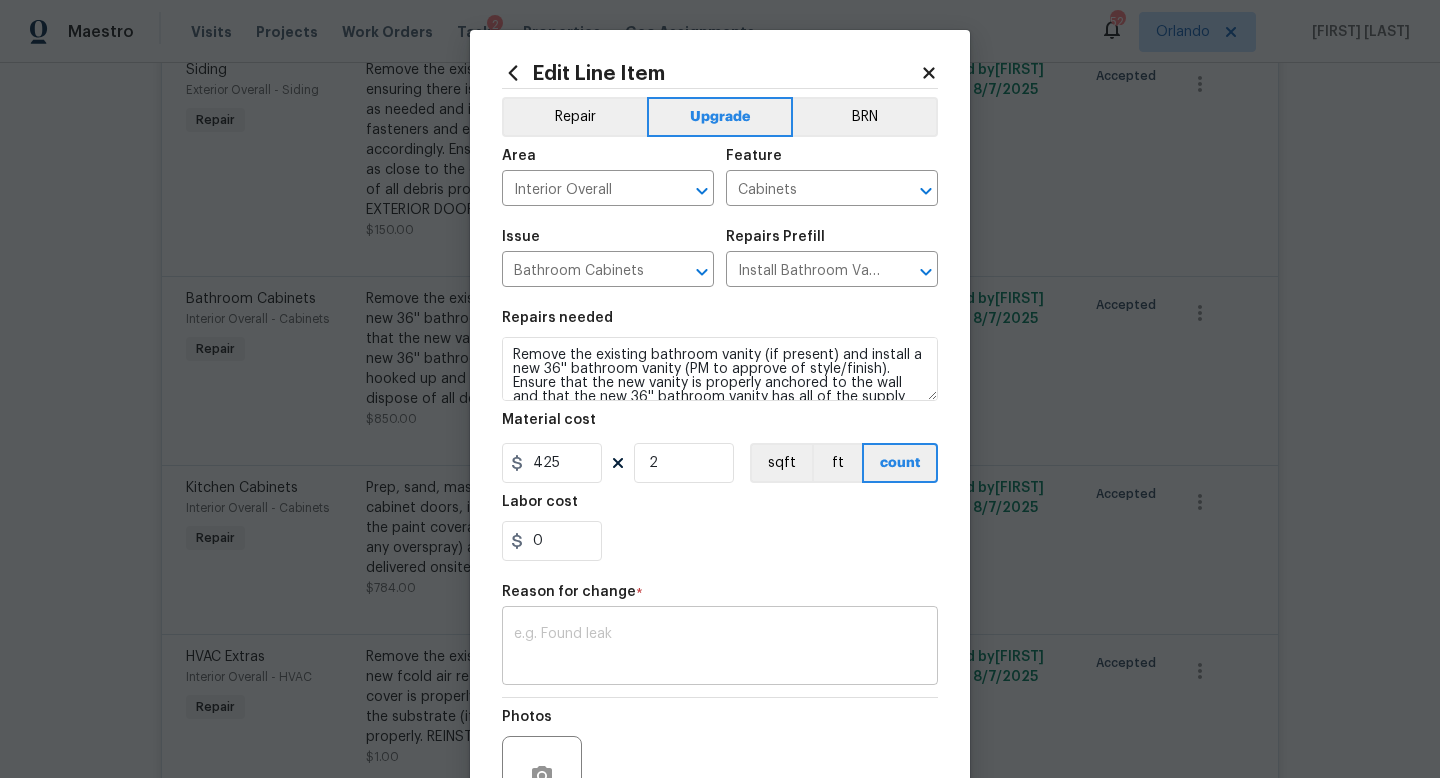 click on "x ​" at bounding box center [720, 648] 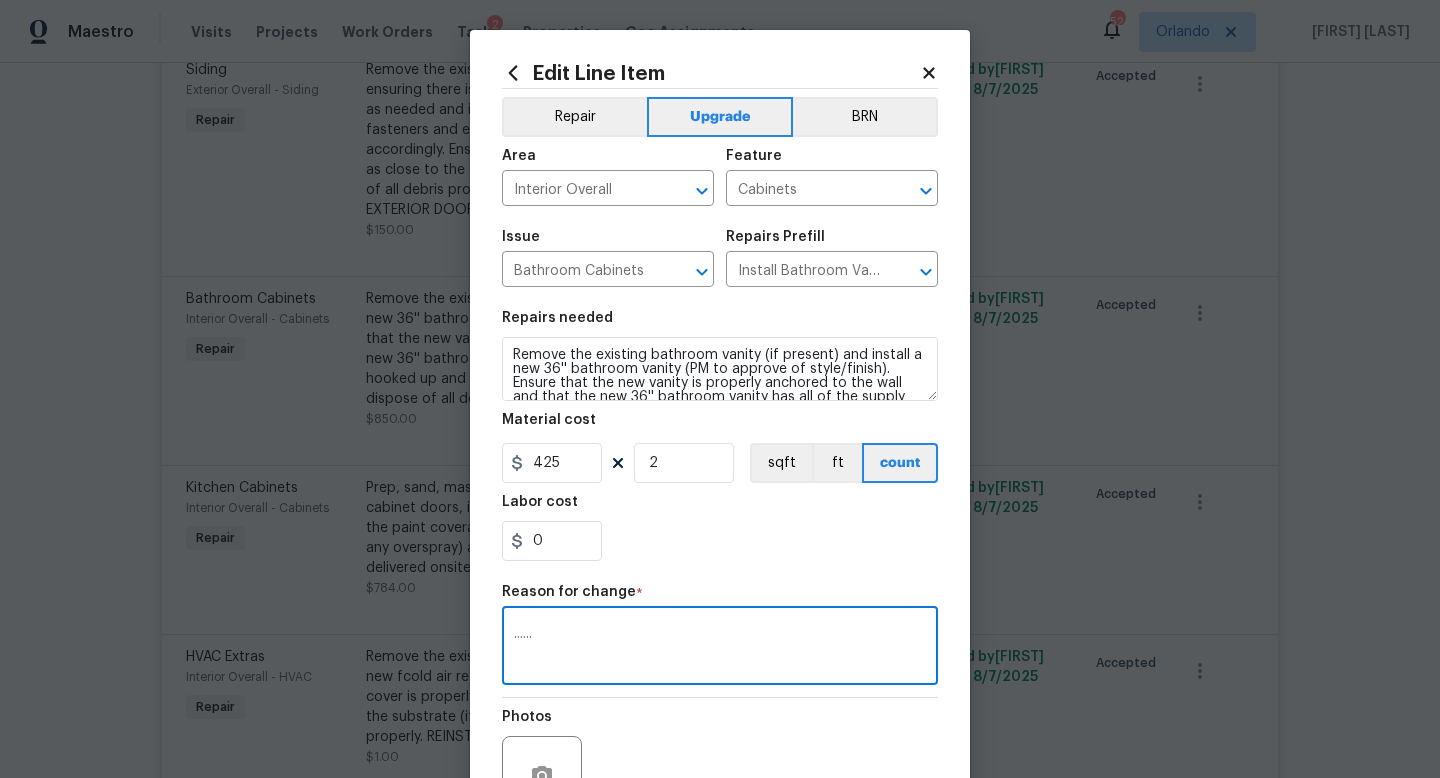 type on "......" 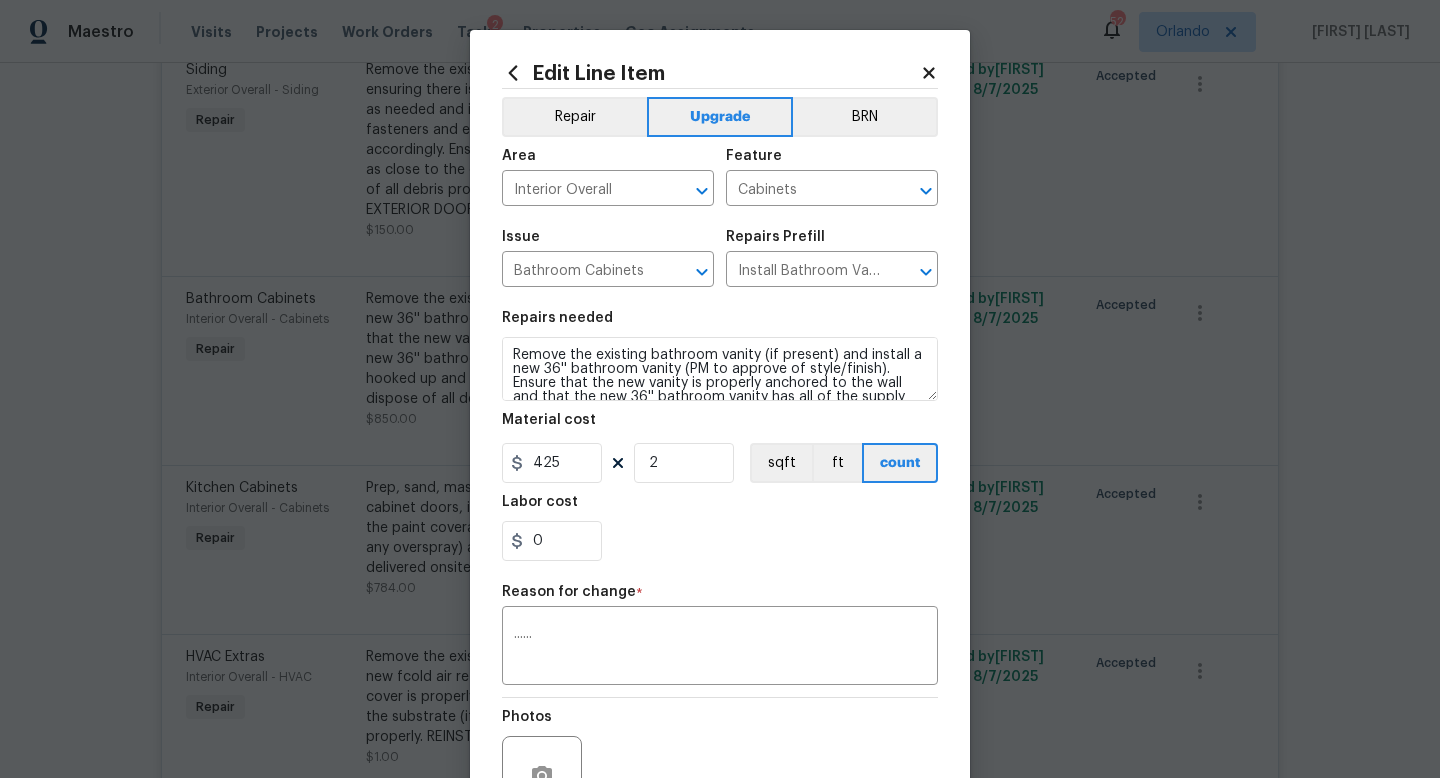 scroll, scrollTop: 208, scrollLeft: 0, axis: vertical 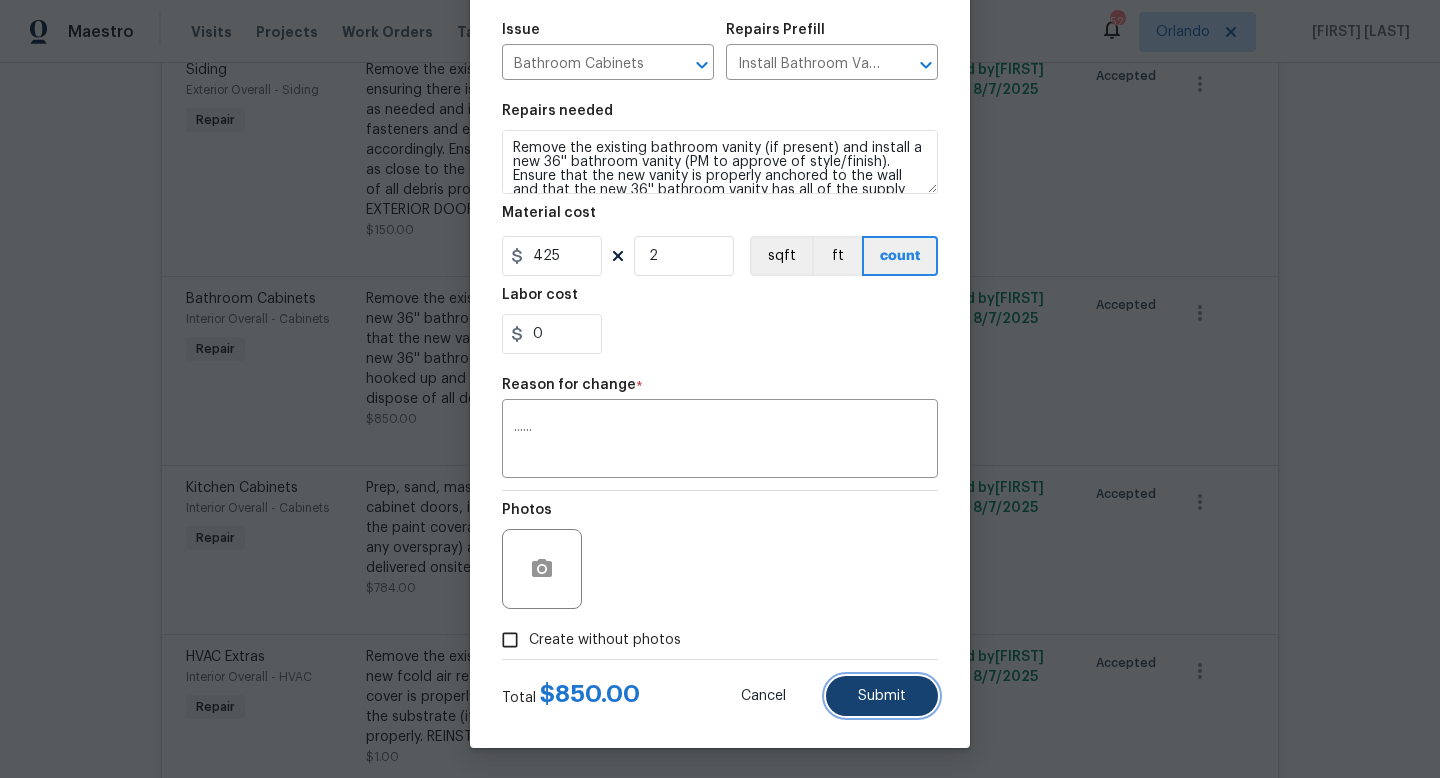 click on "Submit" at bounding box center [882, 696] 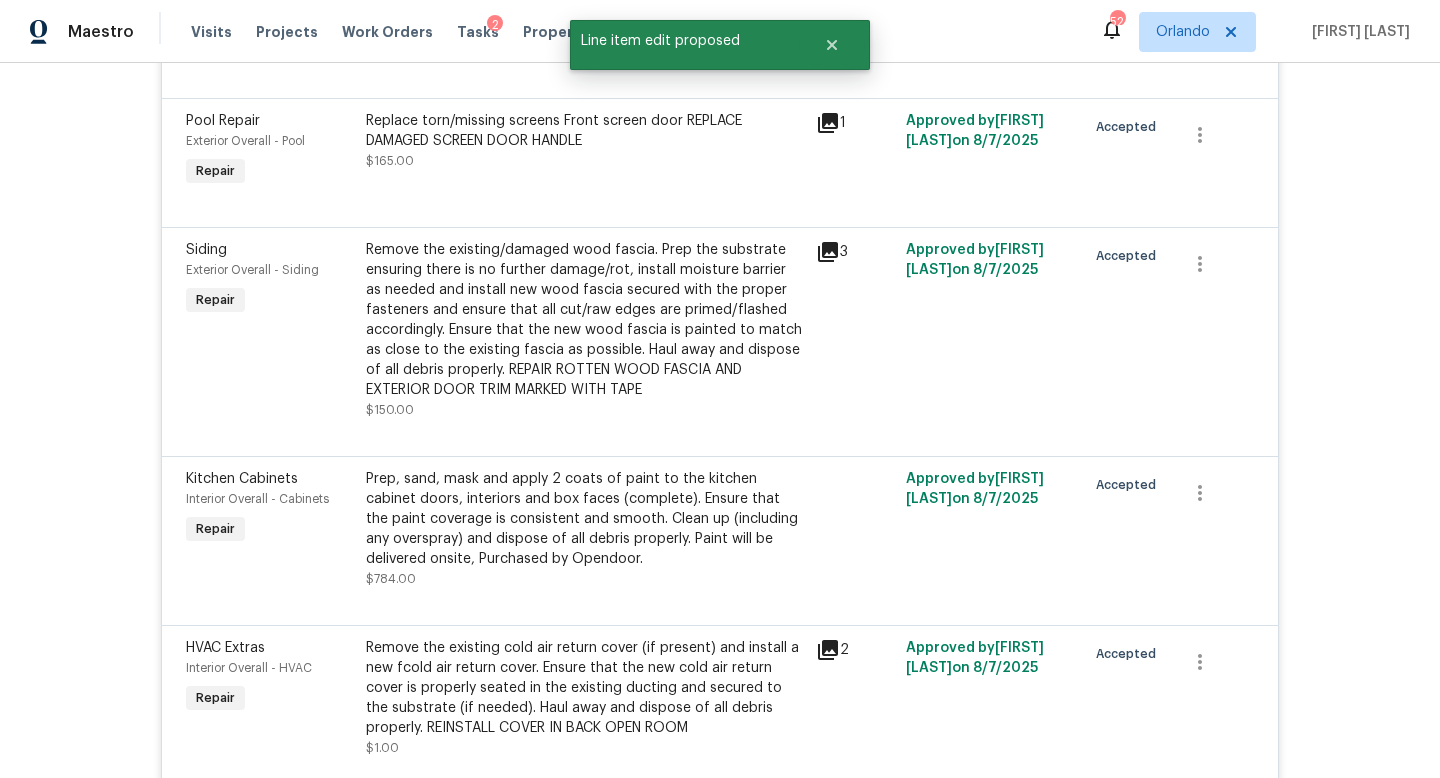 scroll, scrollTop: 1217, scrollLeft: 0, axis: vertical 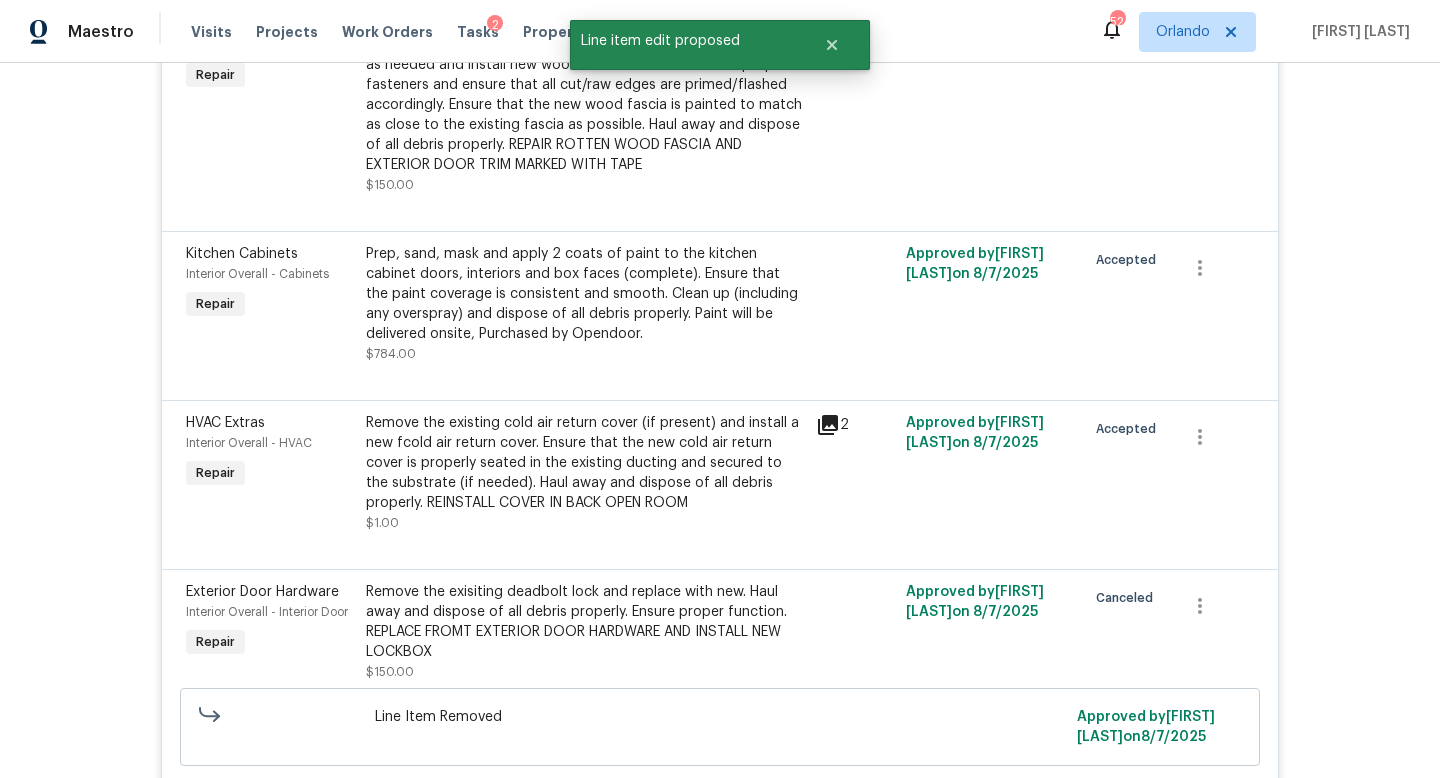 click on "Prep, sand, mask and apply 2 coats of paint to the kitchen cabinet doors, interiors and box faces (complete). Ensure that the paint coverage is consistent and smooth. Clean up (including any overspray) and dispose of all debris properly. Paint will be delivered onsite, Purchased by Opendoor." at bounding box center [585, 294] 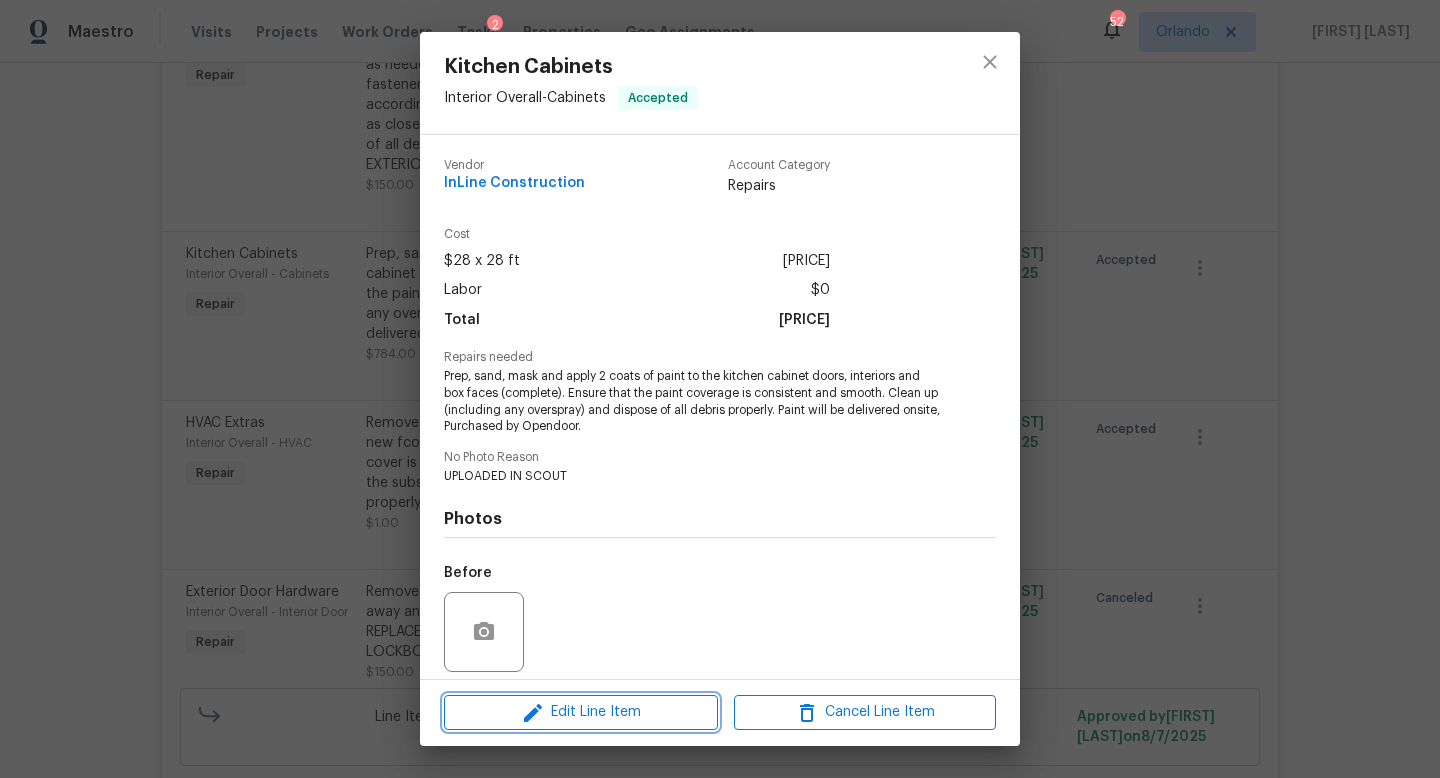 click on "Edit Line Item" at bounding box center [581, 712] 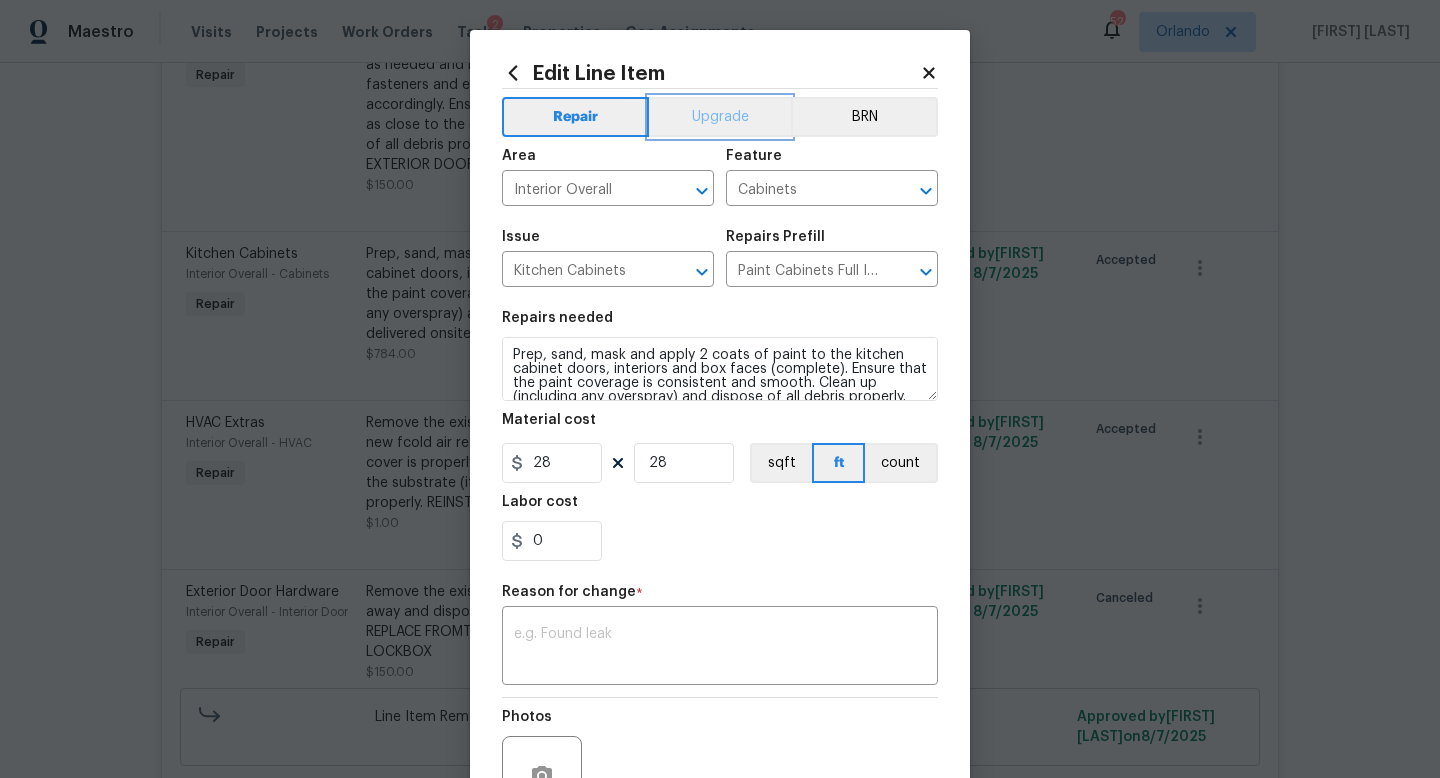 click on "Upgrade" at bounding box center [720, 117] 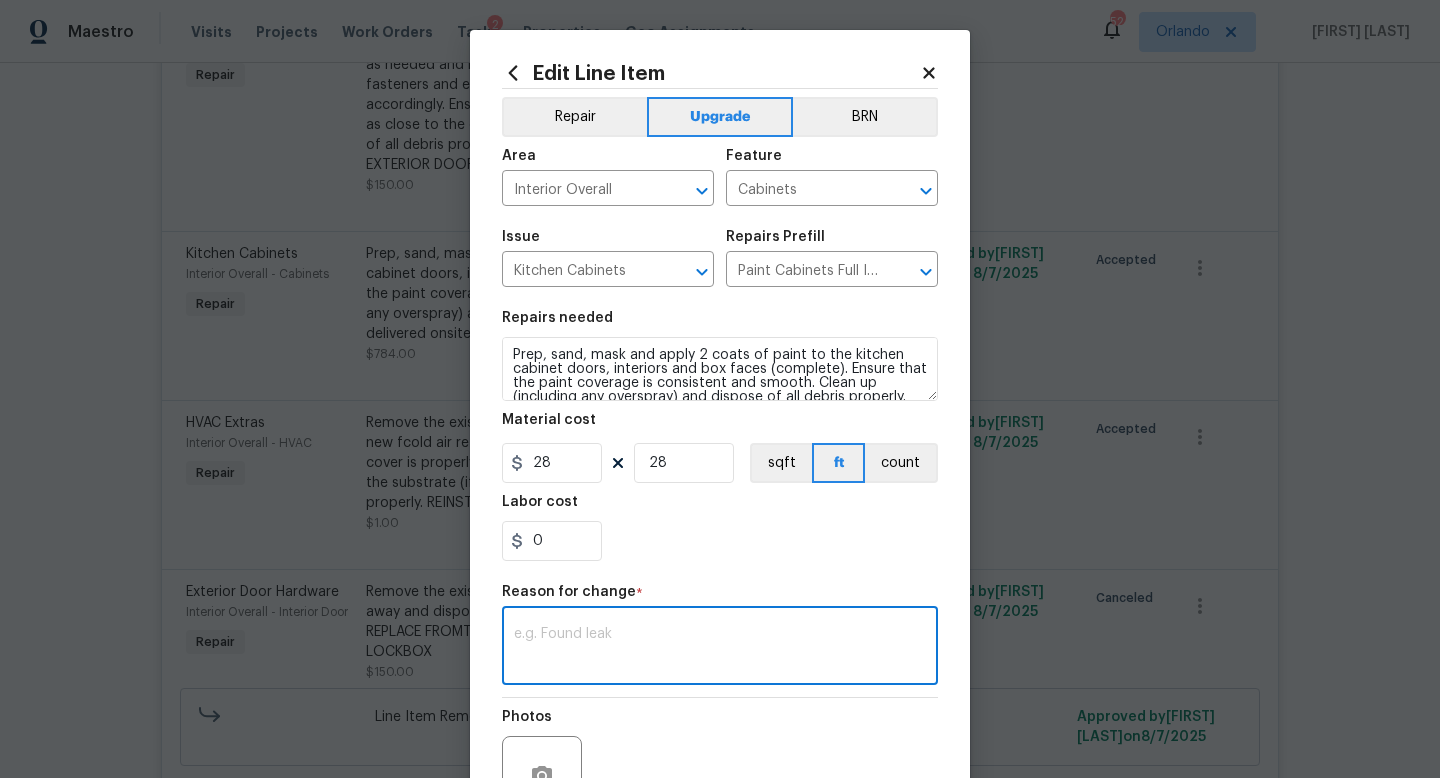click at bounding box center [720, 648] 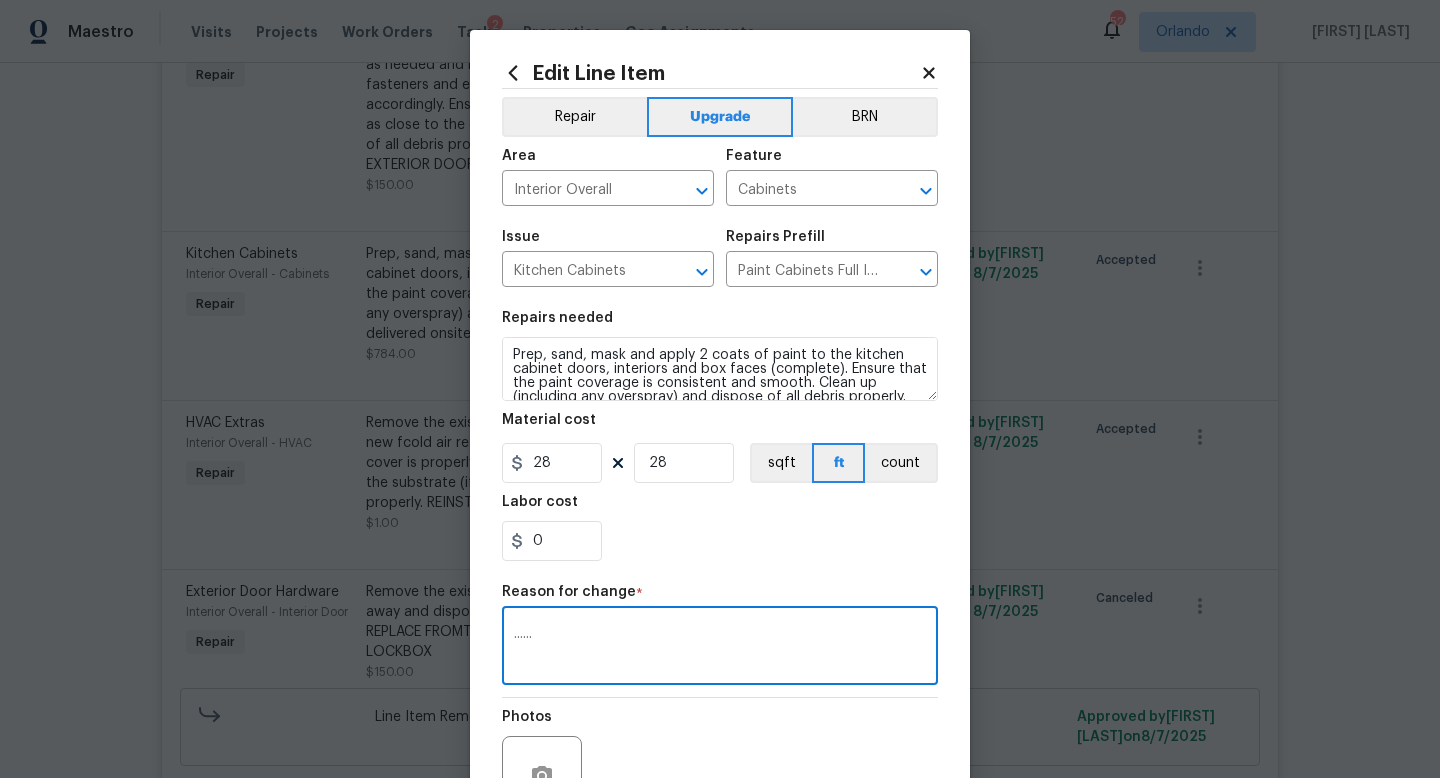 scroll, scrollTop: 208, scrollLeft: 0, axis: vertical 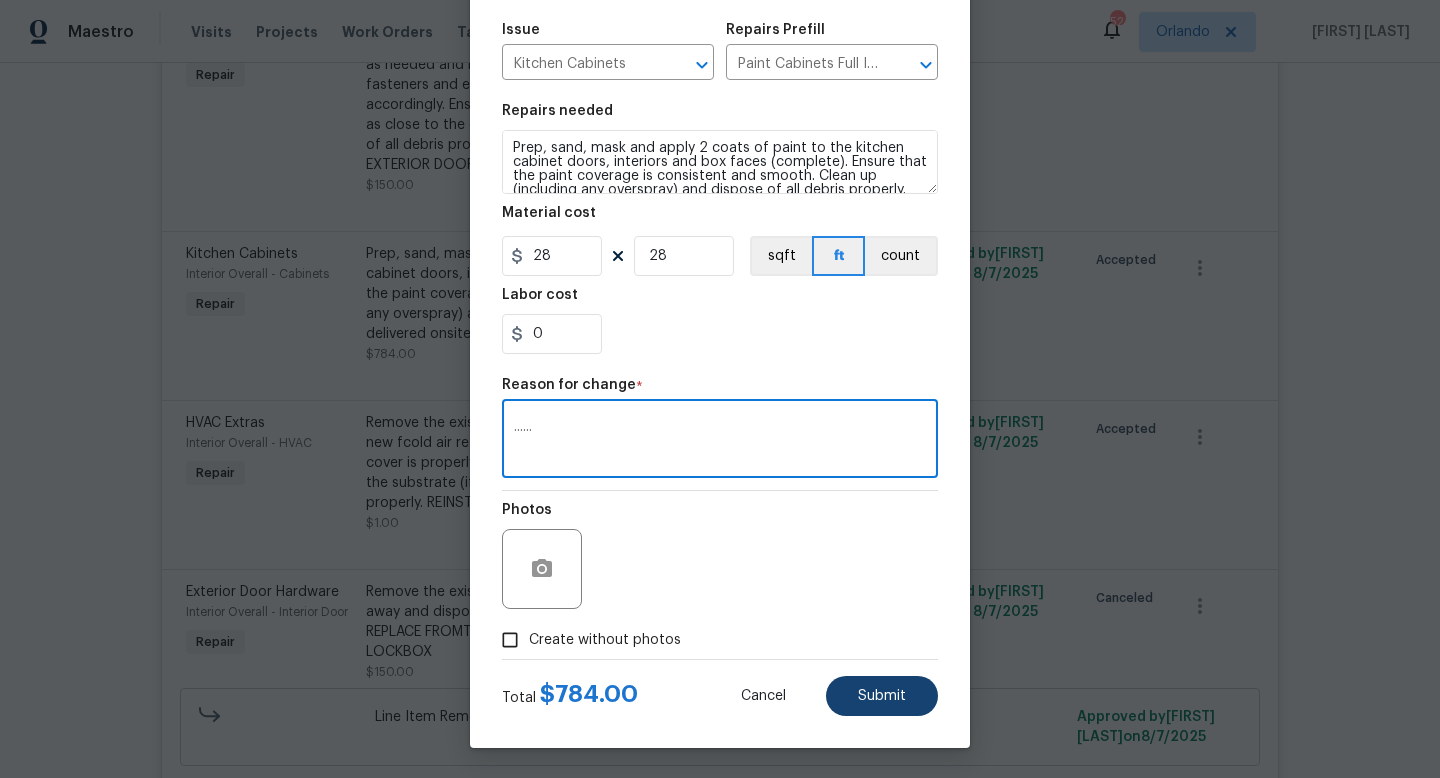 type on "......" 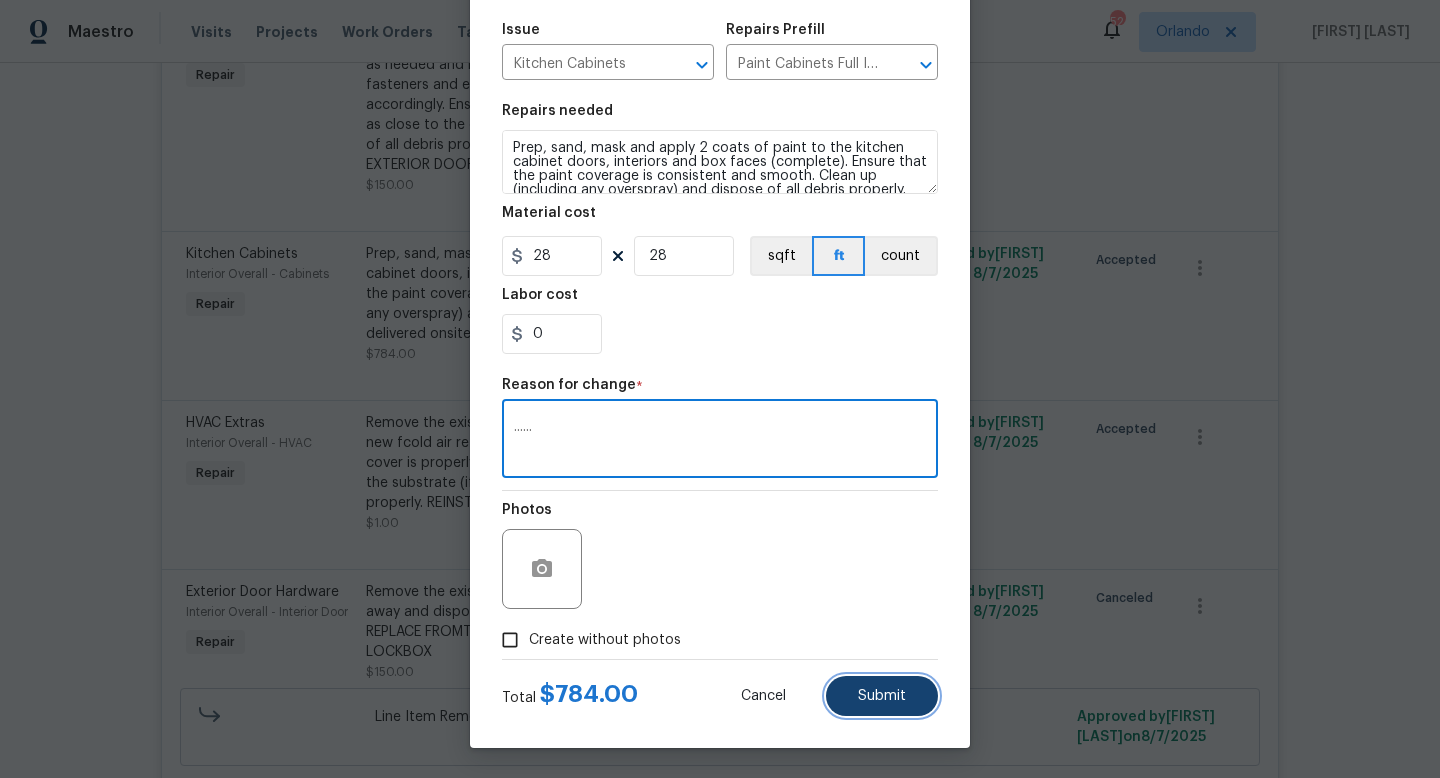 click on "Submit" at bounding box center (882, 696) 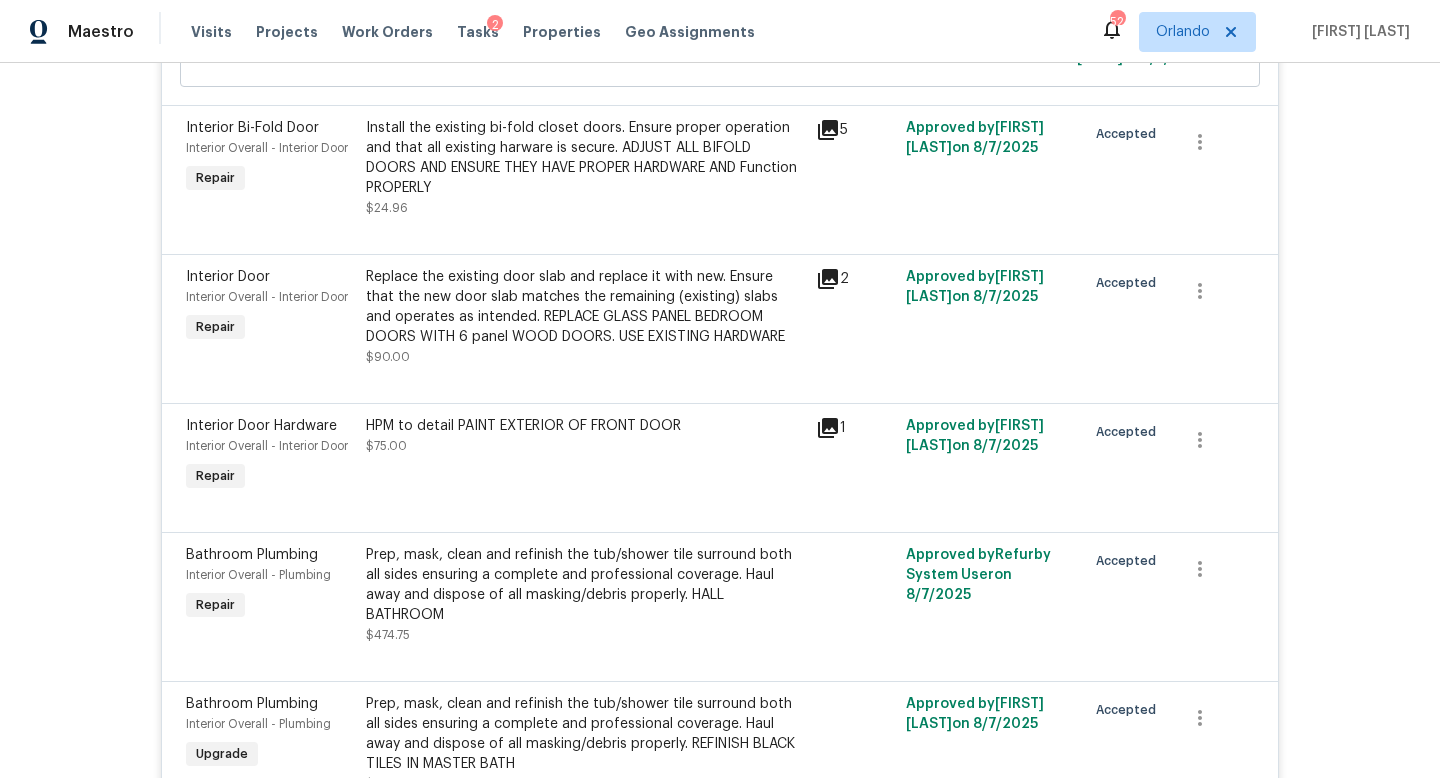 scroll, scrollTop: 2056, scrollLeft: 0, axis: vertical 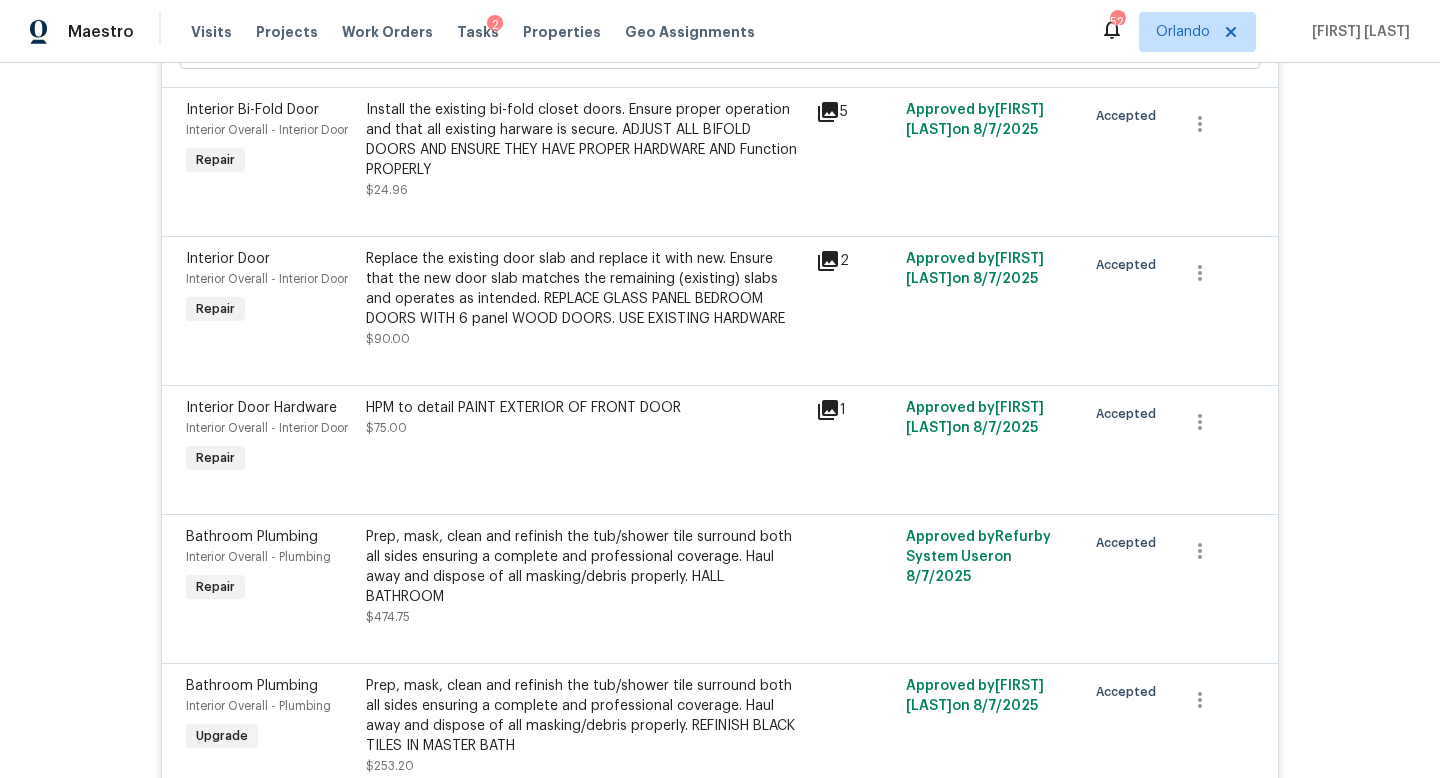 click on "Prep, mask, clean and refinish the tub/shower tile surround both all sides ensuring a complete and professional coverage. Haul away and dispose of all masking/debris properly.
HALL BATHROOM" at bounding box center [585, 567] 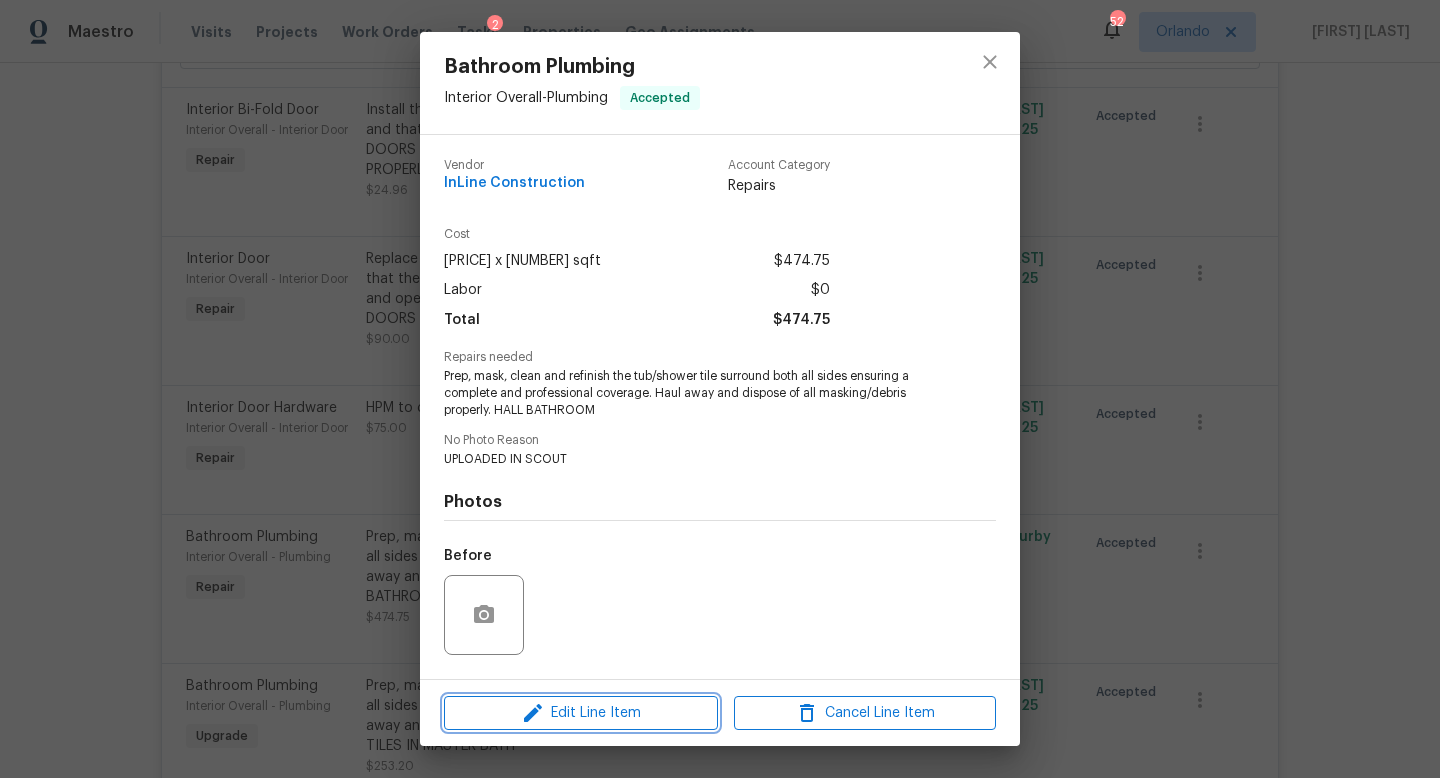 click on "Edit Line Item" at bounding box center (581, 713) 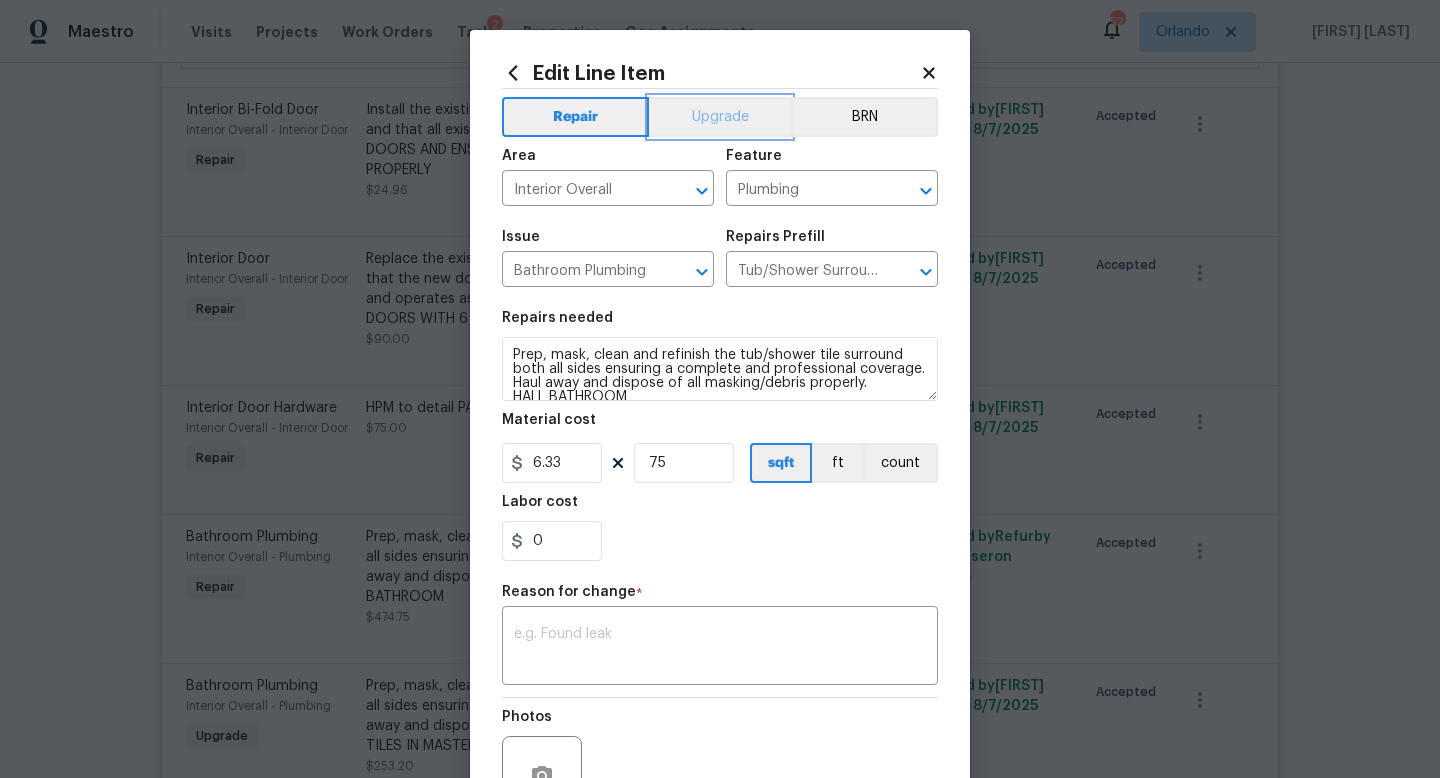 click on "Upgrade" at bounding box center (720, 117) 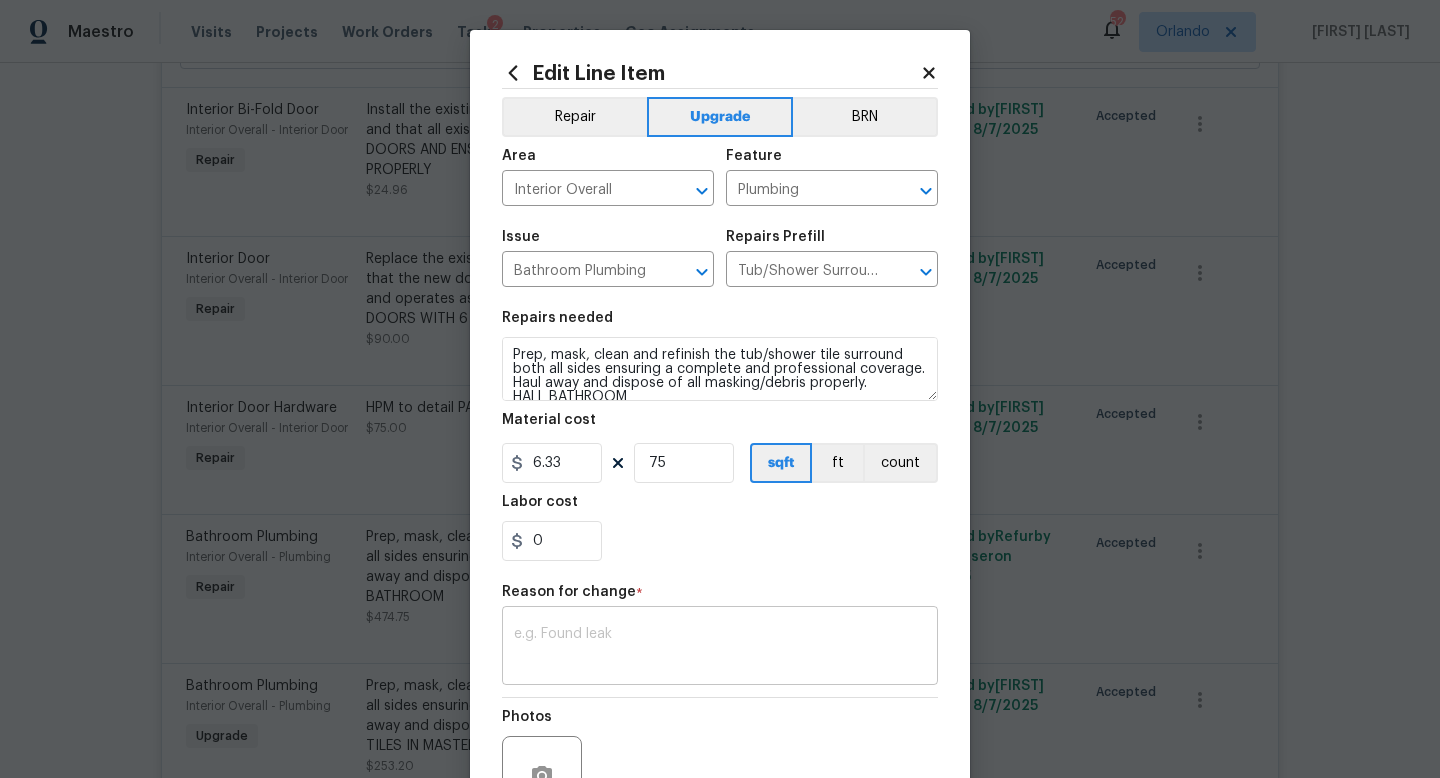 click on "x ​" at bounding box center [720, 648] 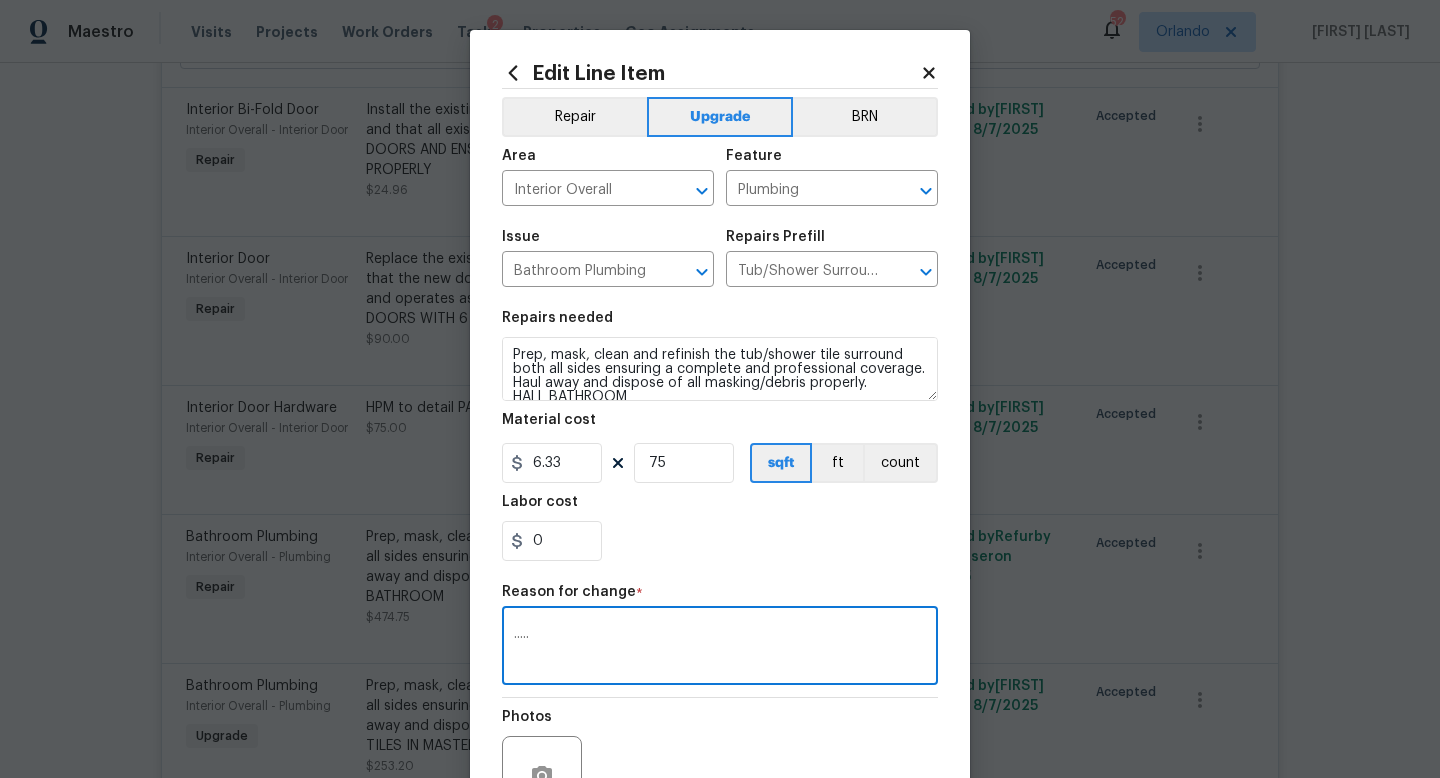 type on "....." 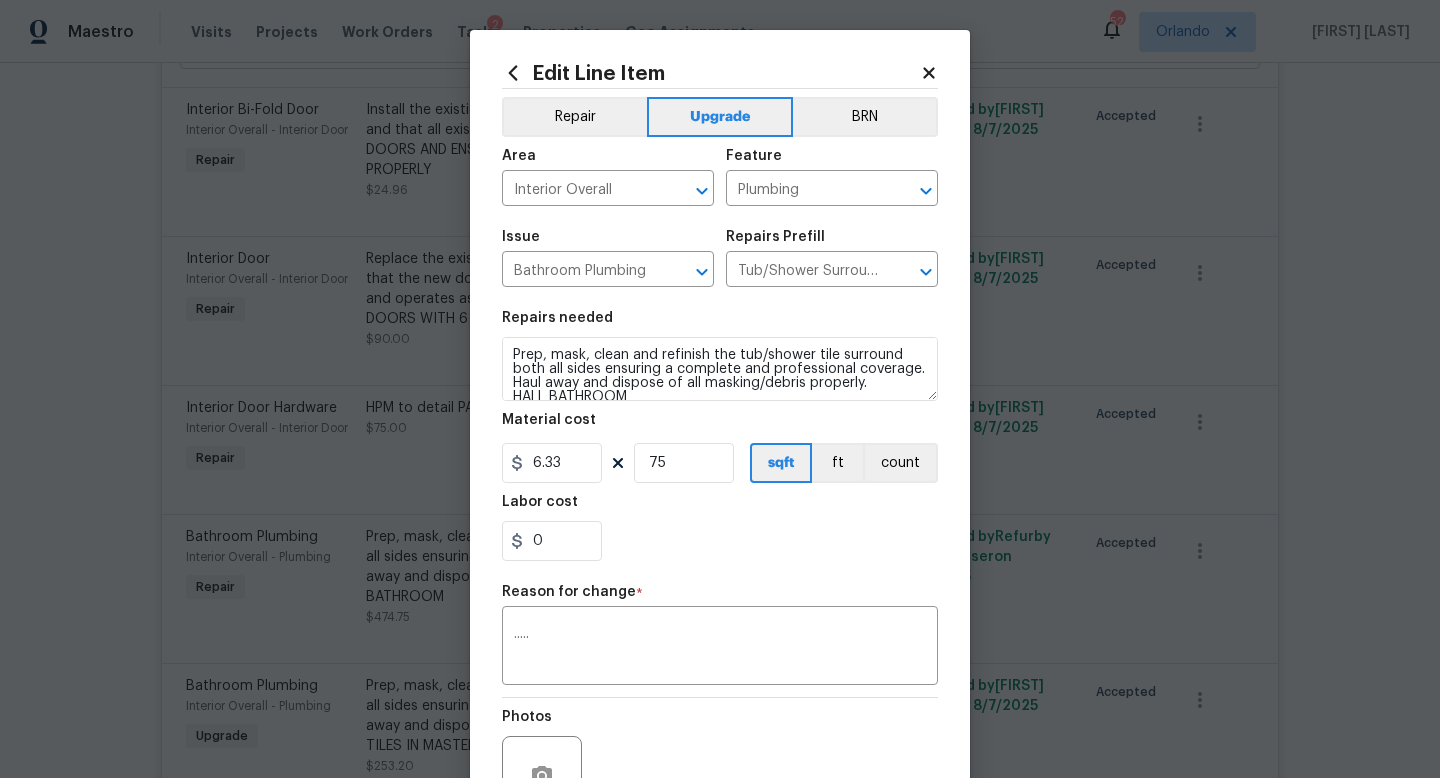 scroll, scrollTop: 208, scrollLeft: 0, axis: vertical 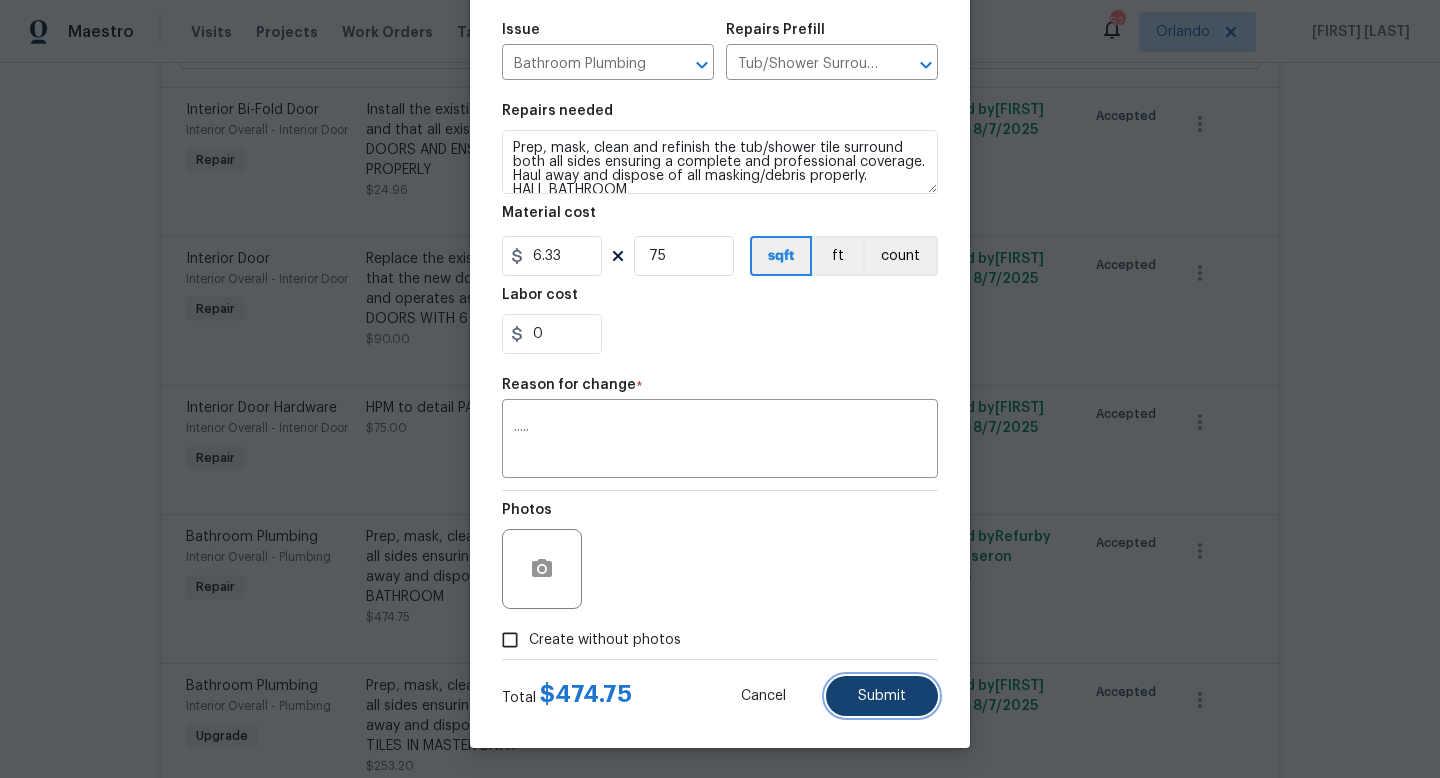 click on "Submit" at bounding box center [882, 696] 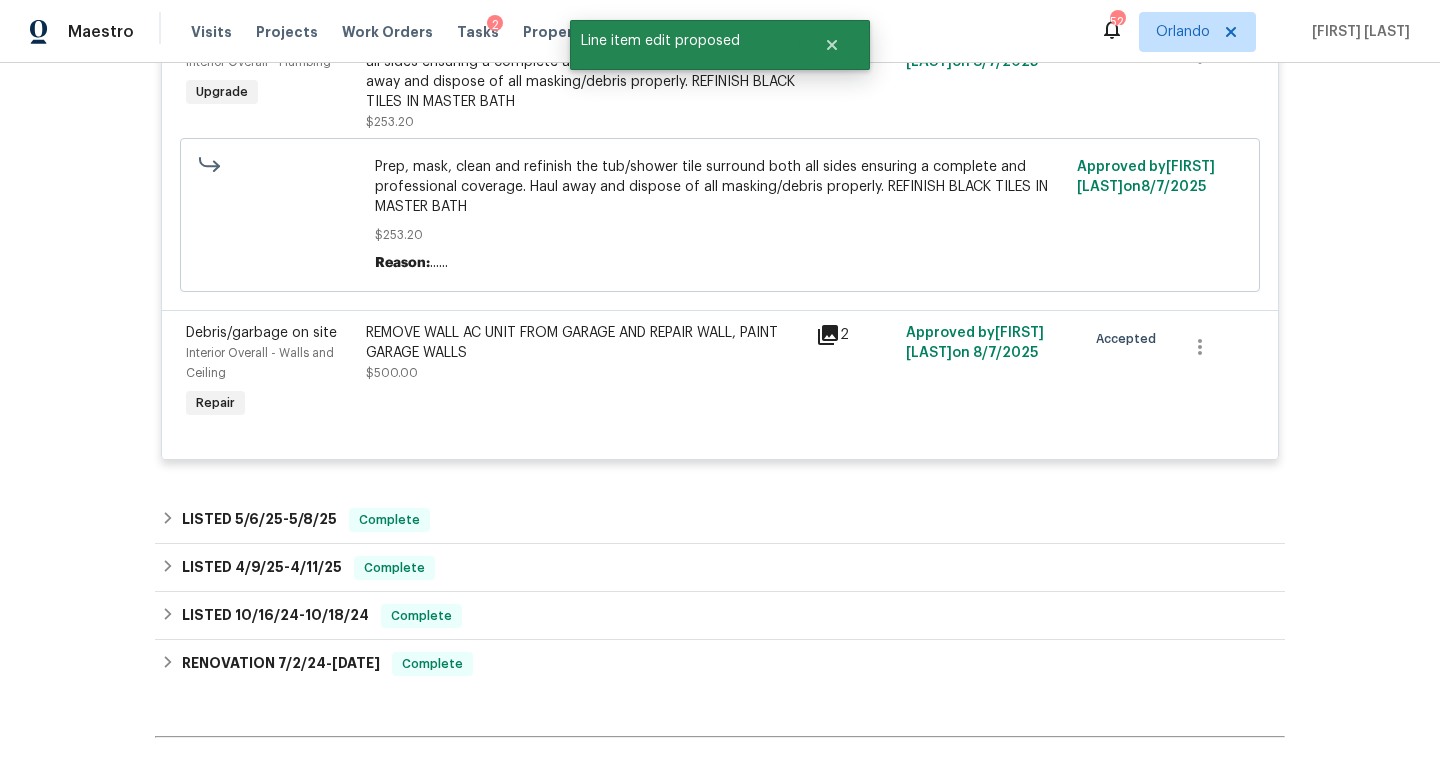 scroll, scrollTop: 2859, scrollLeft: 0, axis: vertical 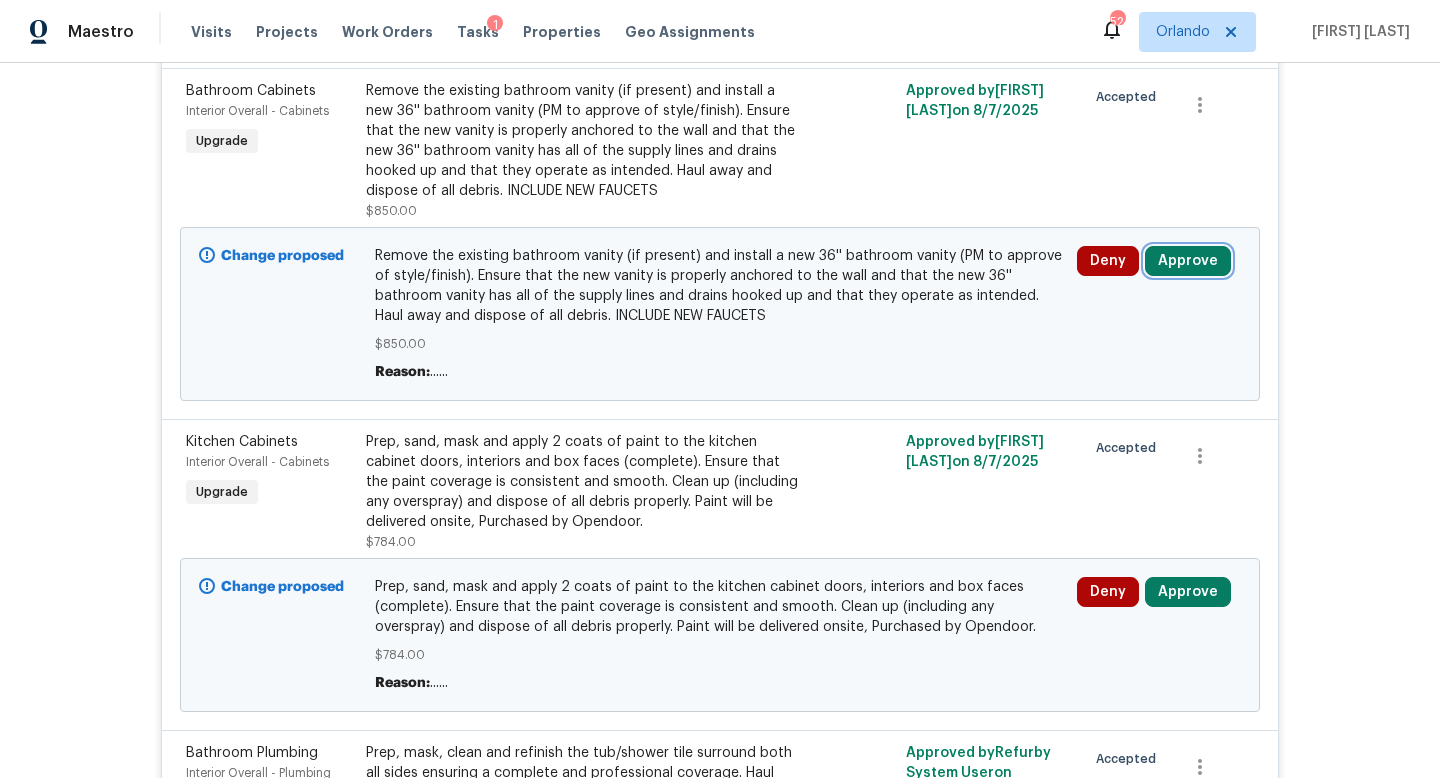 click on "Approve" at bounding box center [1188, 261] 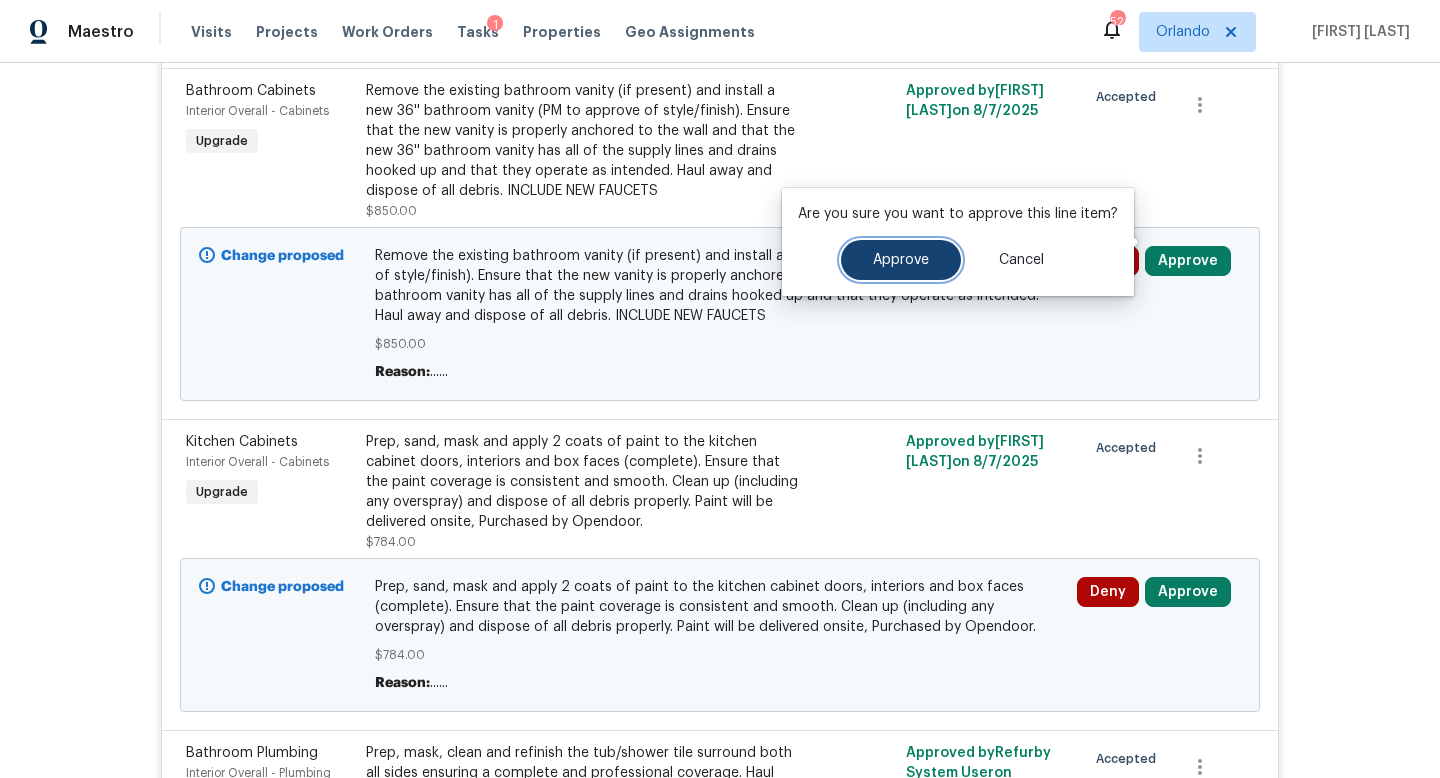 click on "Approve" at bounding box center (901, 260) 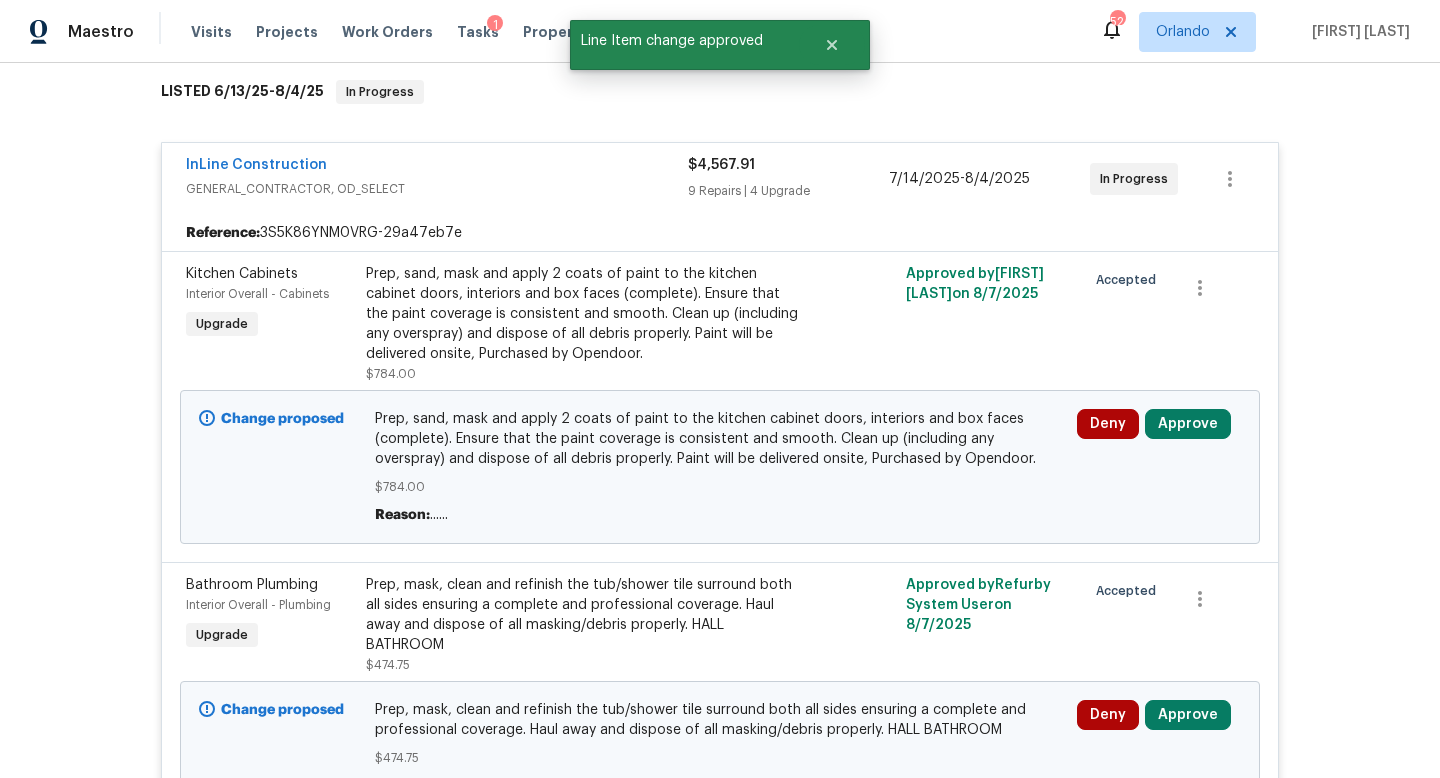scroll, scrollTop: 522, scrollLeft: 0, axis: vertical 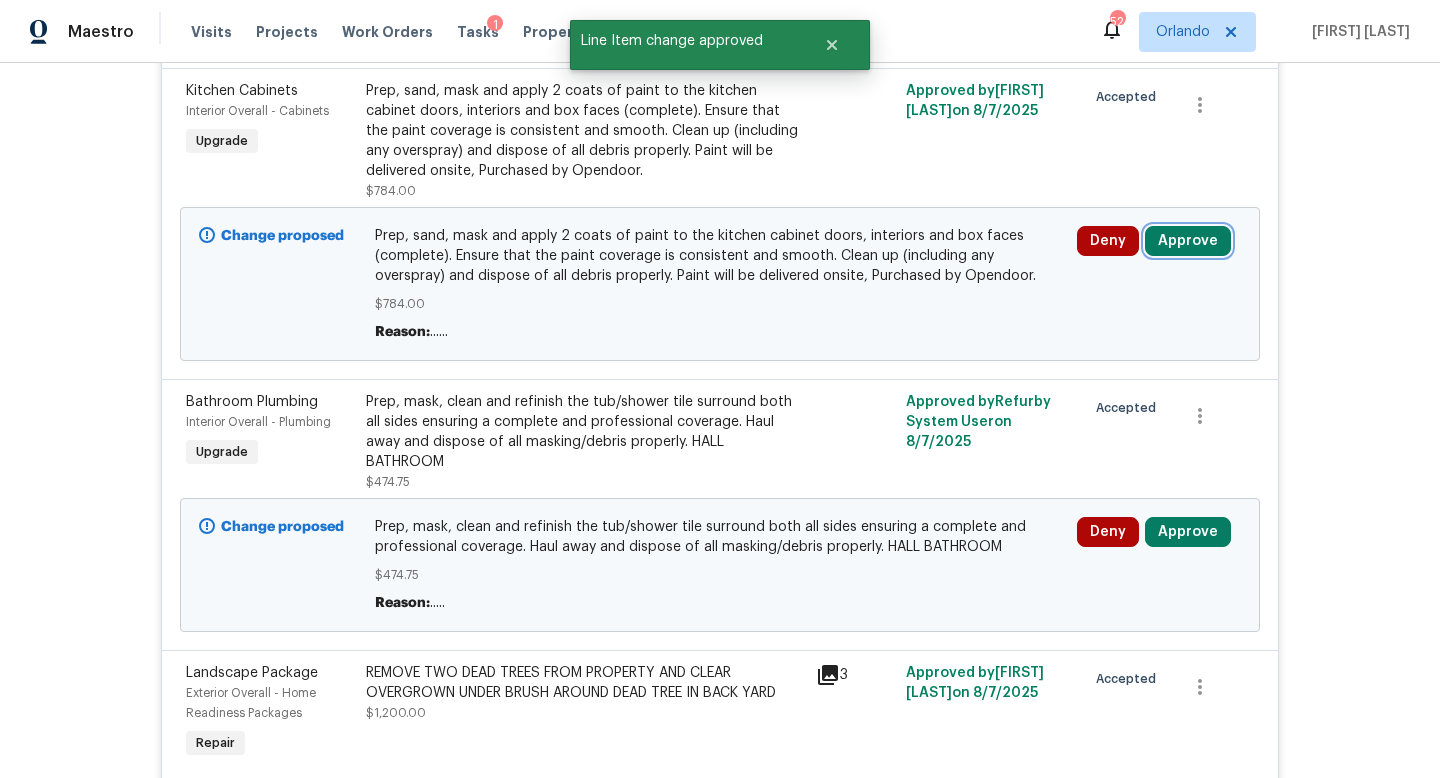 click on "Approve" at bounding box center (1188, 241) 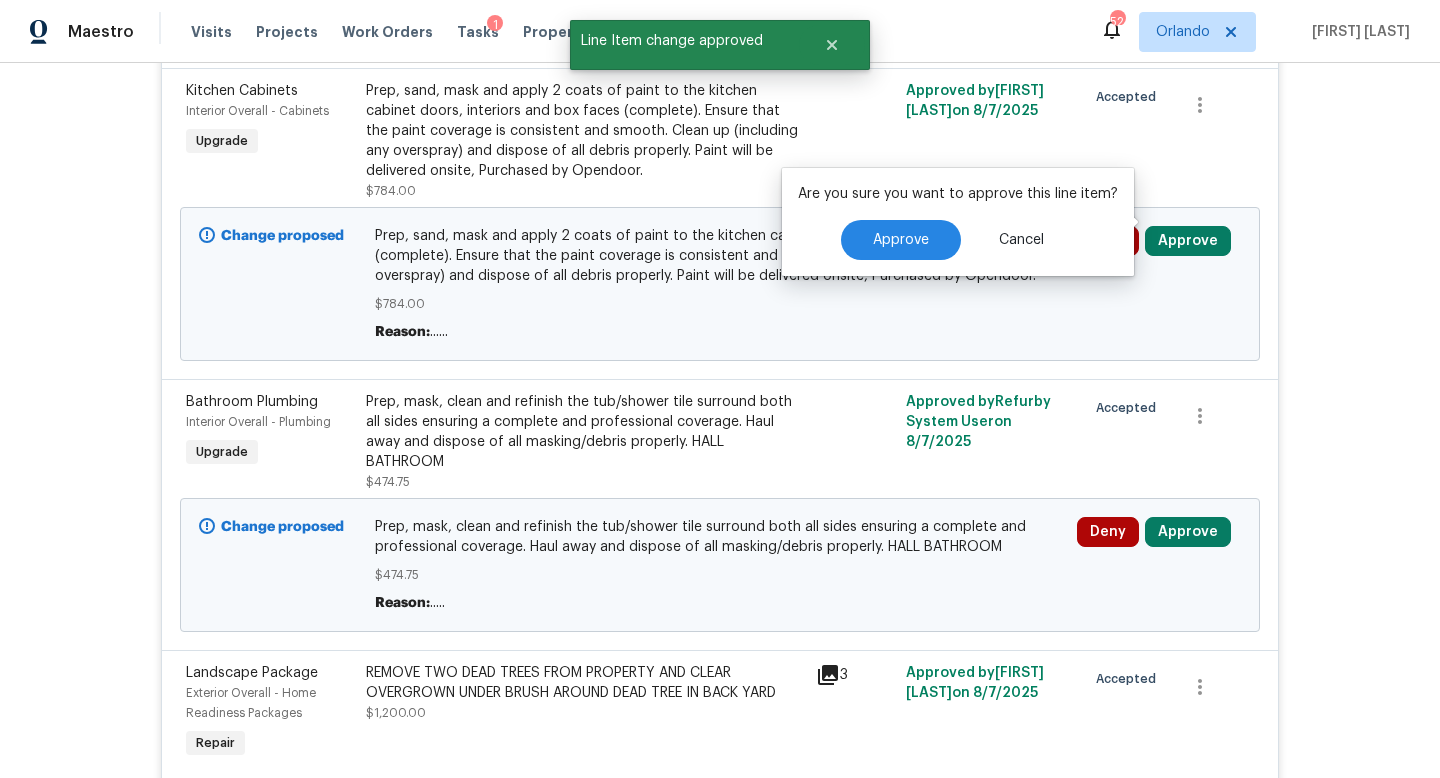 click on "Are you sure you want to approve this line item? Approve Cancel" at bounding box center (958, 222) 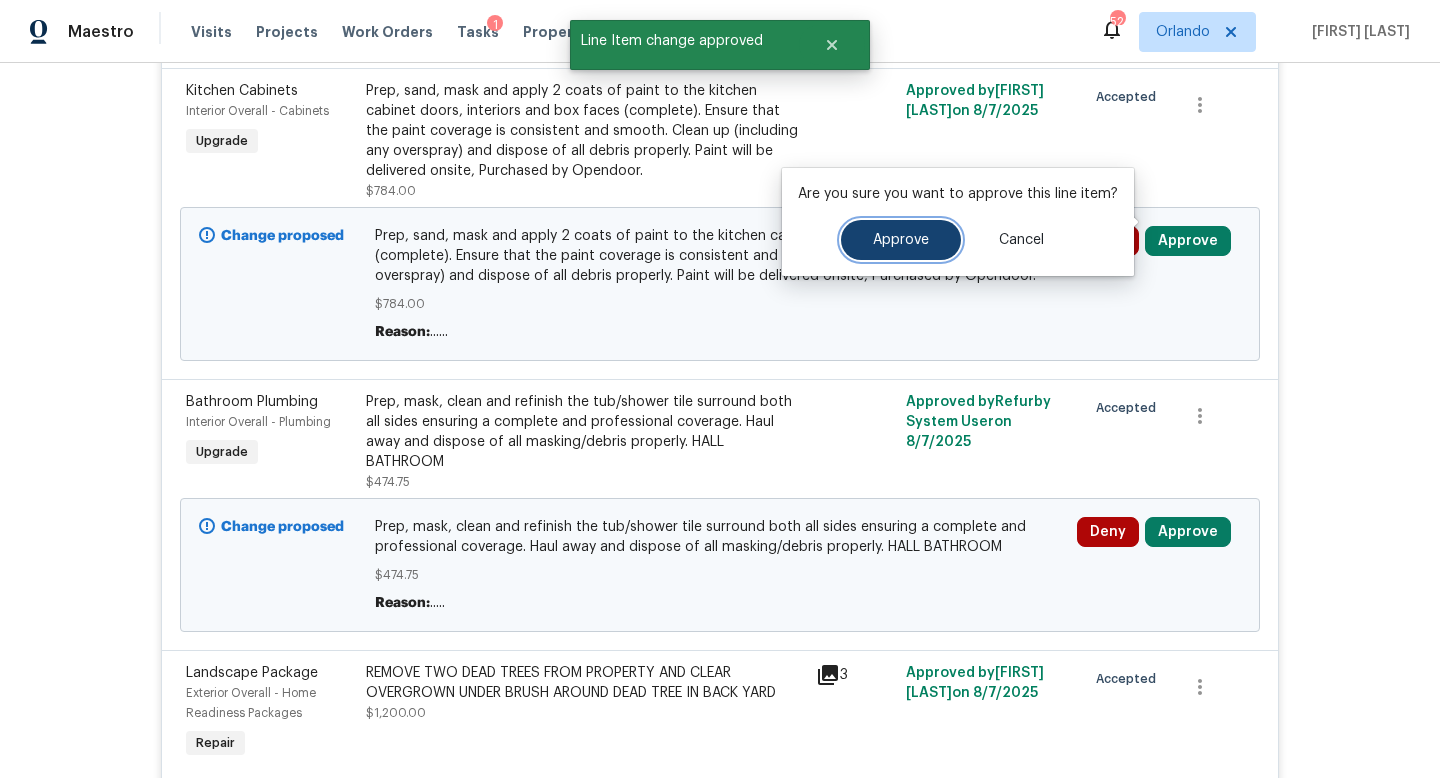 click on "Approve" at bounding box center [901, 240] 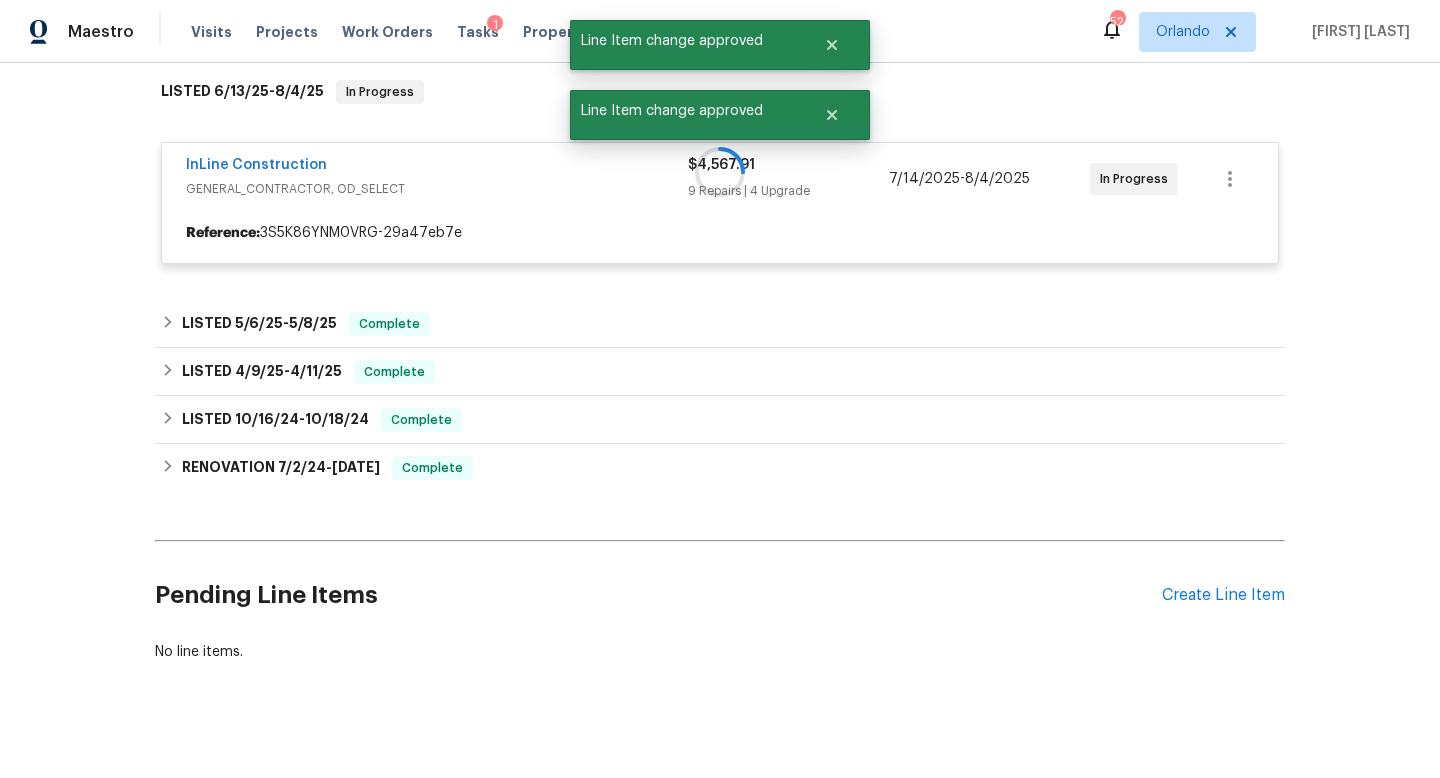 scroll, scrollTop: 522, scrollLeft: 0, axis: vertical 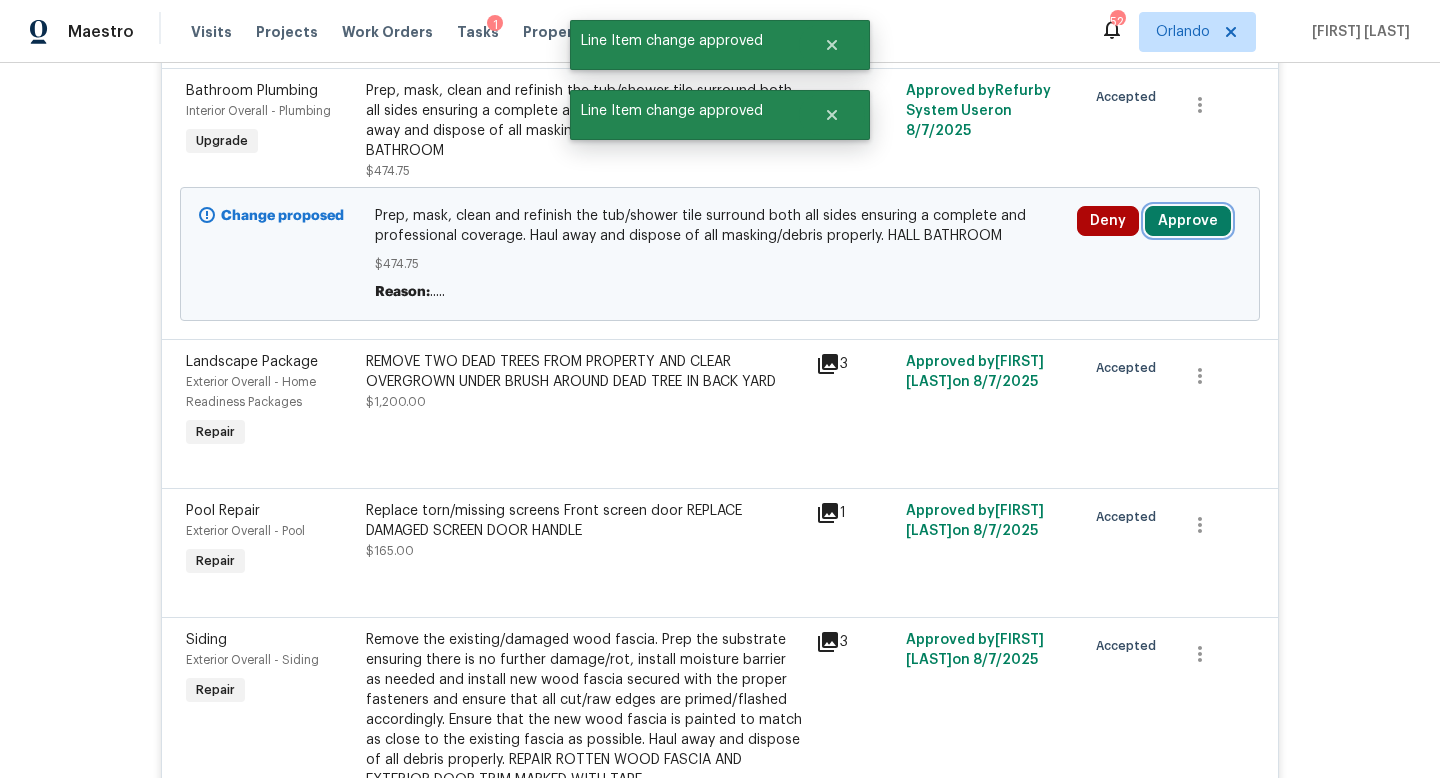 click on "Approve" at bounding box center (1188, 221) 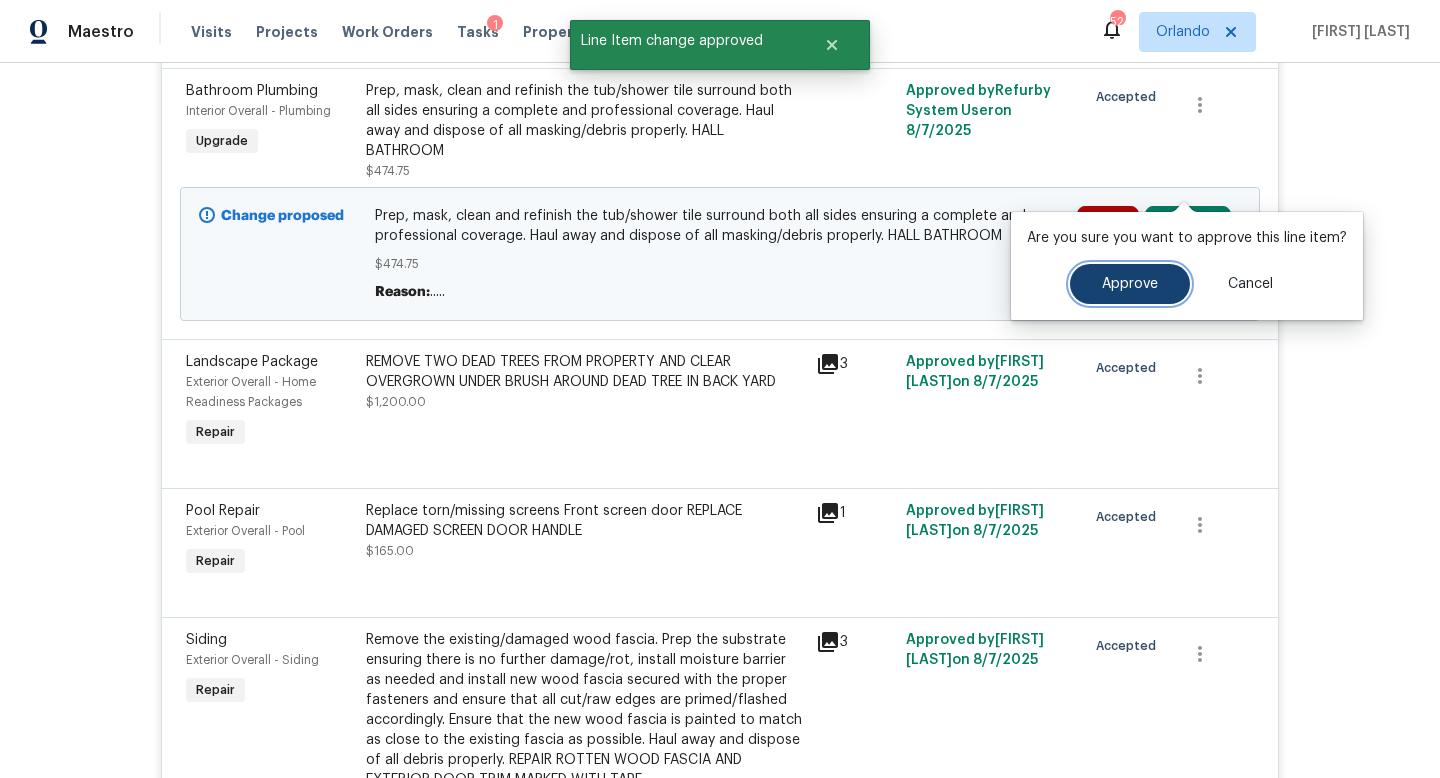 click on "Approve" at bounding box center (1130, 284) 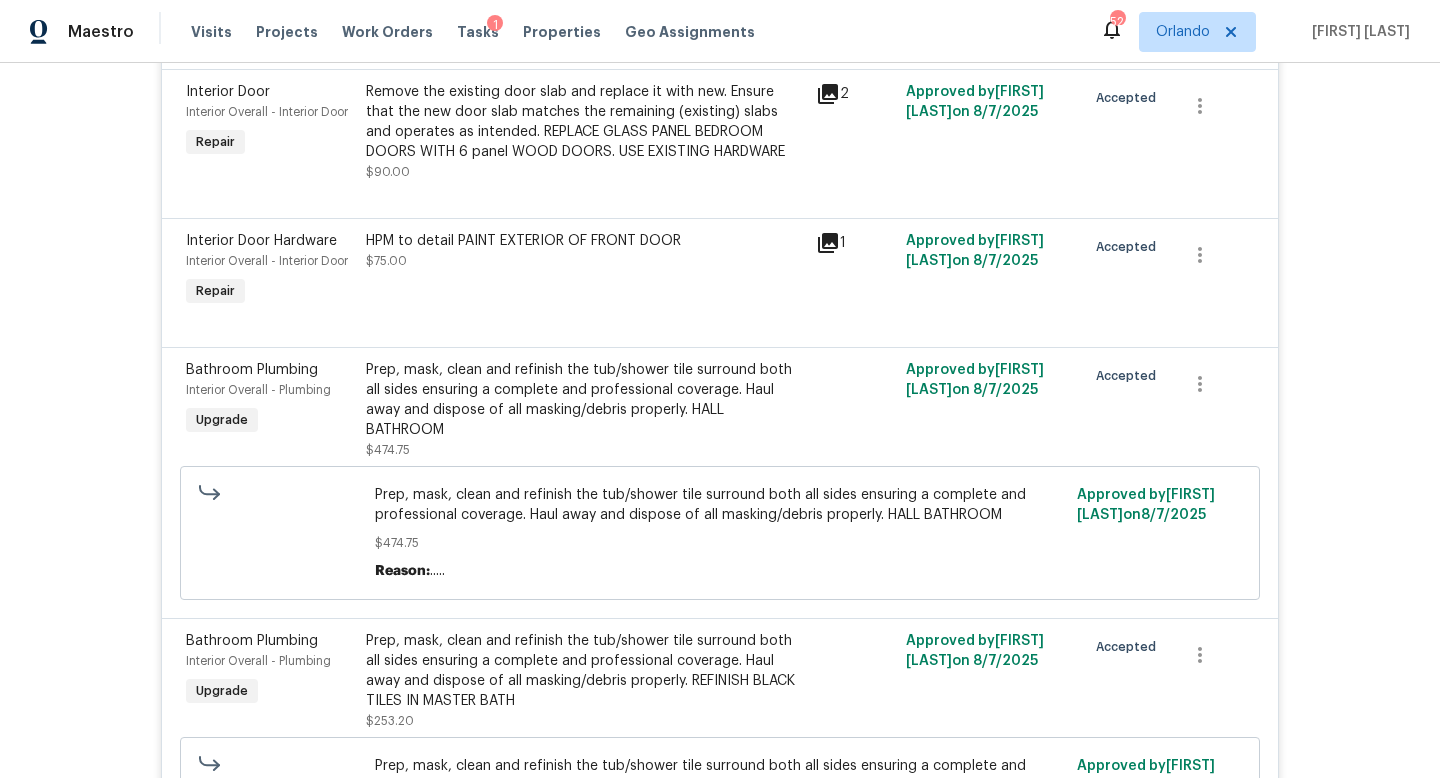 scroll, scrollTop: 2249, scrollLeft: 0, axis: vertical 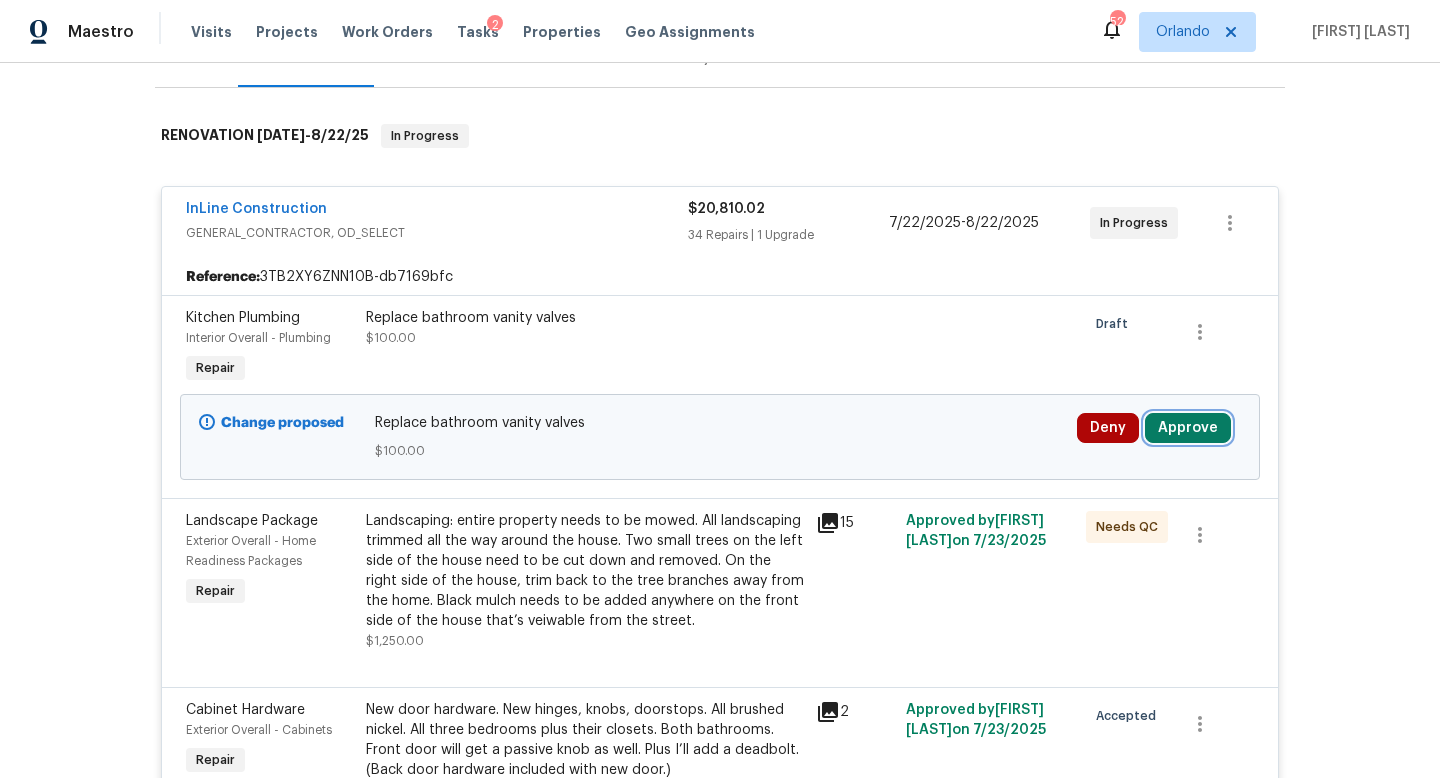 click on "Approve" at bounding box center [1188, 428] 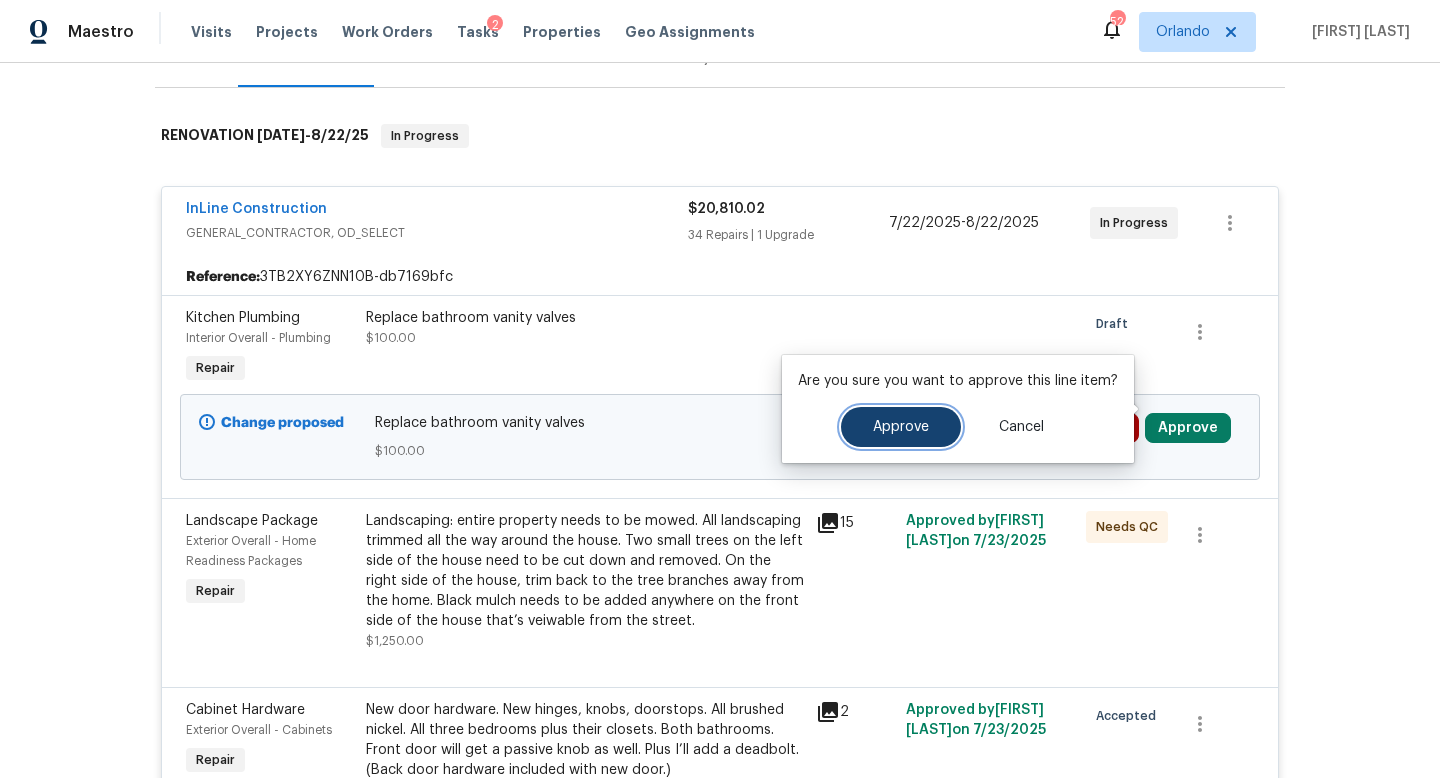 click on "Approve" at bounding box center (901, 427) 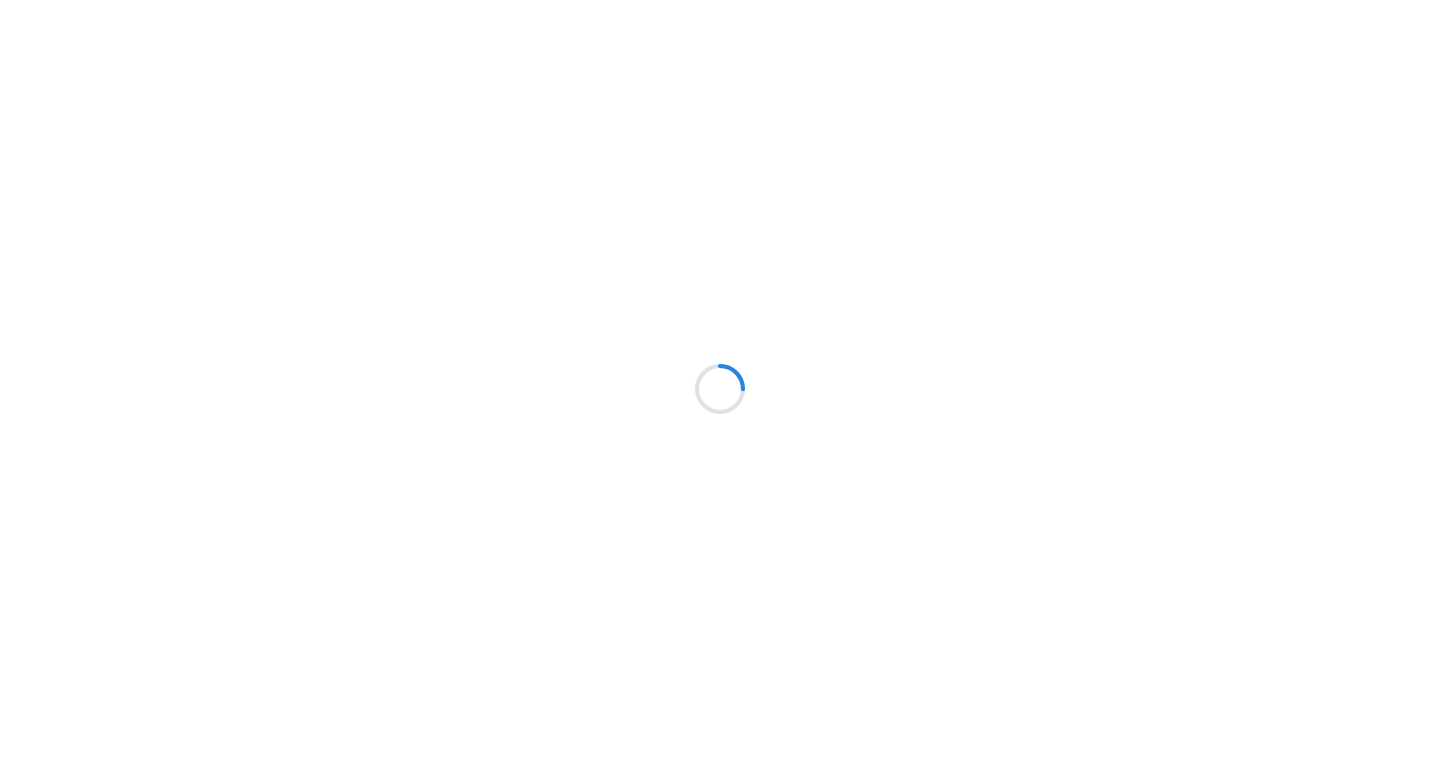 scroll, scrollTop: 0, scrollLeft: 0, axis: both 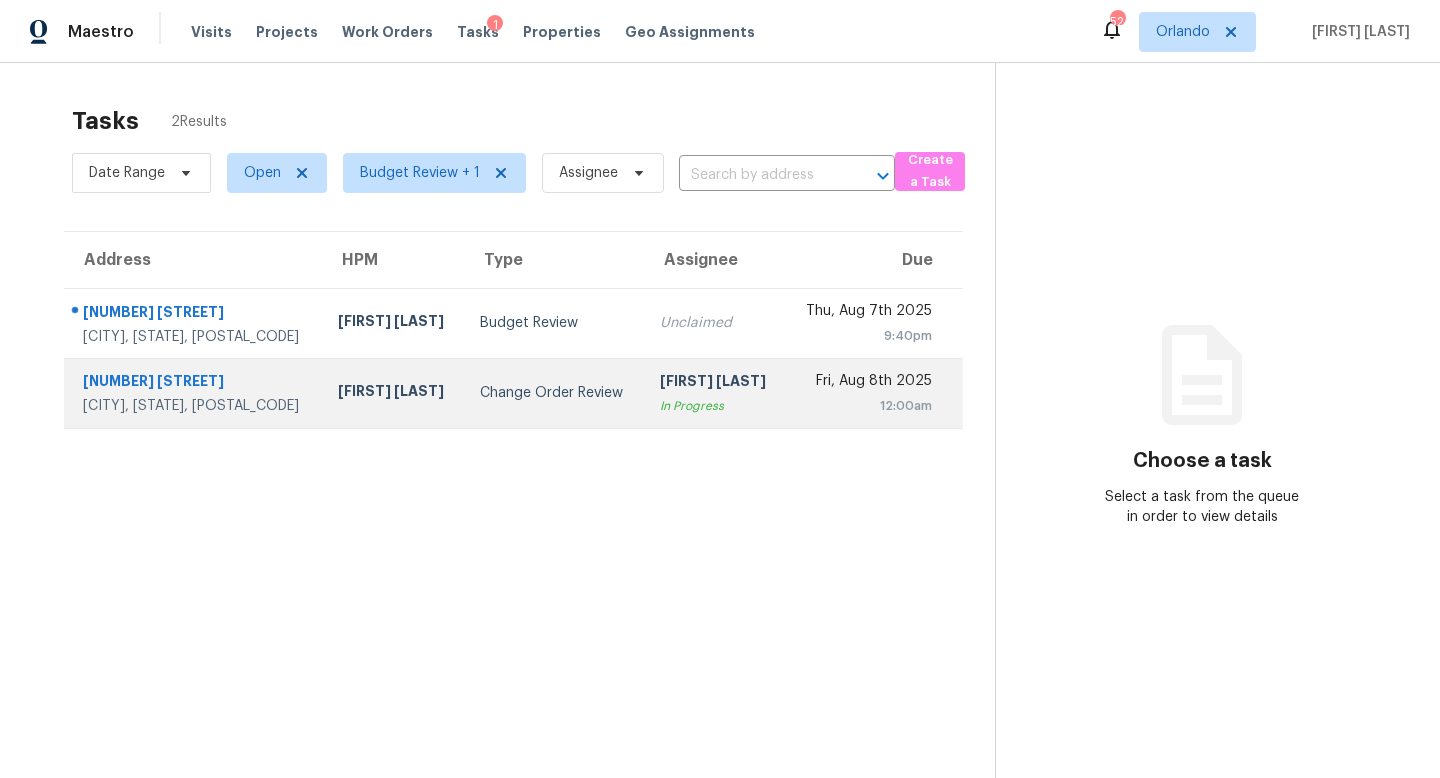 click on "Change Order Review" at bounding box center (554, 393) 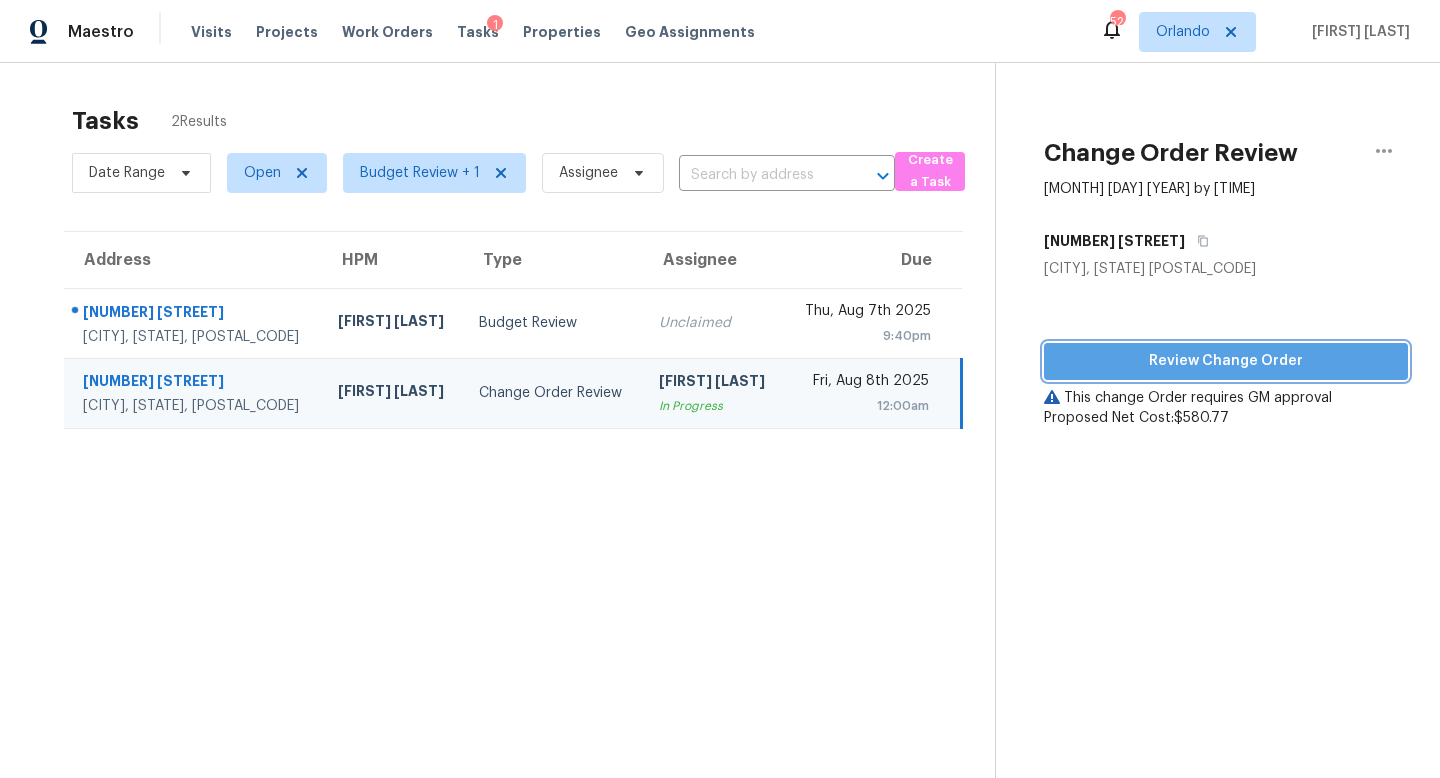 click on "Review Change Order" at bounding box center [1226, 361] 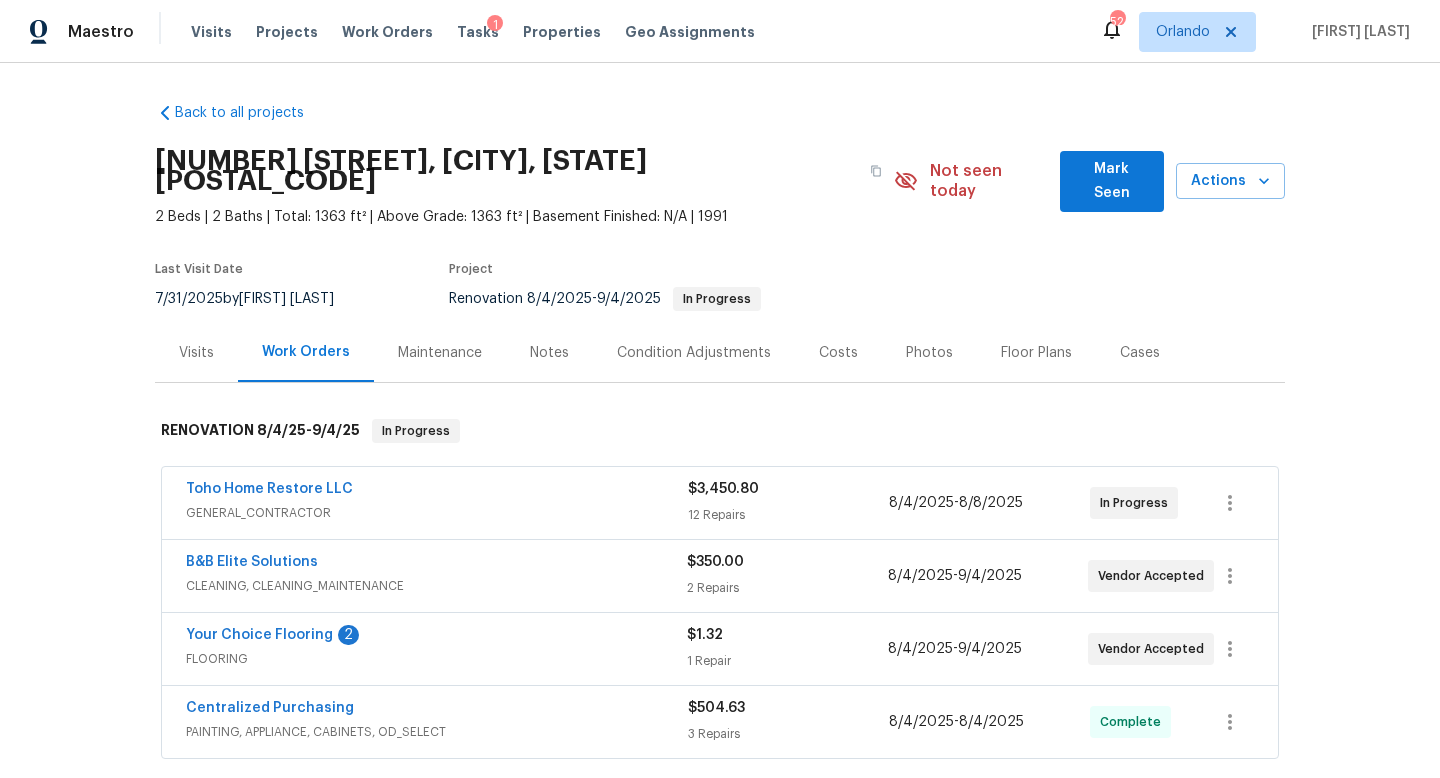 scroll, scrollTop: 0, scrollLeft: 0, axis: both 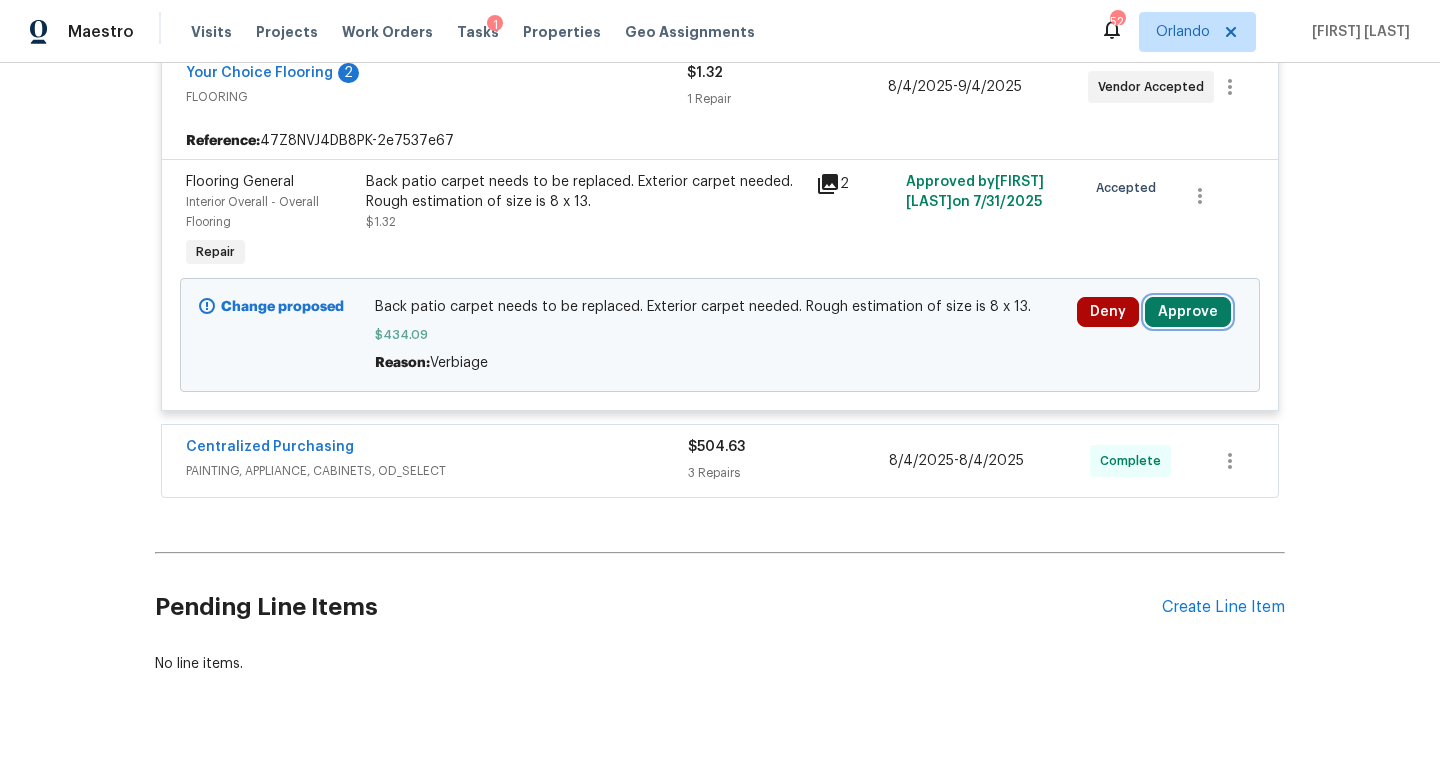 click on "Approve" at bounding box center (1188, 312) 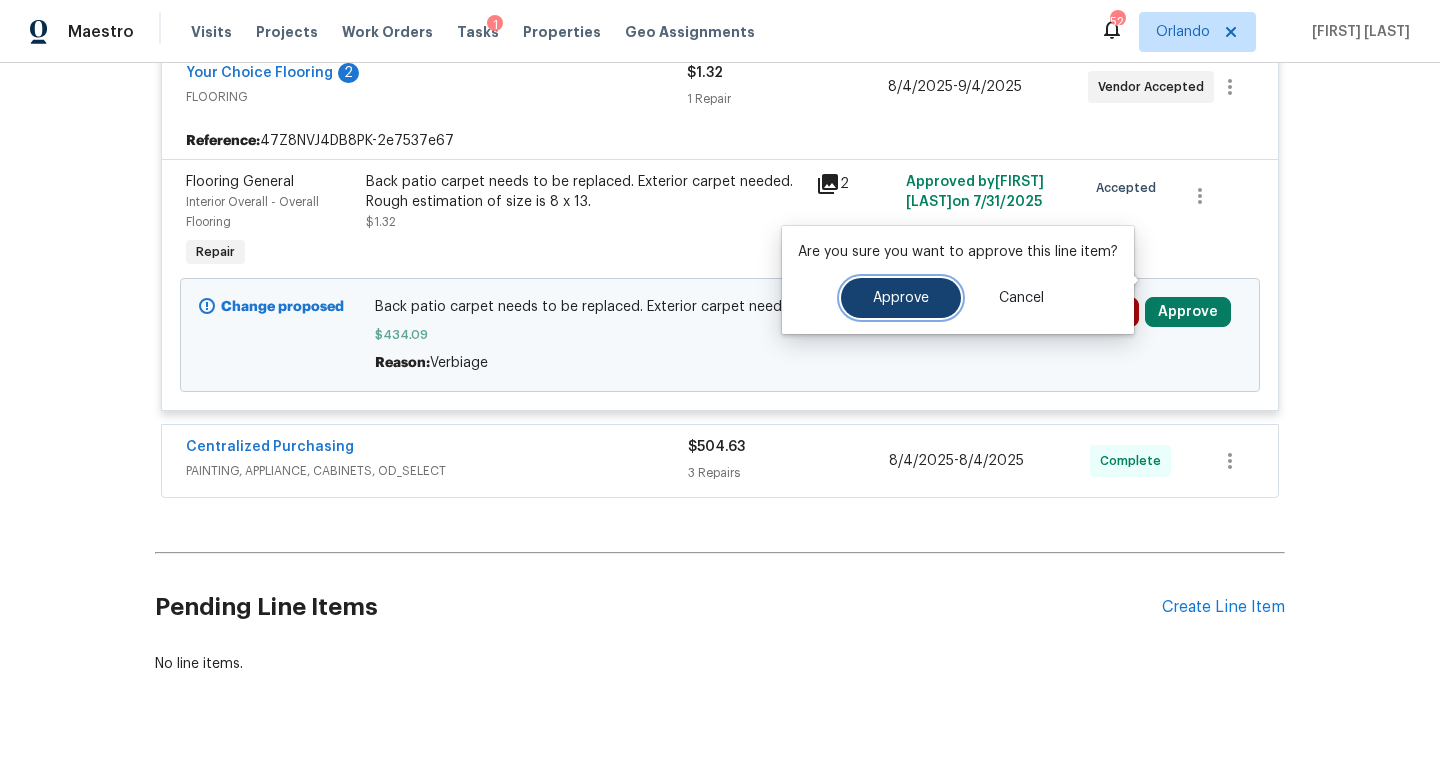 click on "Approve" at bounding box center (901, 298) 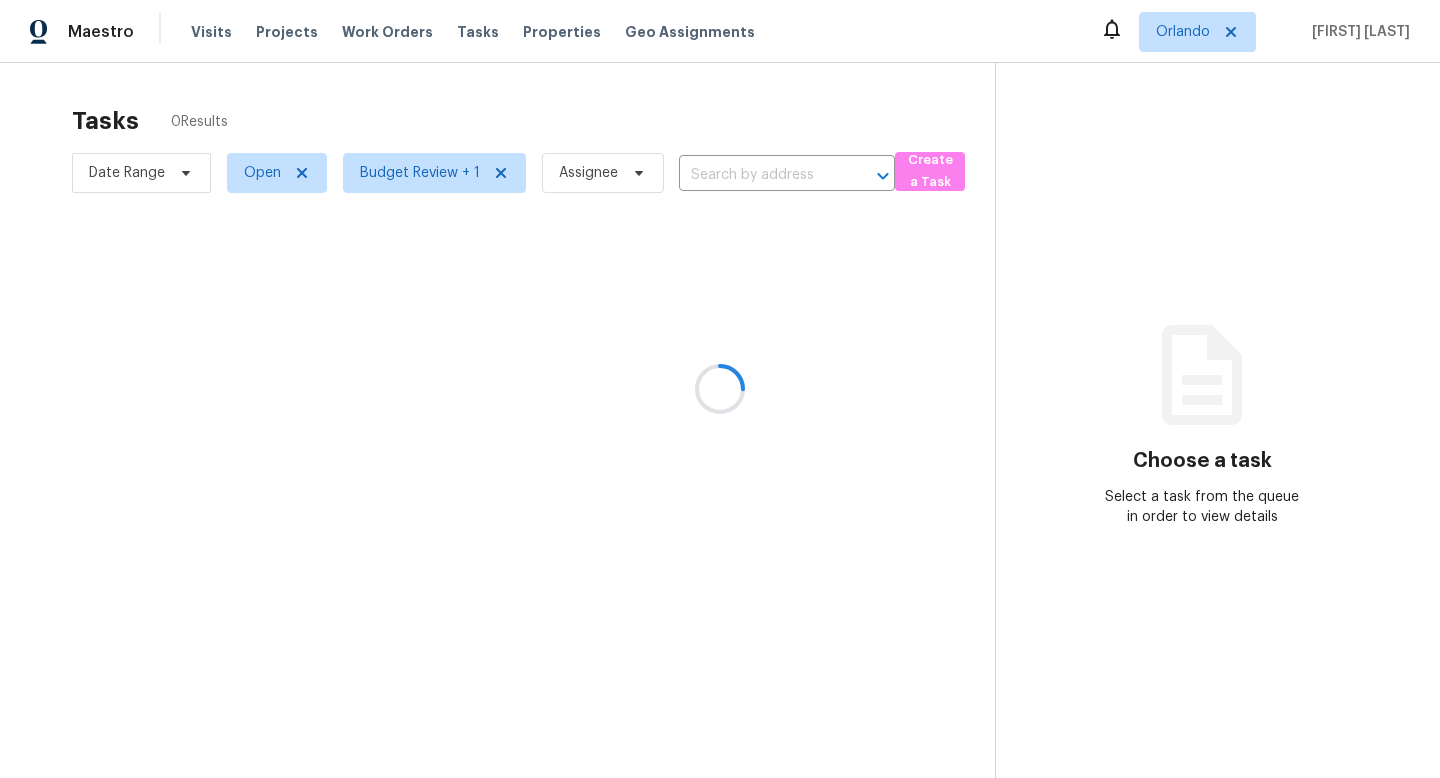 scroll, scrollTop: 0, scrollLeft: 0, axis: both 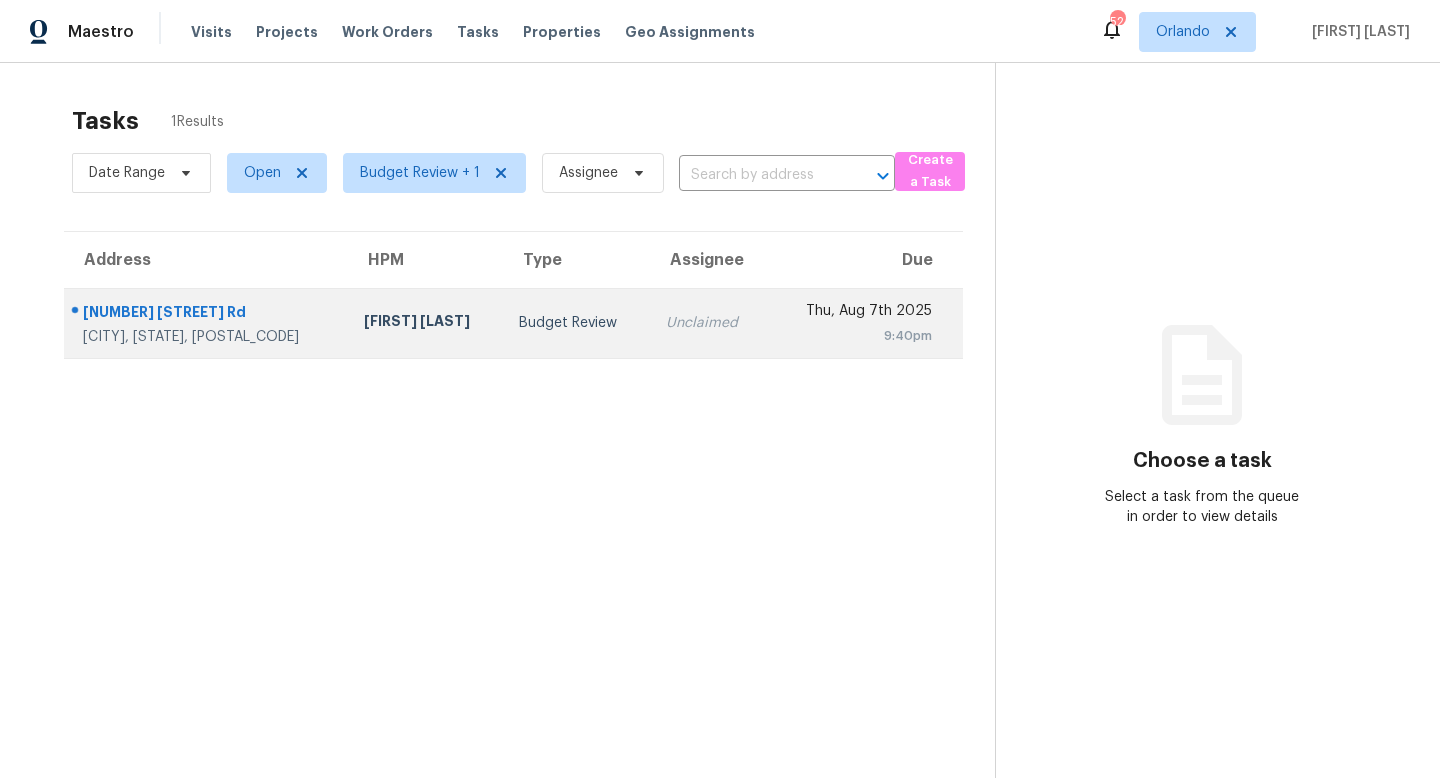 click on "Budget Review" at bounding box center (576, 323) 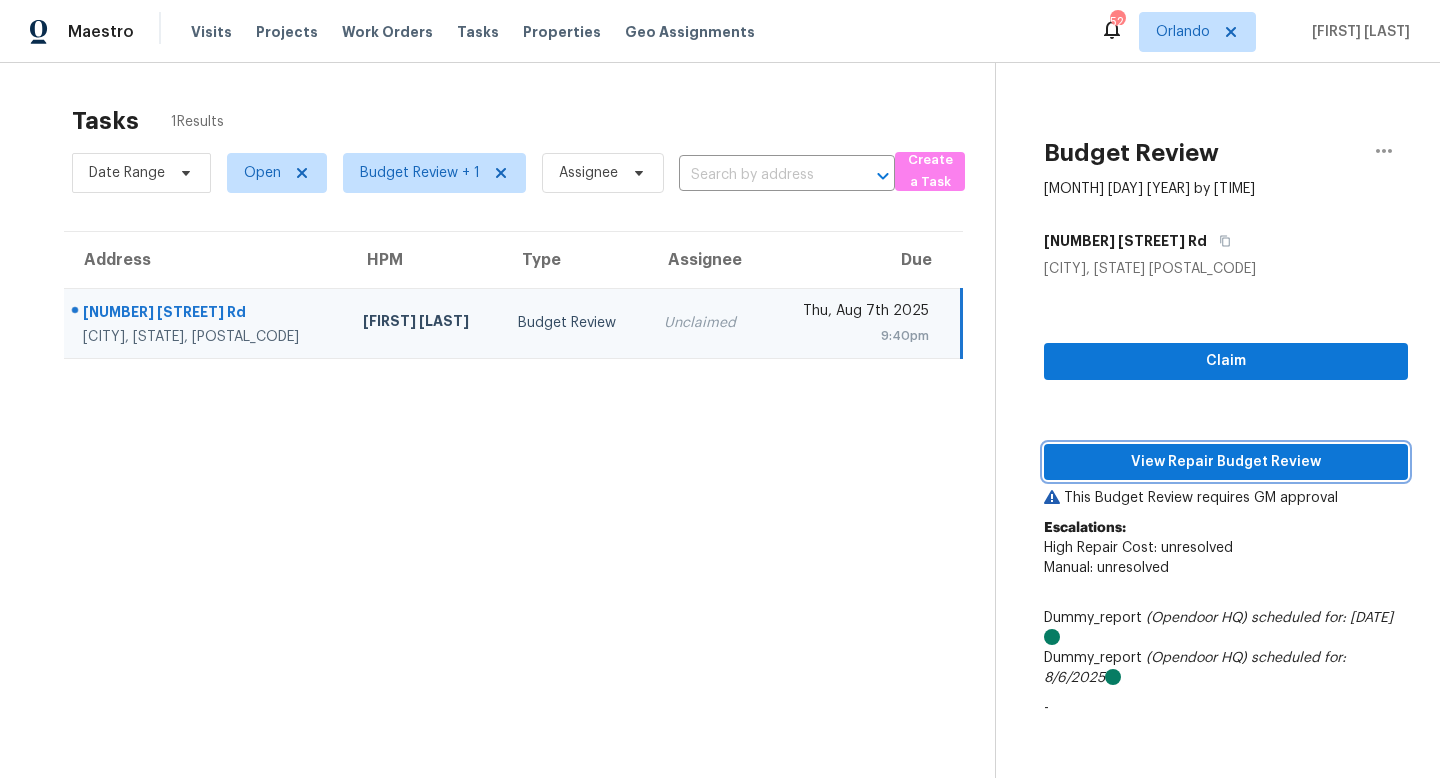 click on "View Repair Budget Review" at bounding box center (1226, 462) 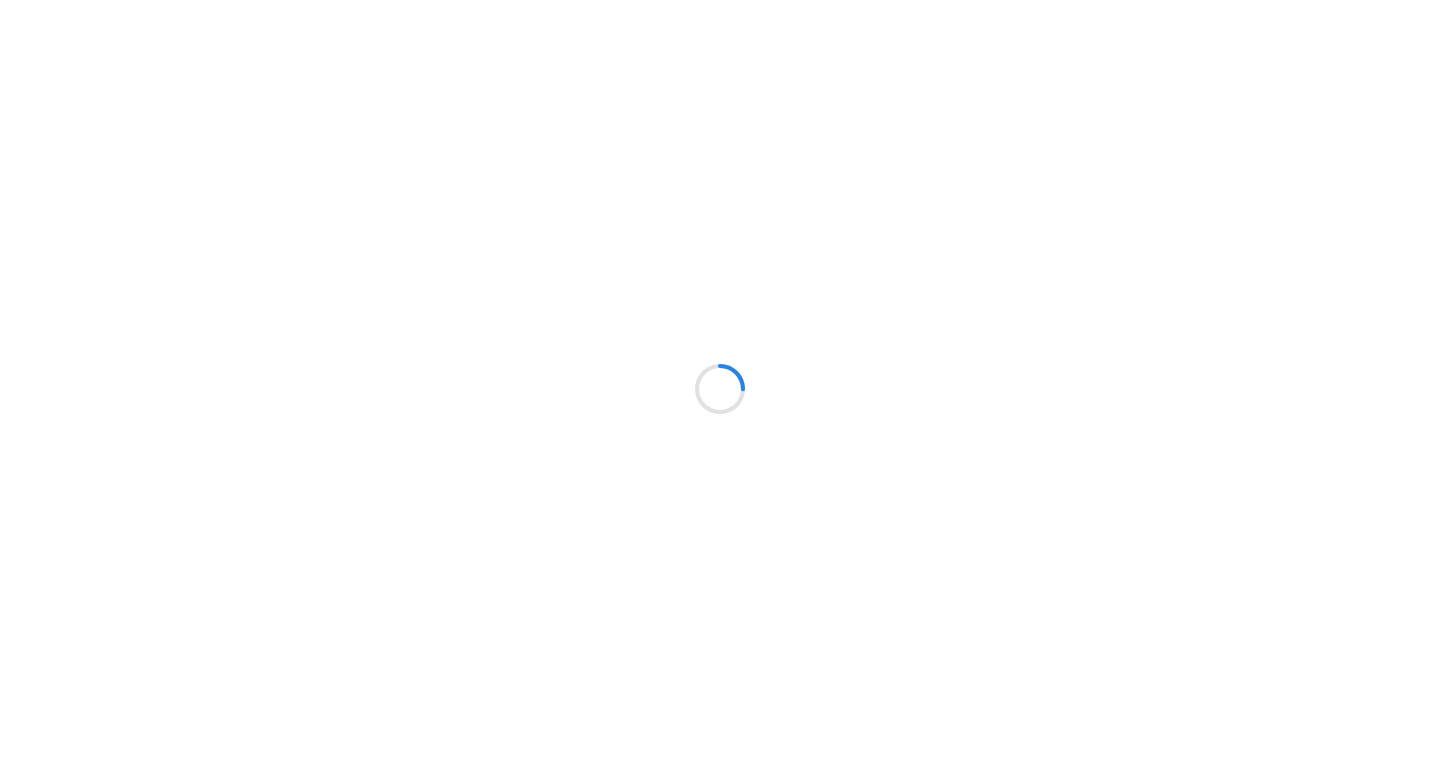 scroll, scrollTop: 0, scrollLeft: 0, axis: both 